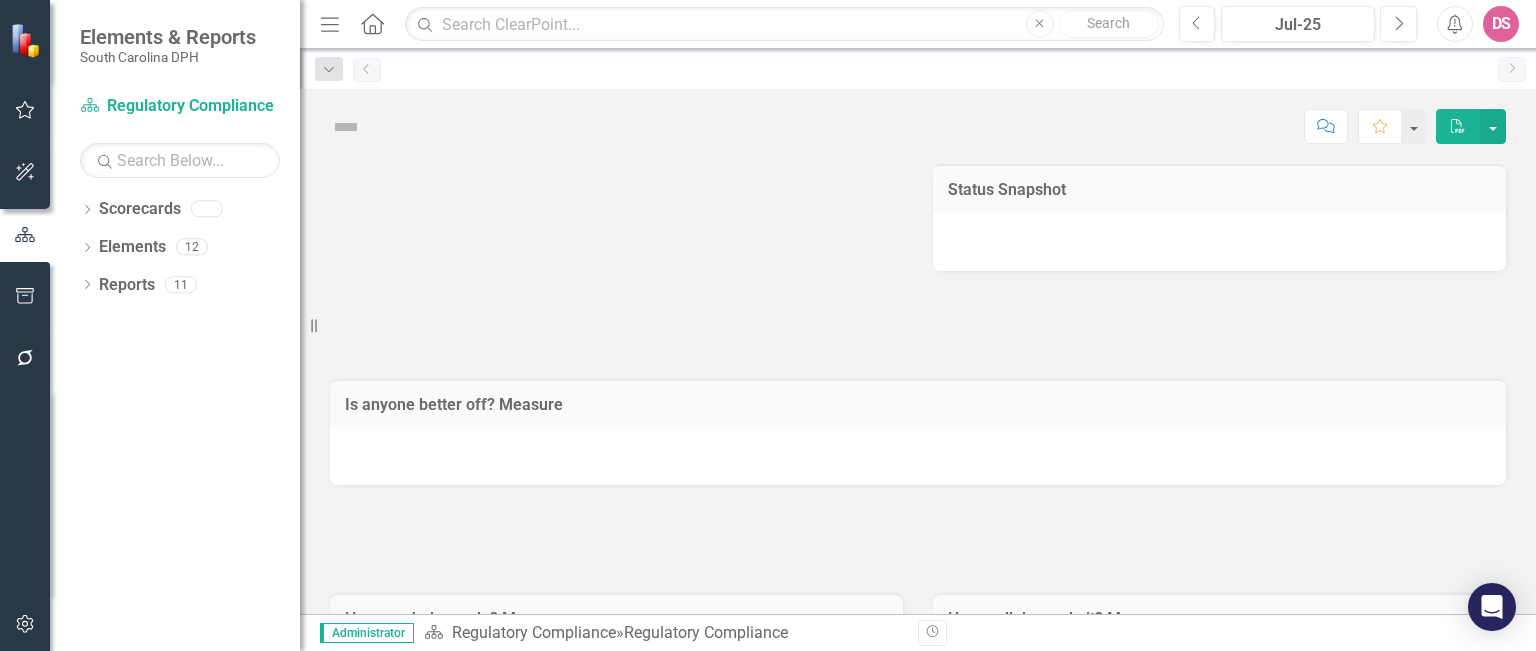 scroll, scrollTop: 0, scrollLeft: 0, axis: both 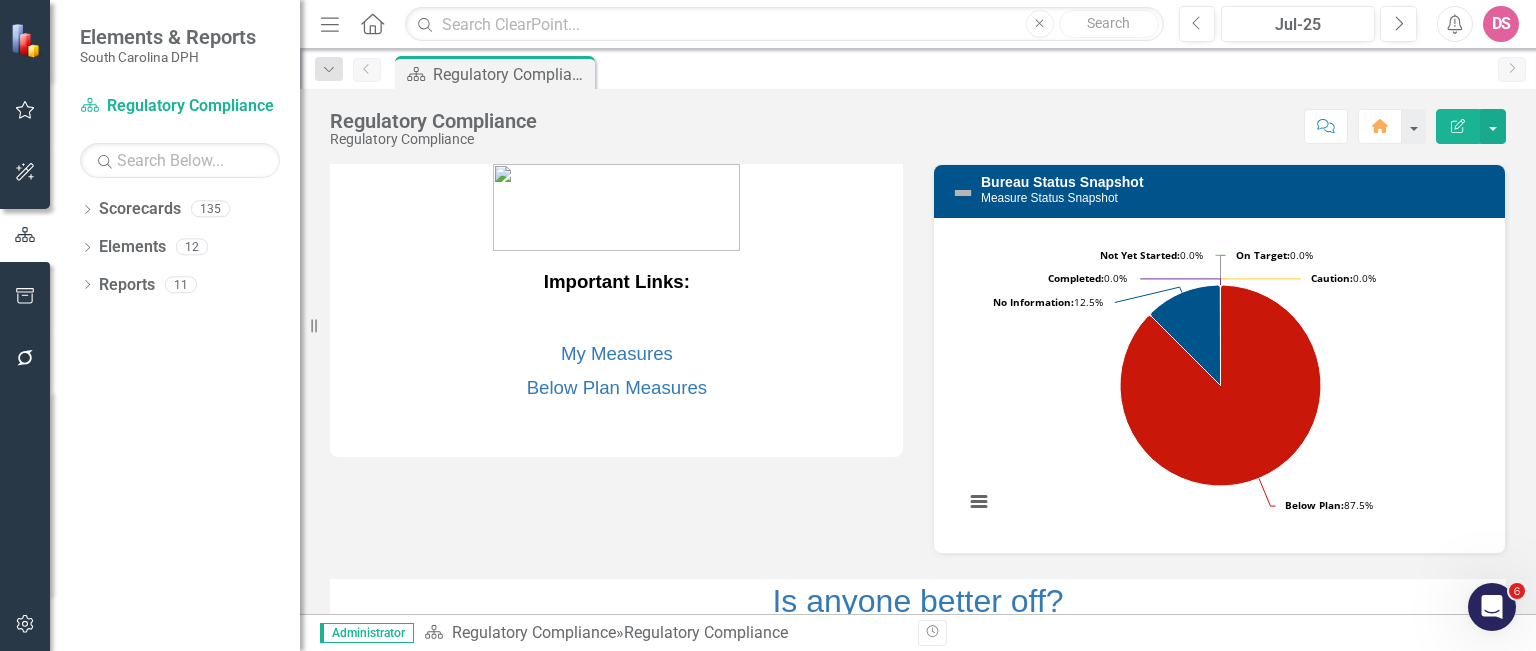 click 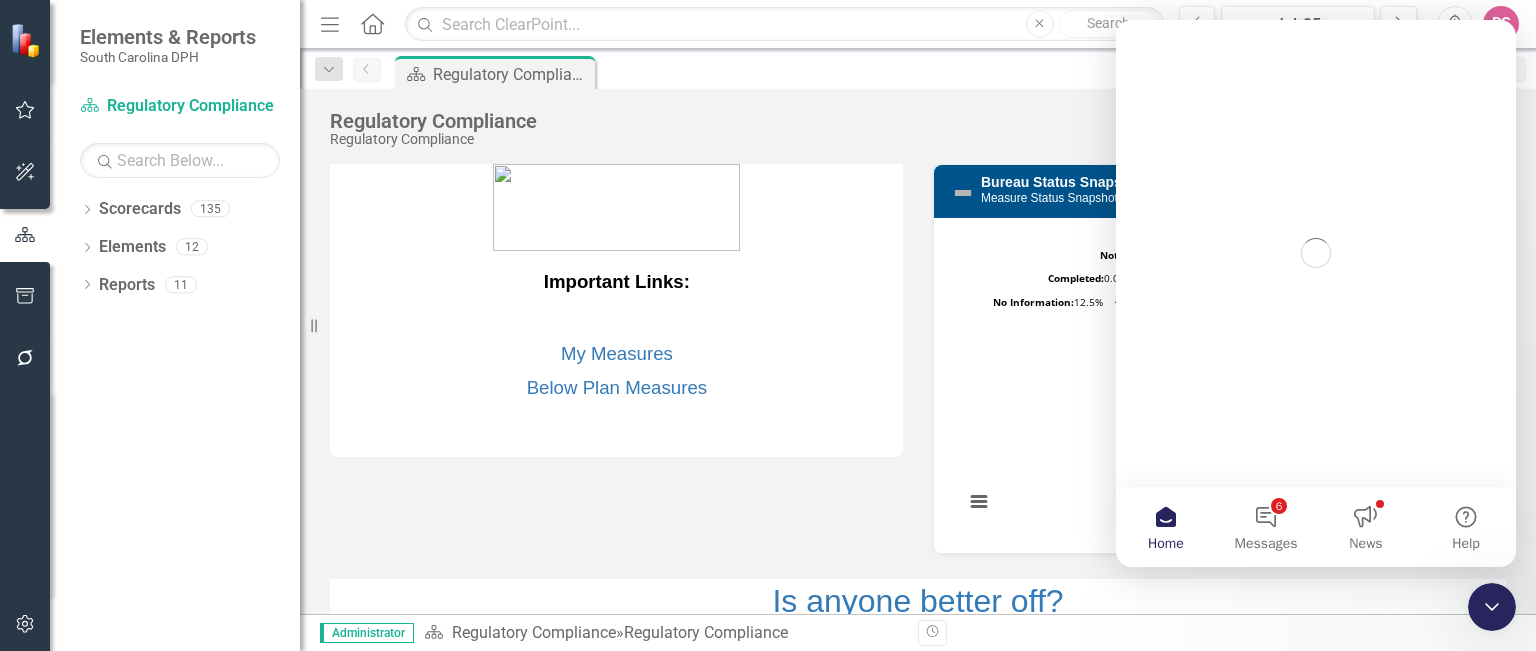 scroll, scrollTop: 0, scrollLeft: 0, axis: both 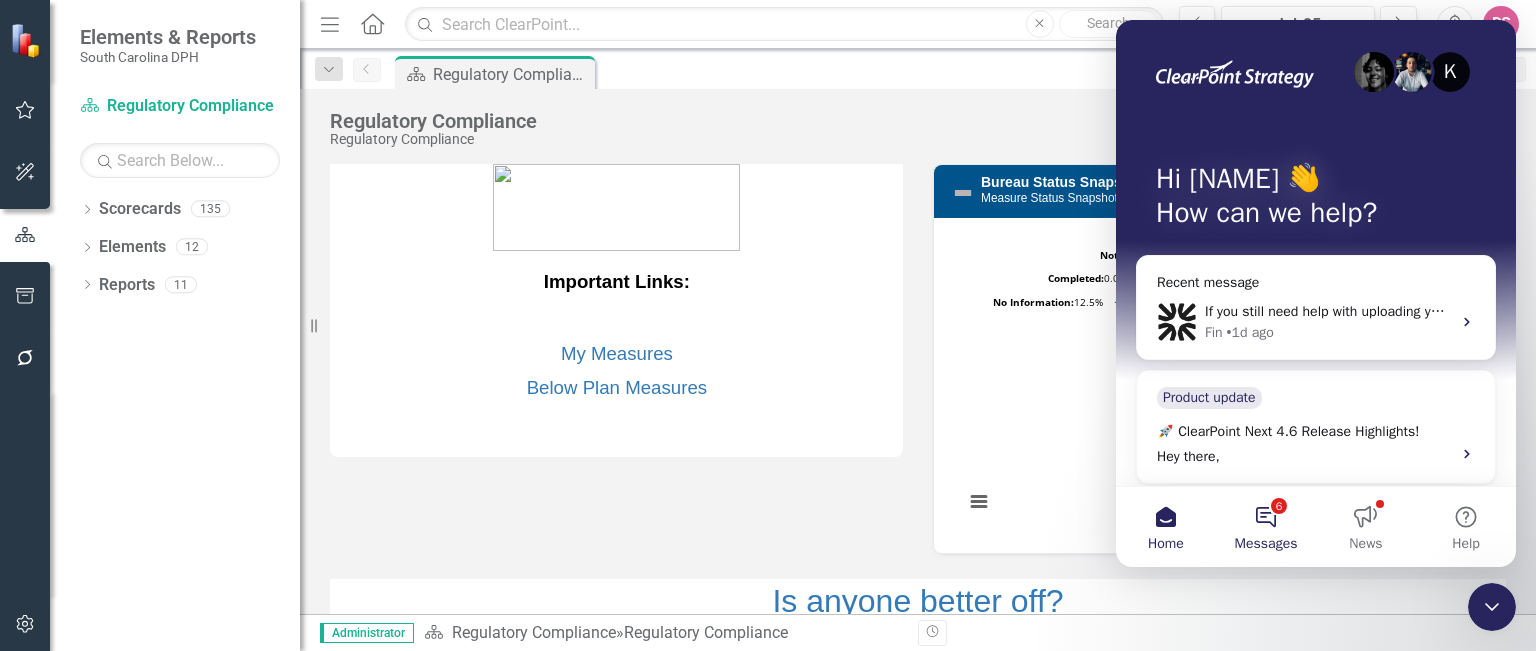 click on "6 Messages" at bounding box center (1266, 527) 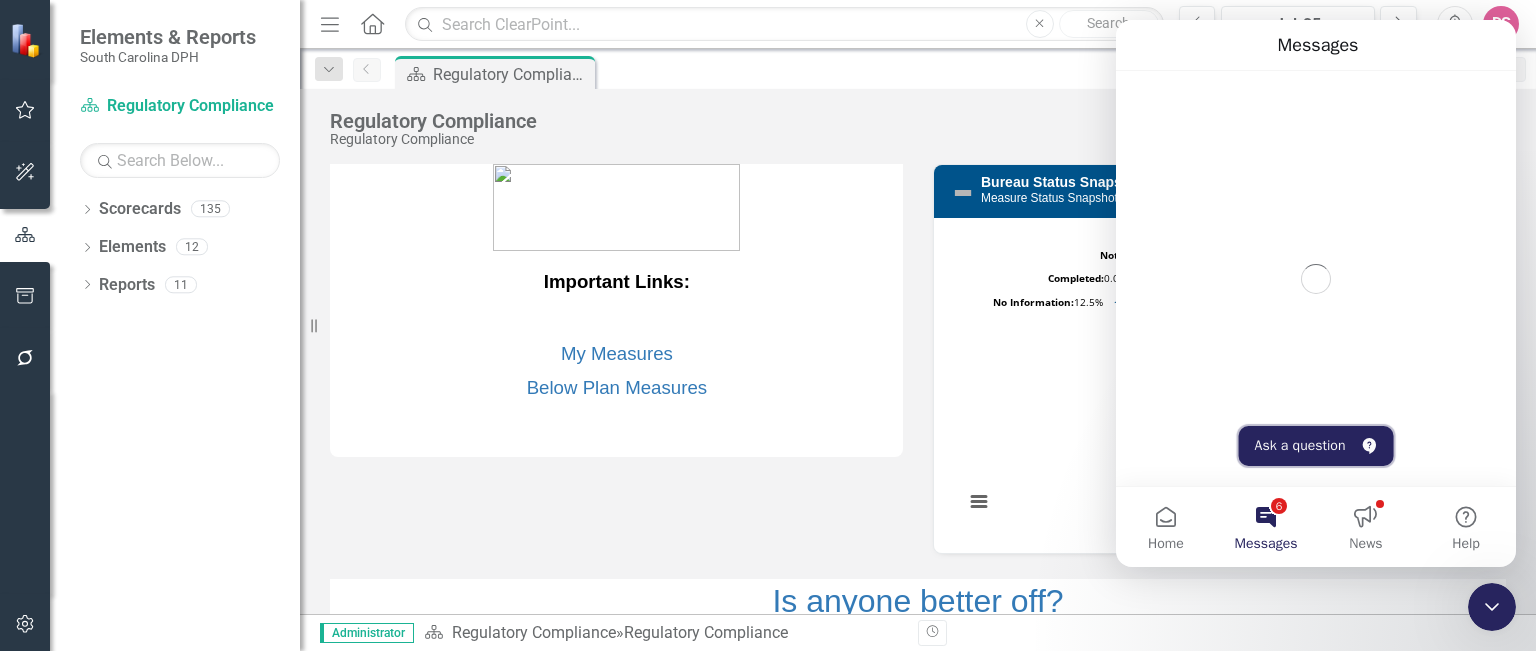 click on "Ask a question" at bounding box center (1316, 446) 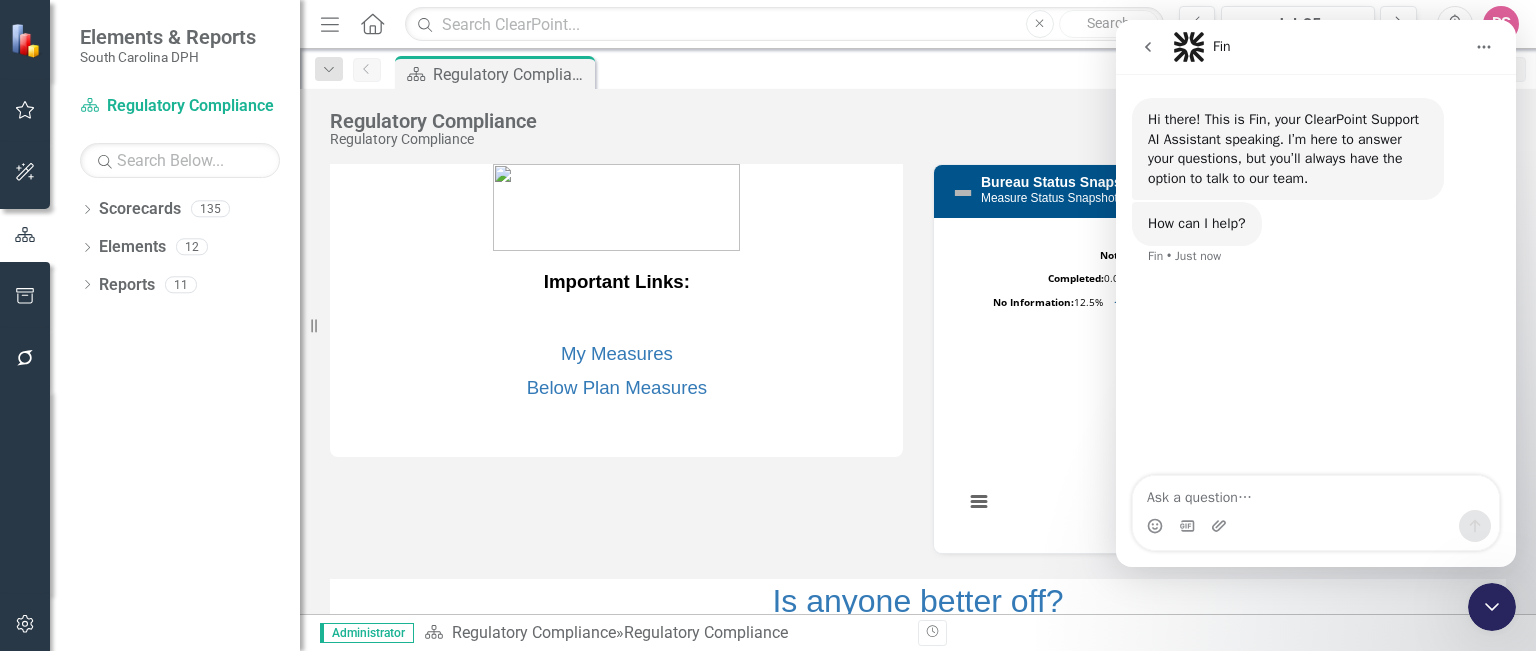 click on "Hi there! This is Fin, your ClearPoint Support AI Assistant speaking. I’m here to answer your questions, but you’ll always have the option to talk to our team. Fin   • AI Agent  •   Just now How can I help? Fin    •   Just now" at bounding box center (1316, 276) 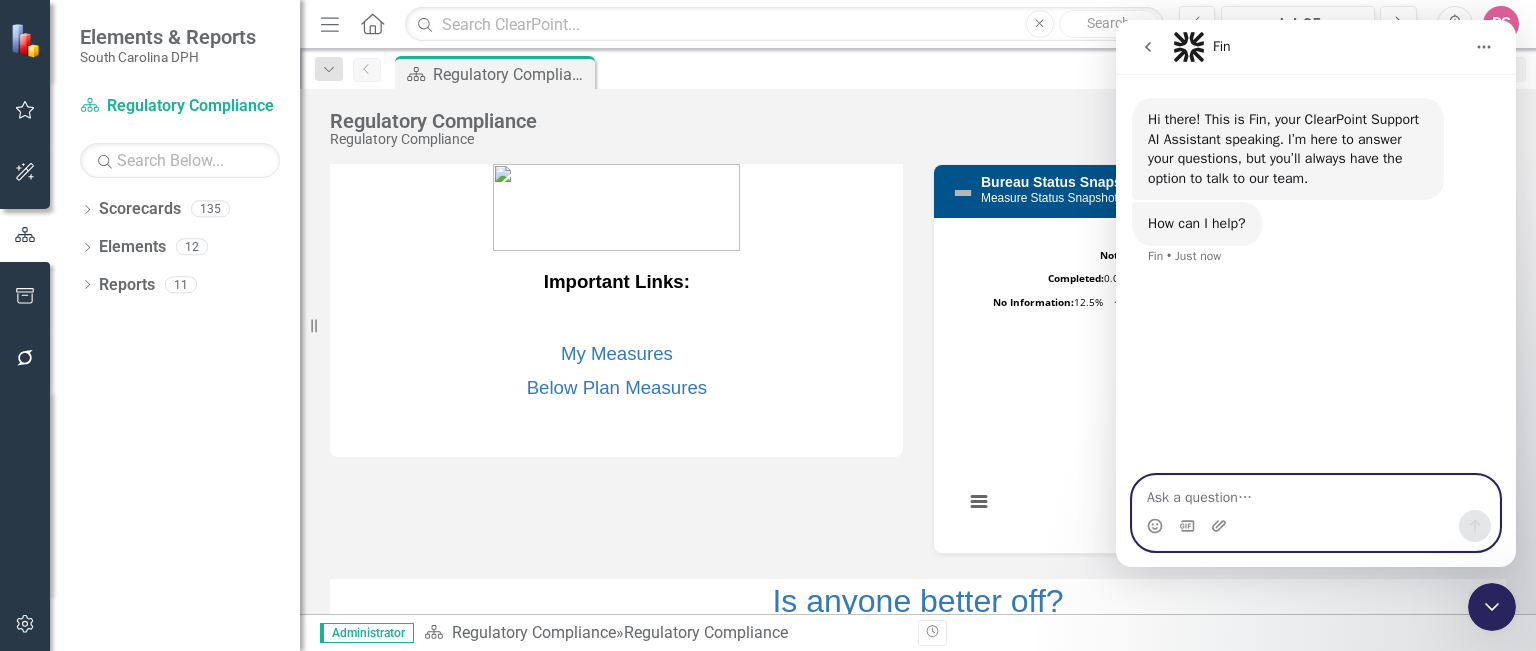 click at bounding box center (1316, 493) 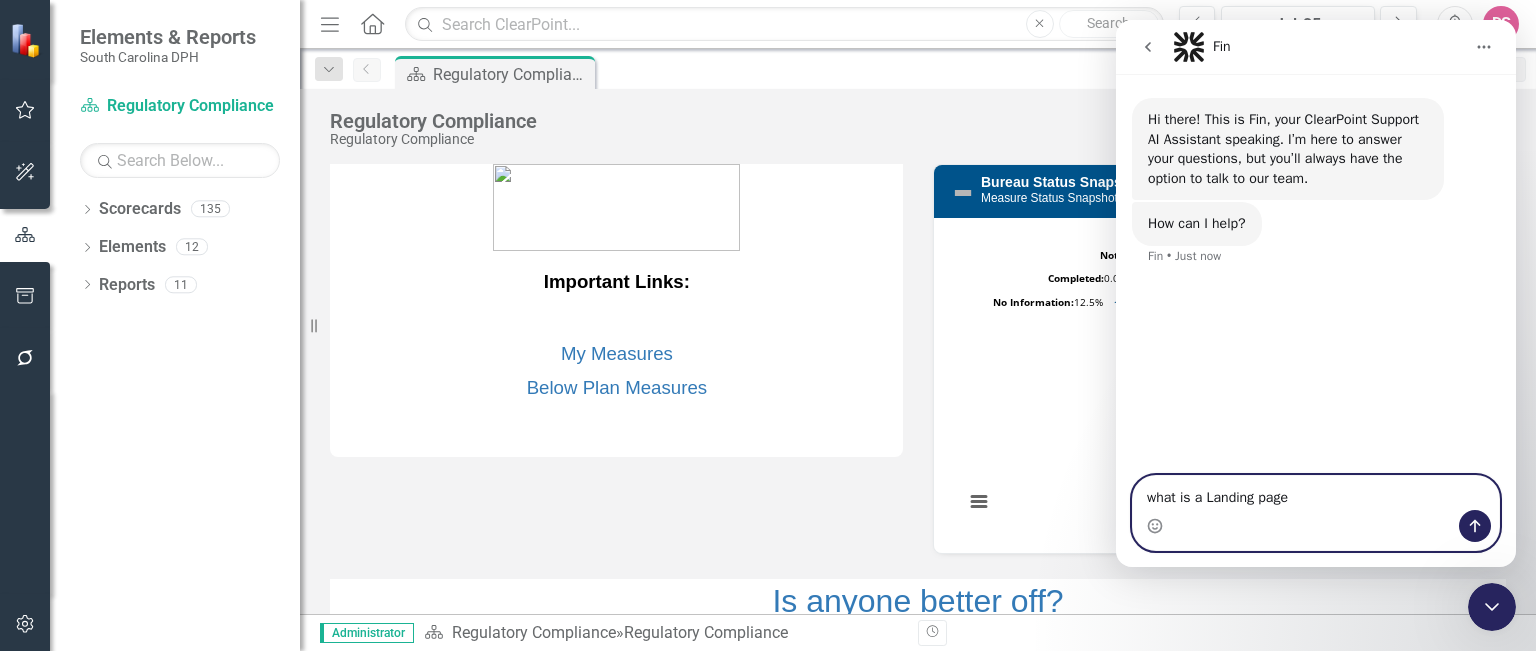 type on "what is a Landing page?" 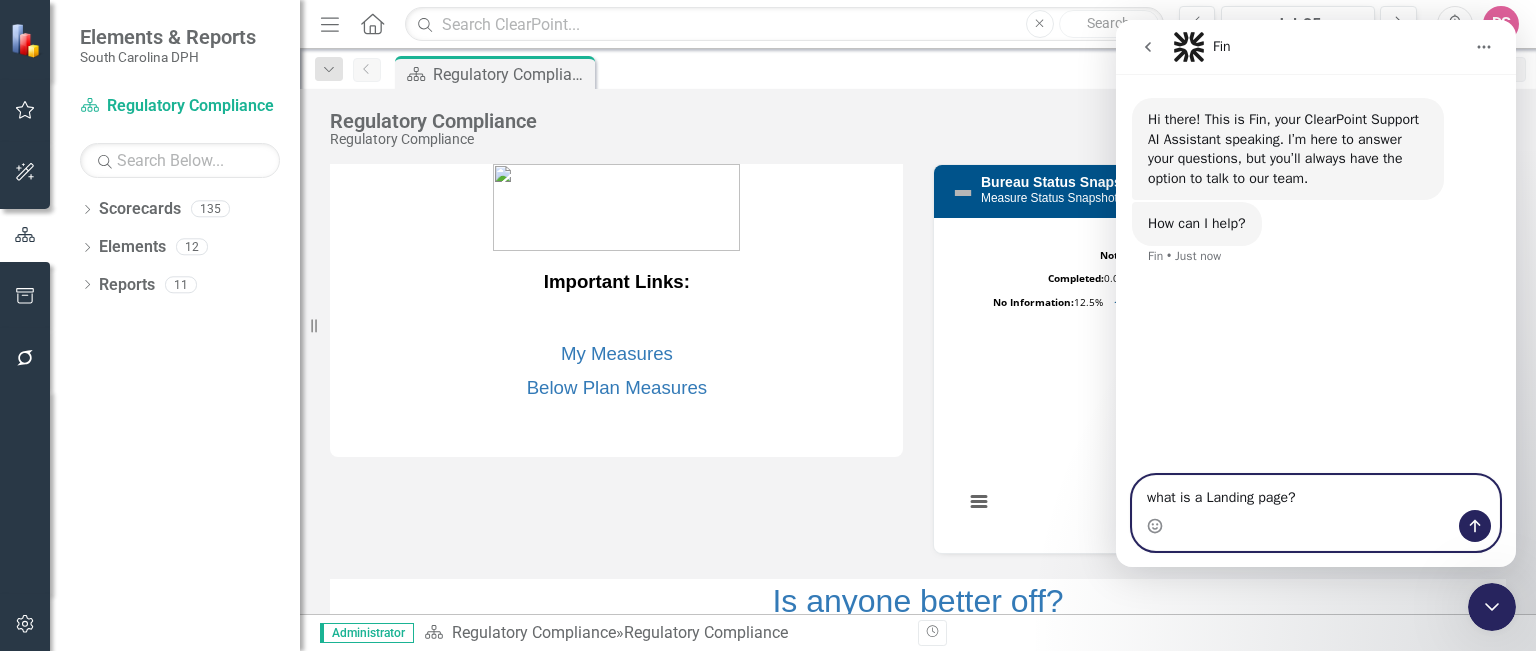 type 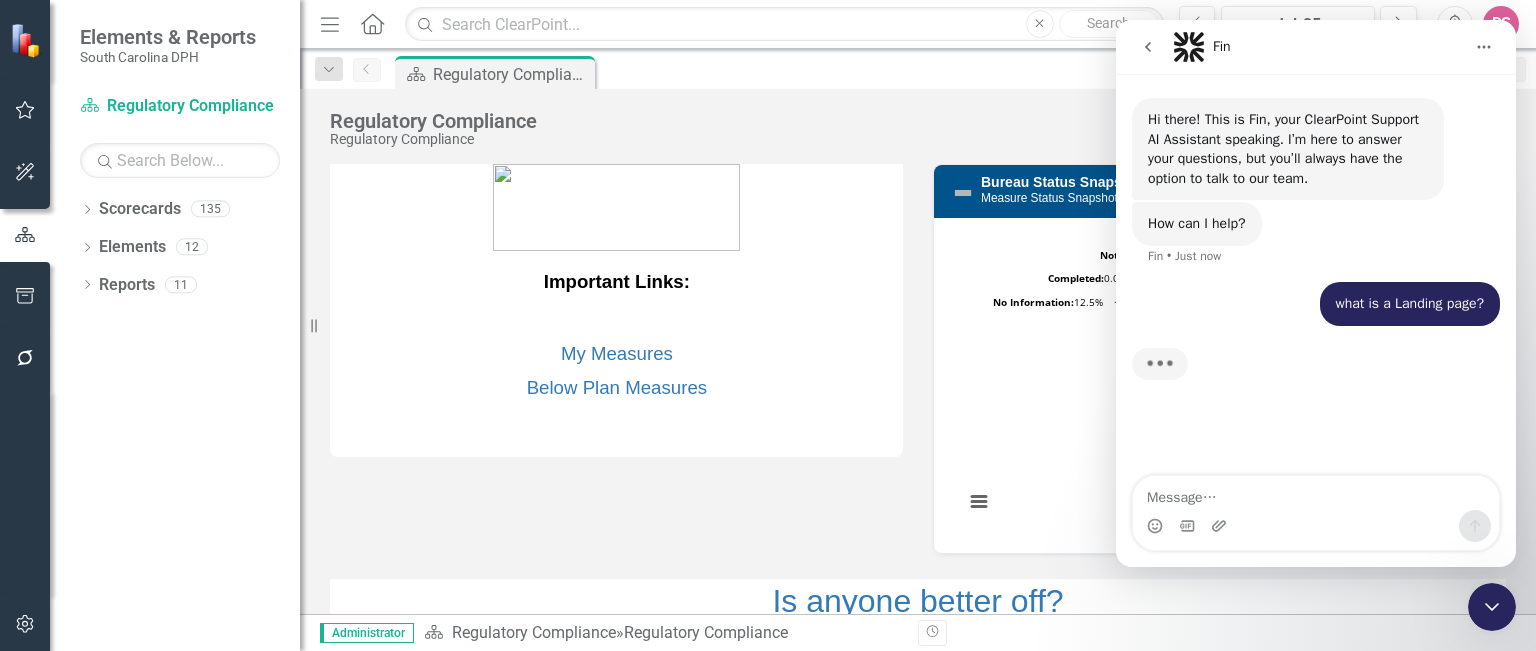 scroll, scrollTop: 3, scrollLeft: 0, axis: vertical 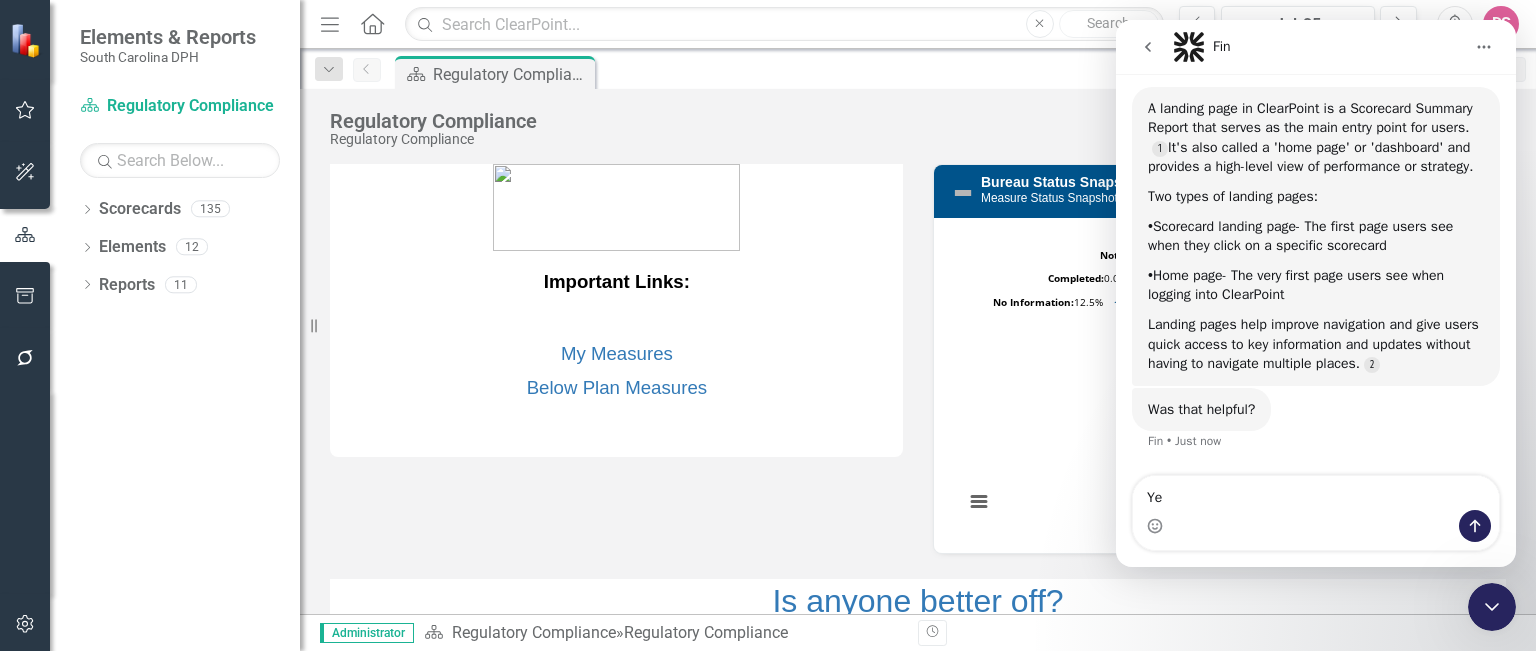 type on "Yes" 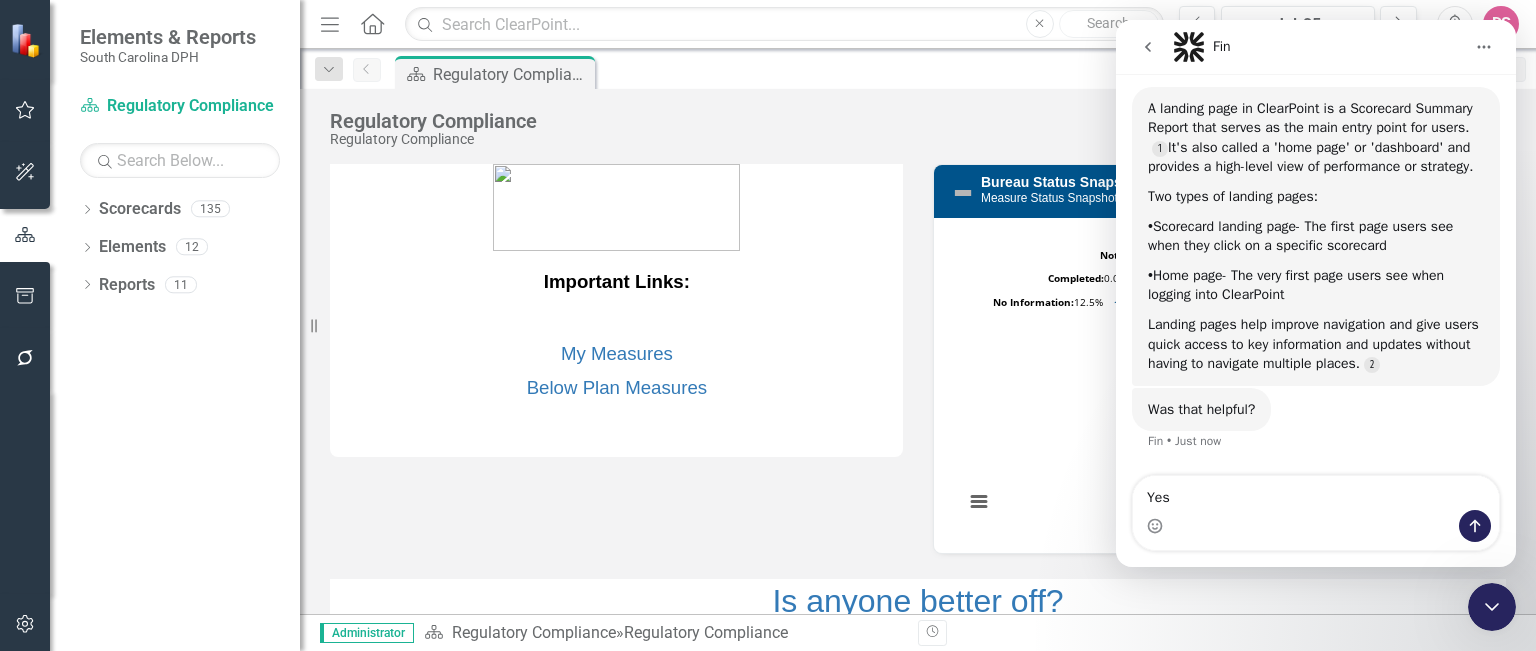 type 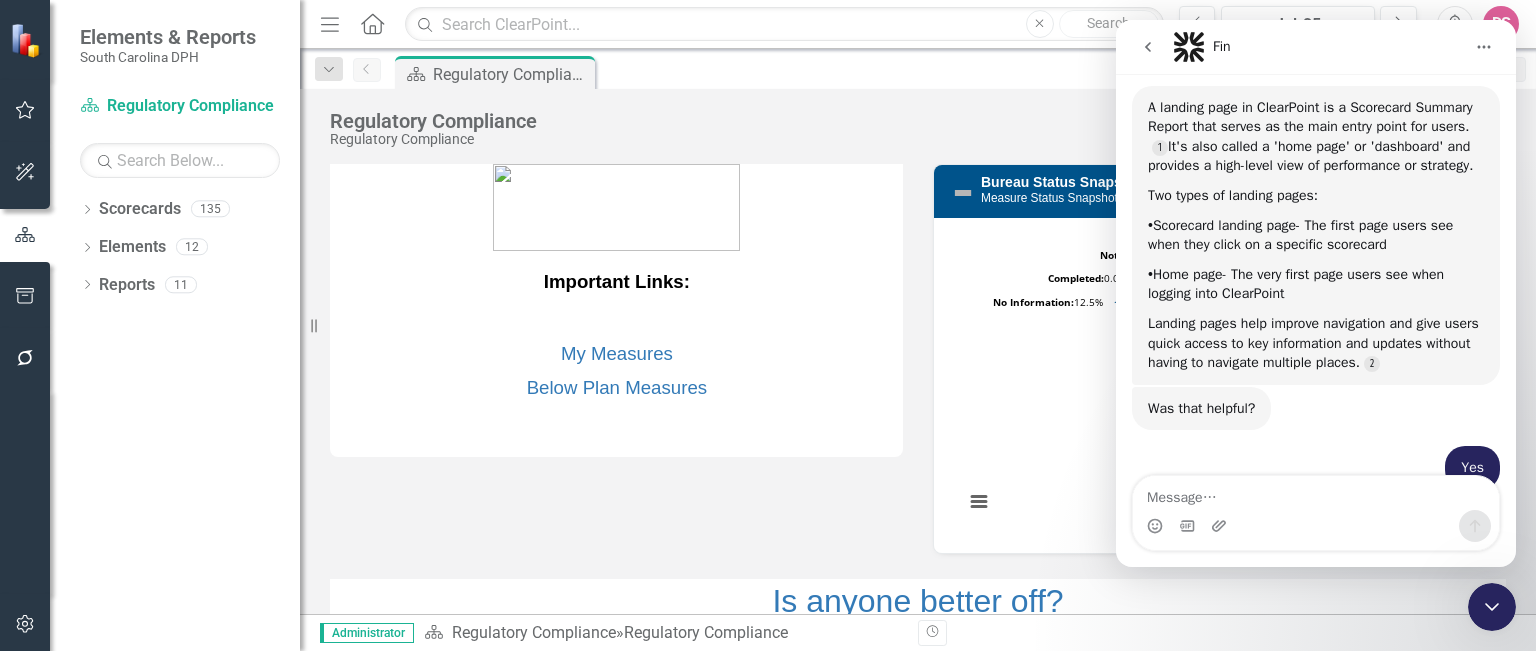 scroll, scrollTop: 3, scrollLeft: 0, axis: vertical 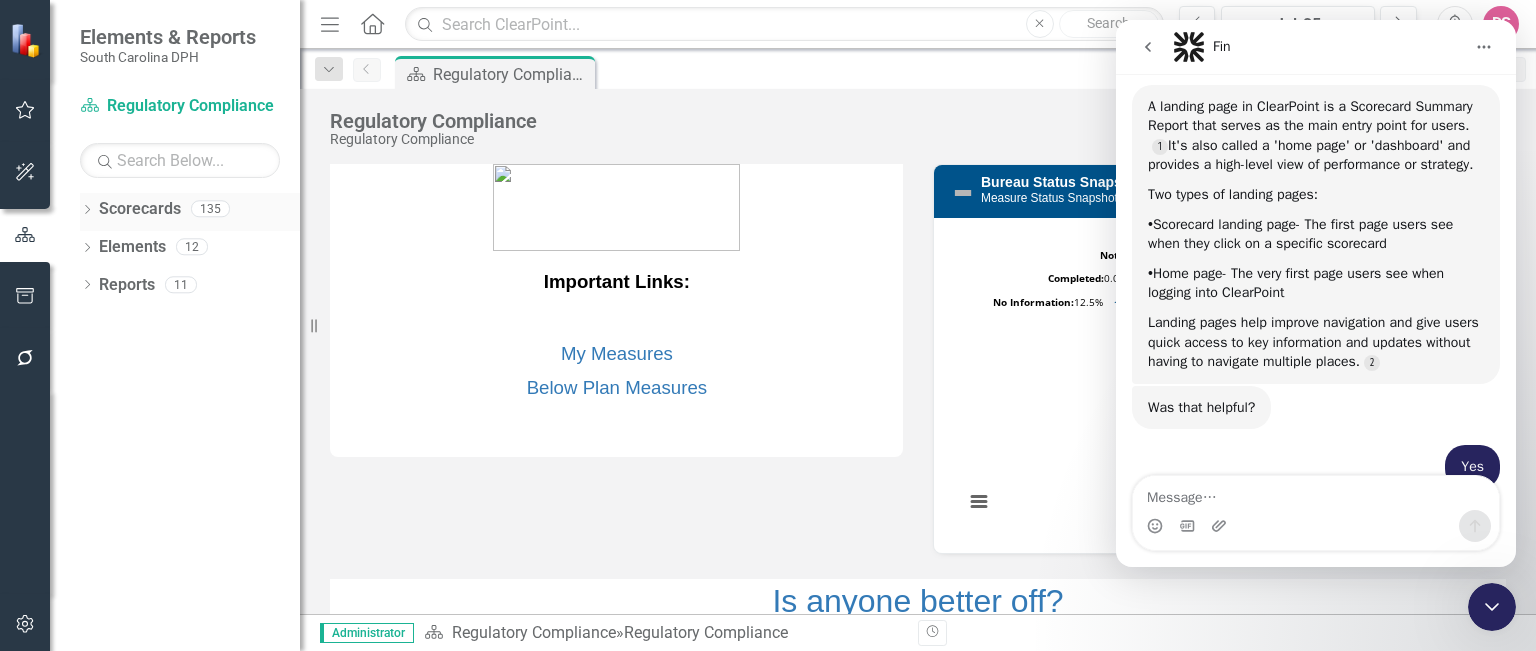 click on "Dropdown" 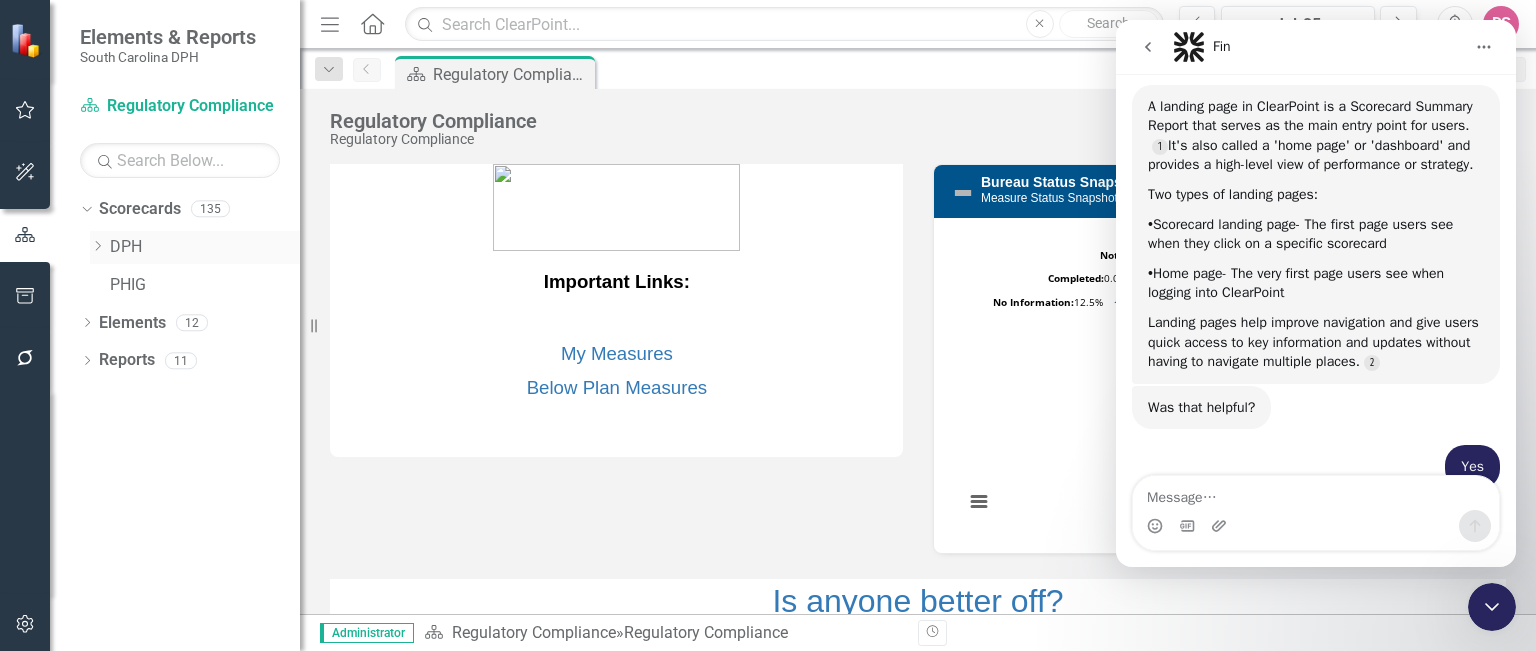 click 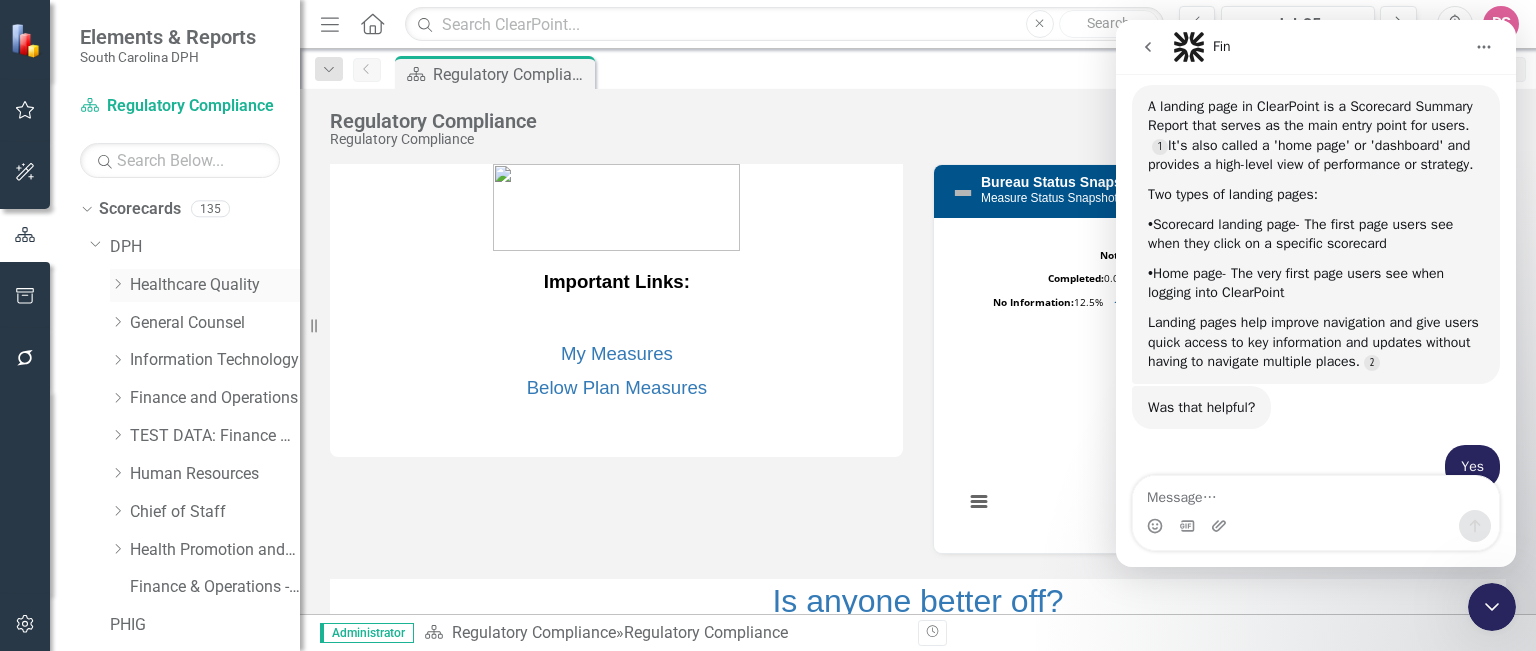click on "Healthcare Quality" at bounding box center [215, 285] 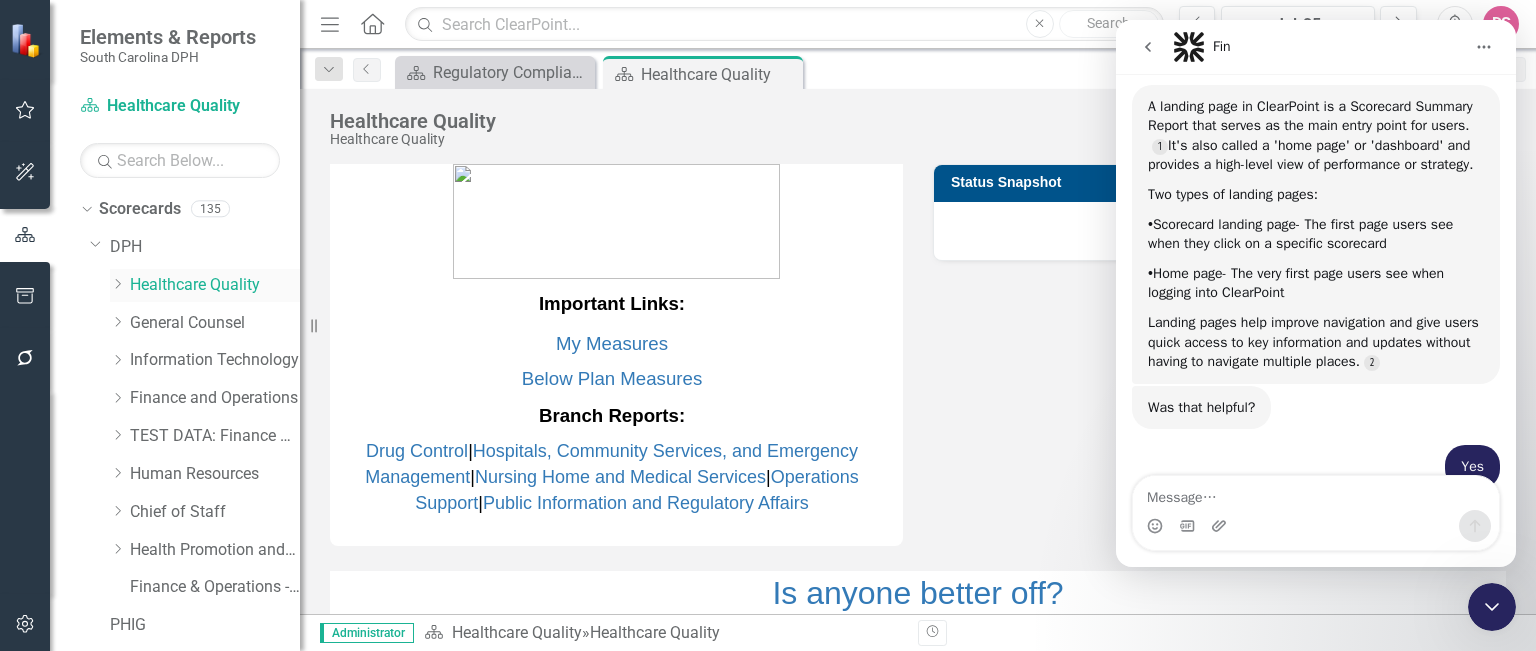 click on "Dropdown" 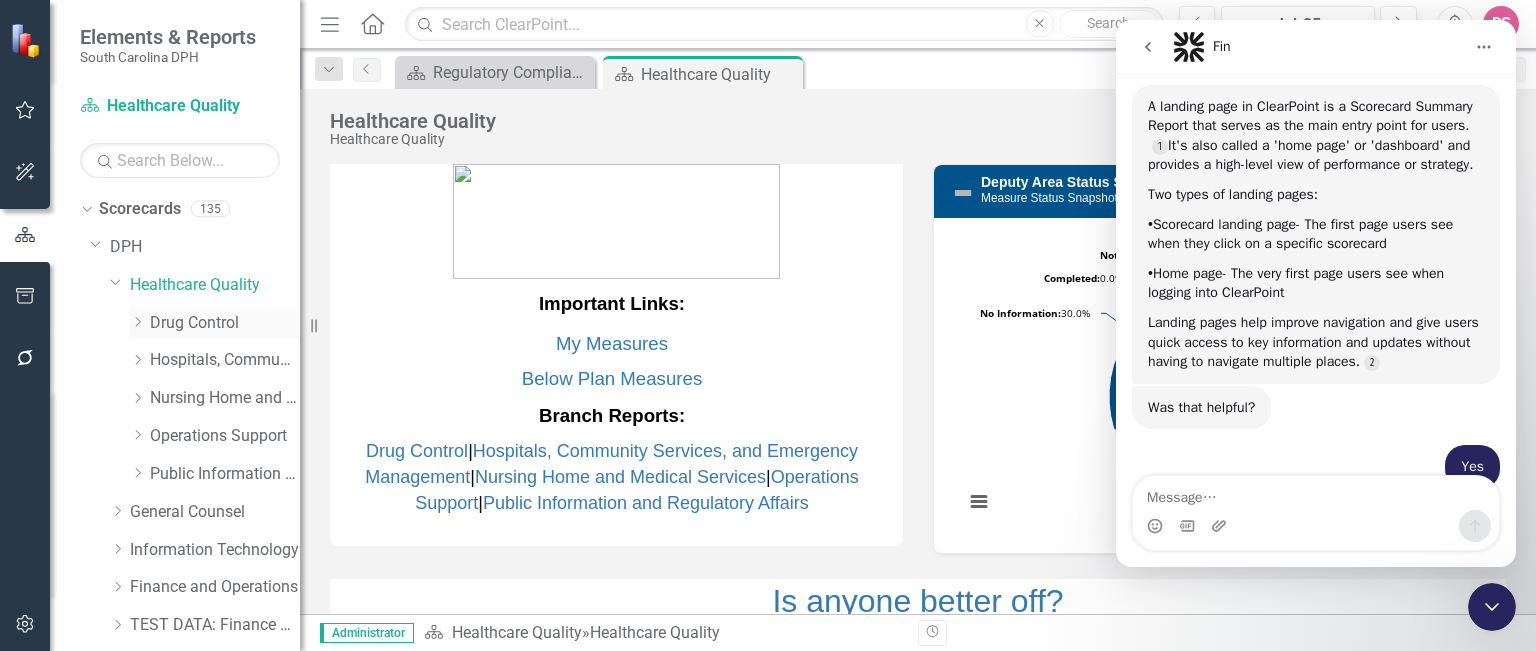 click on "Drug Control" at bounding box center [225, 323] 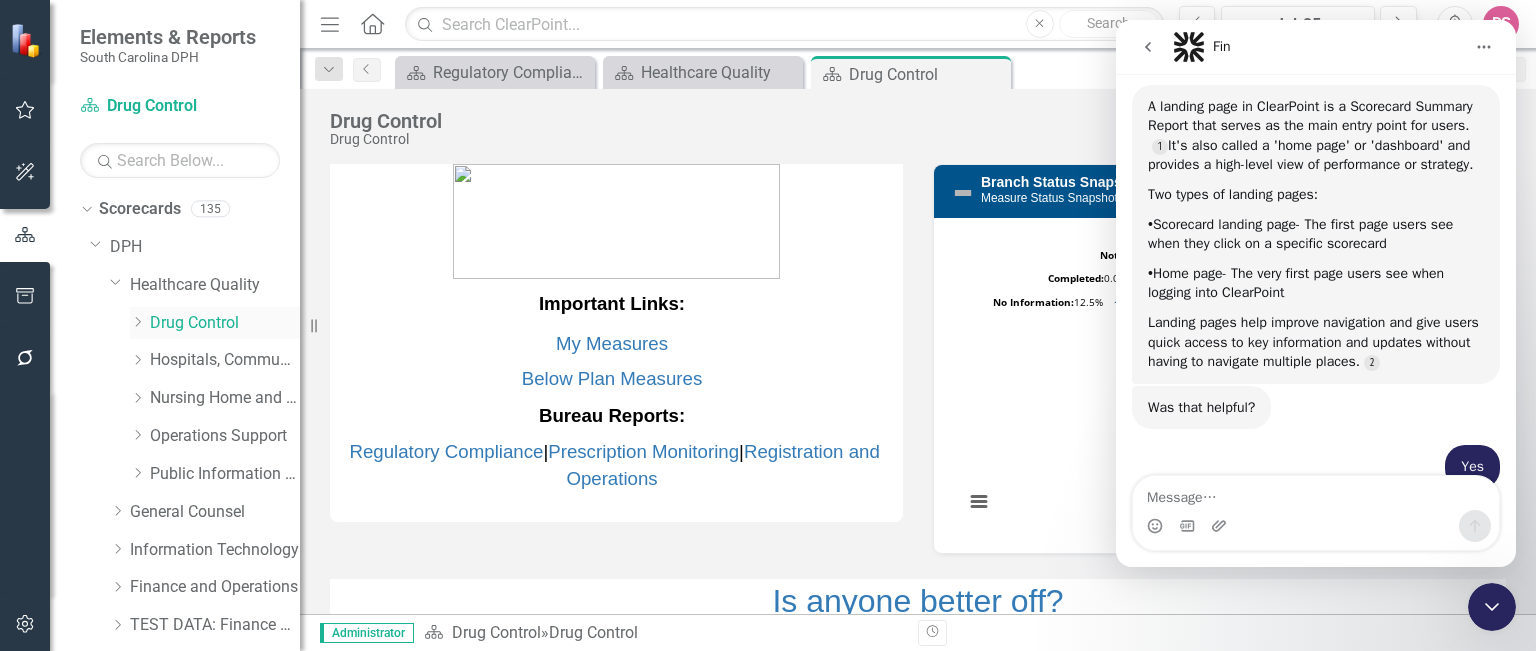 click on "Dropdown" 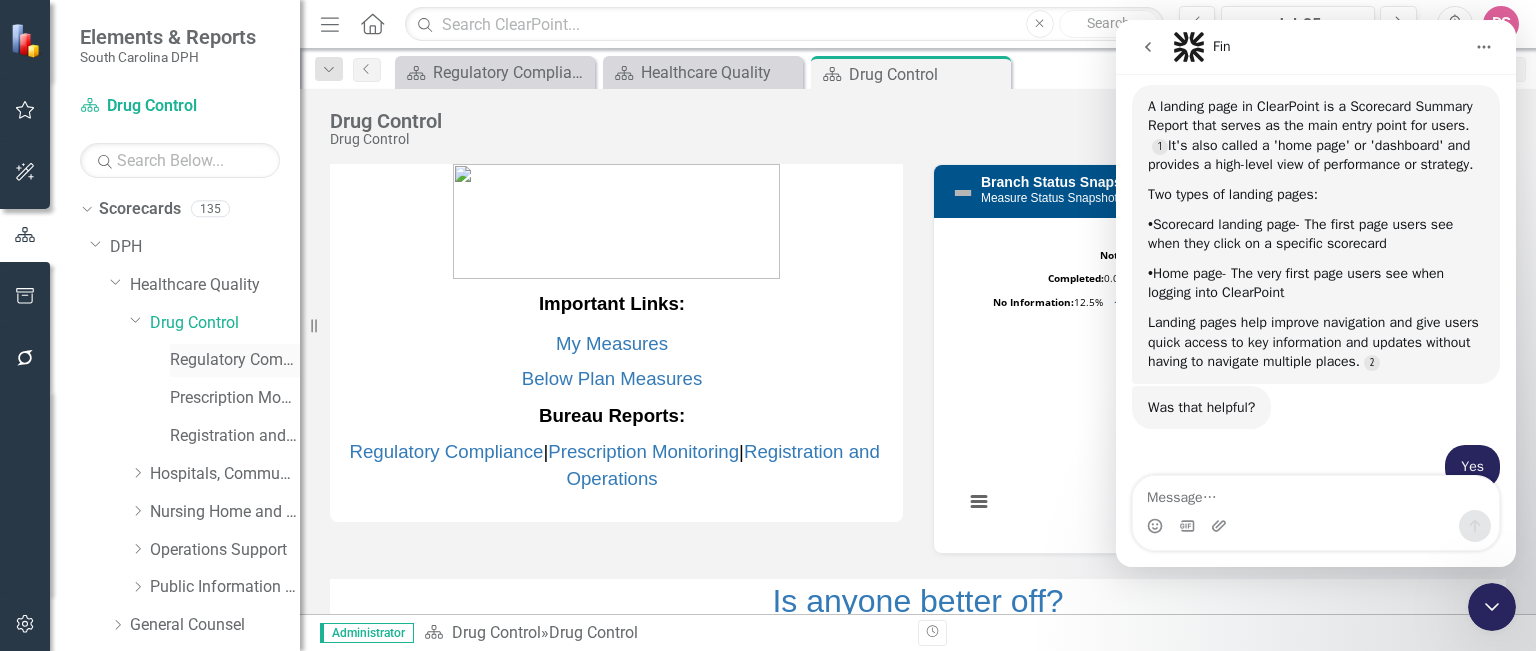click on "Regulatory Compliance" at bounding box center (235, 360) 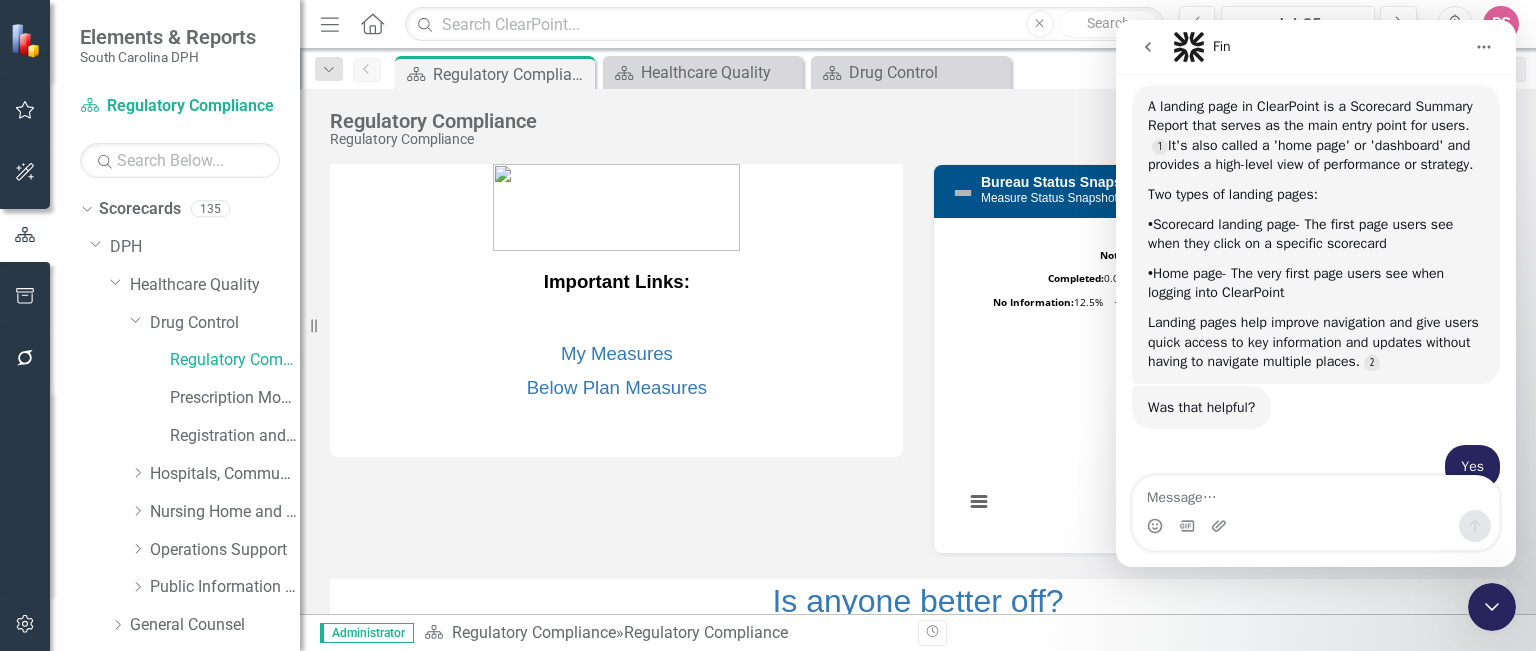 click on "Home" 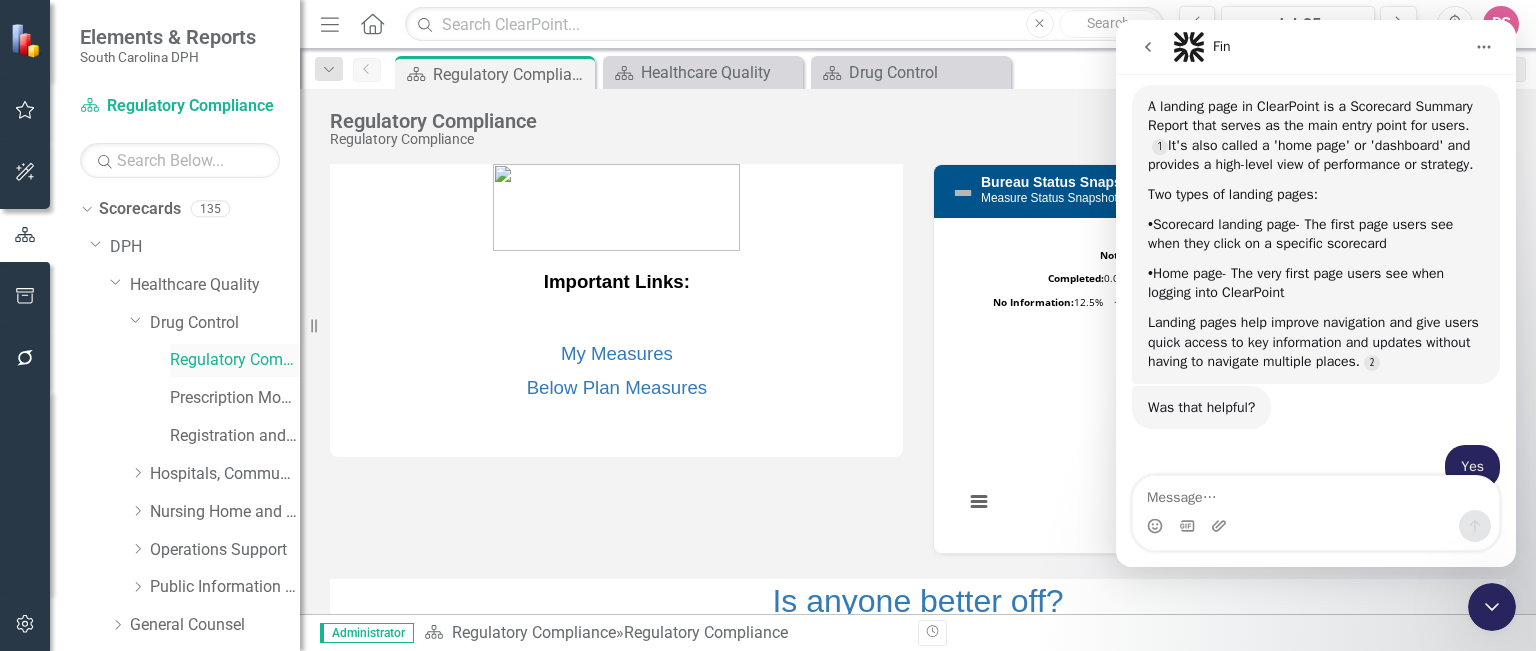 click on "Regulatory Compliance" at bounding box center [235, 360] 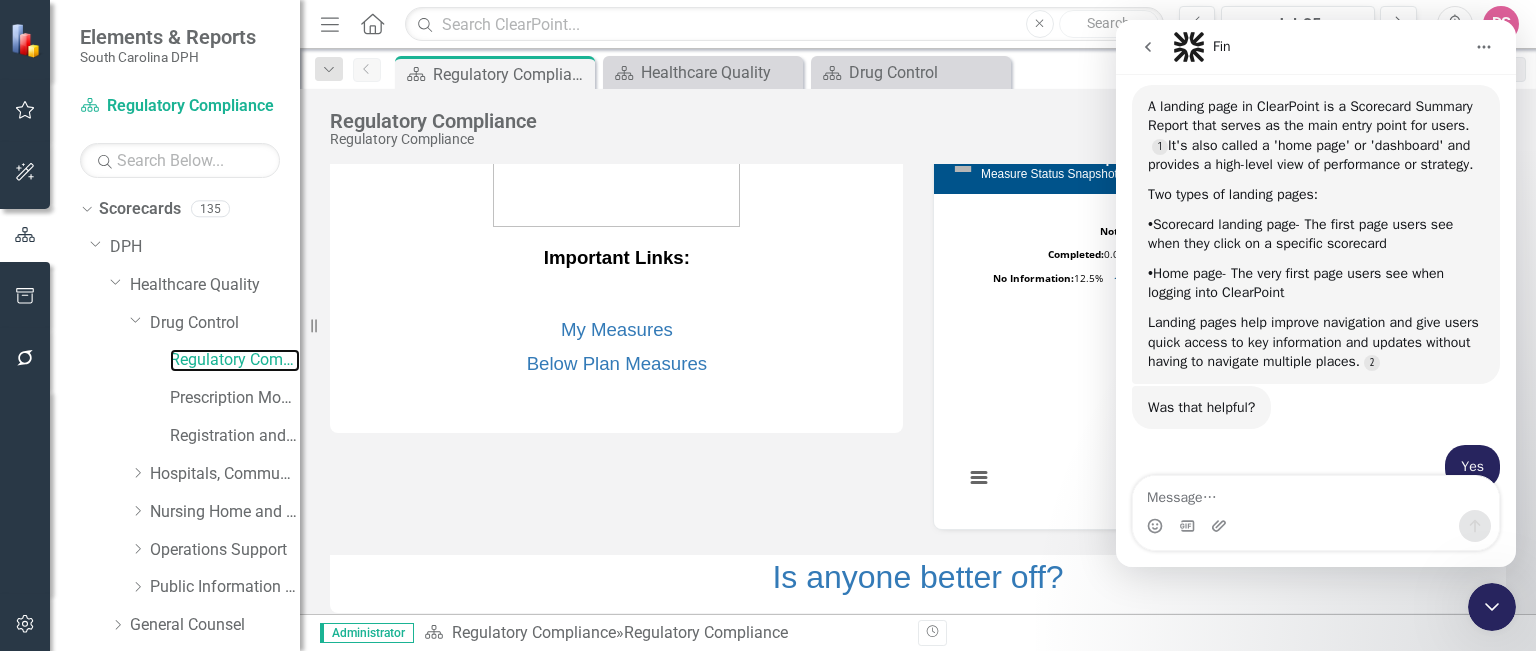 scroll, scrollTop: 0, scrollLeft: 0, axis: both 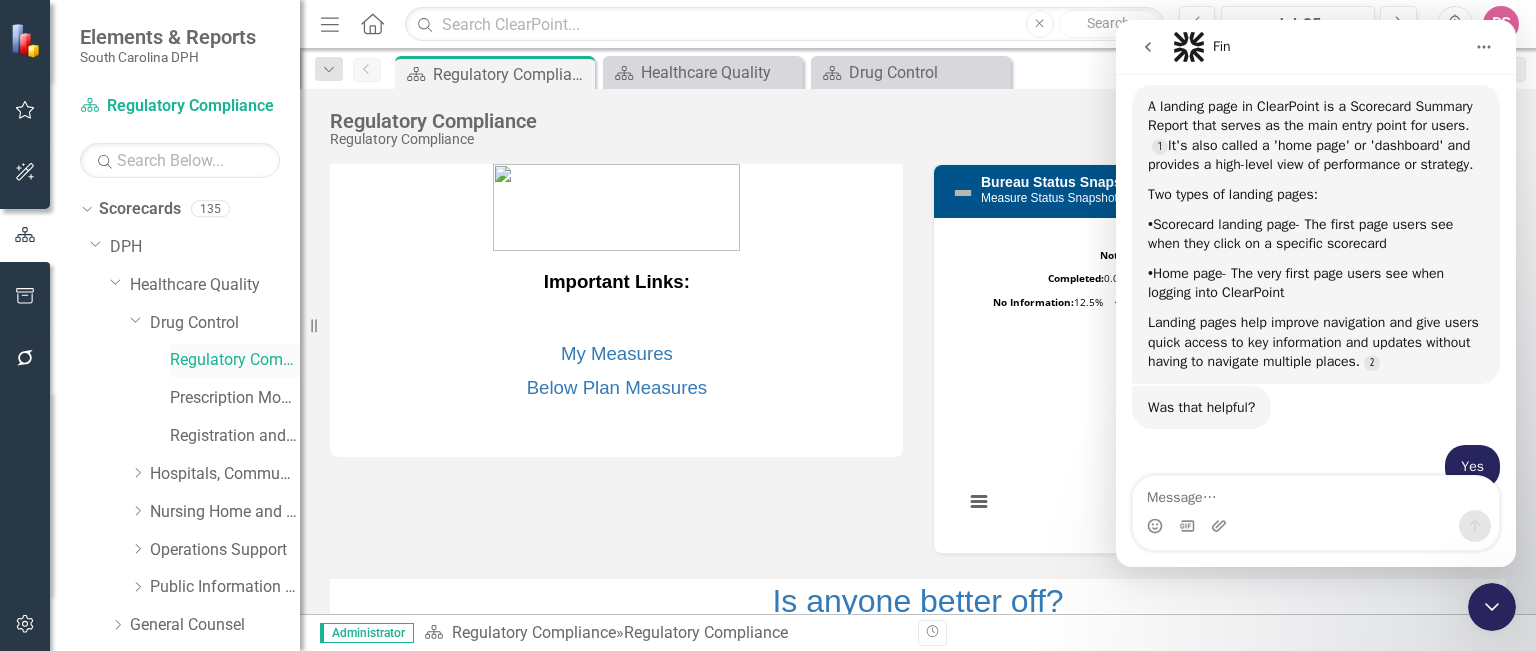 click on "Regulatory Compliance" at bounding box center (235, 360) 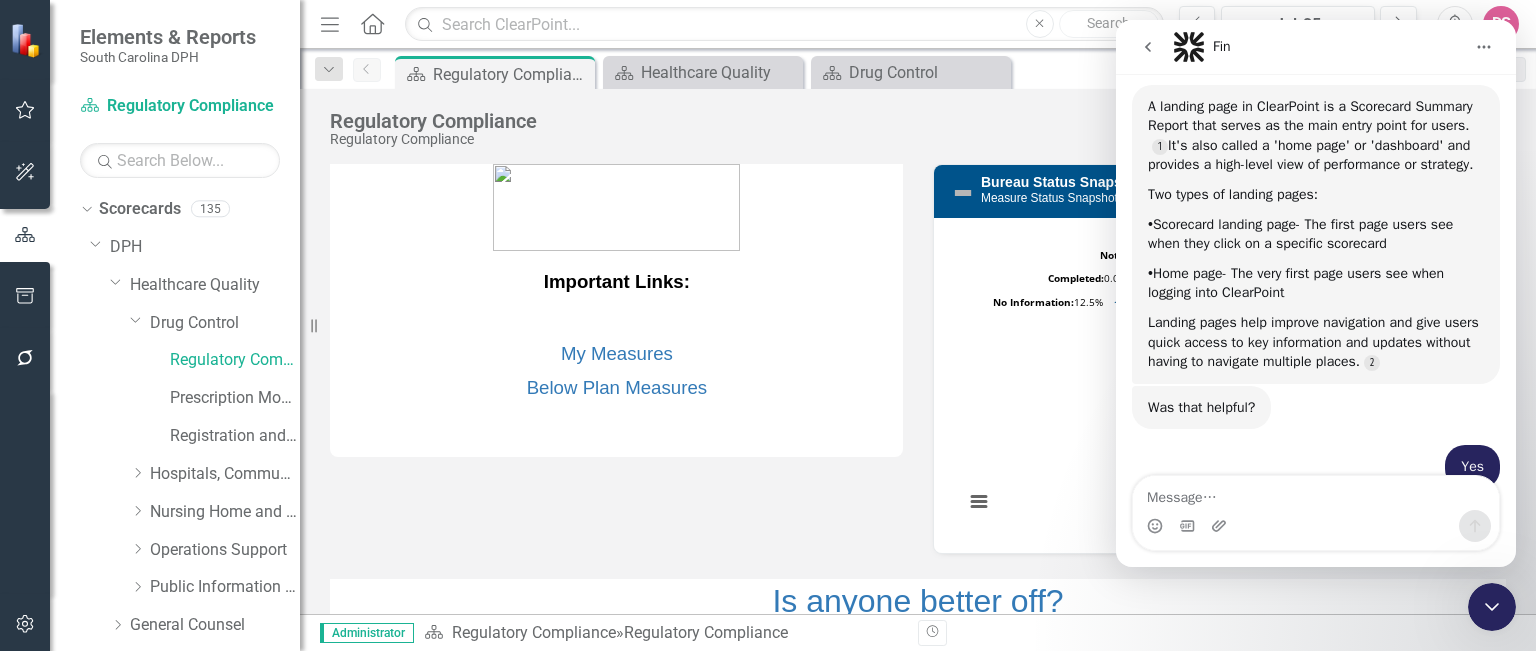 click 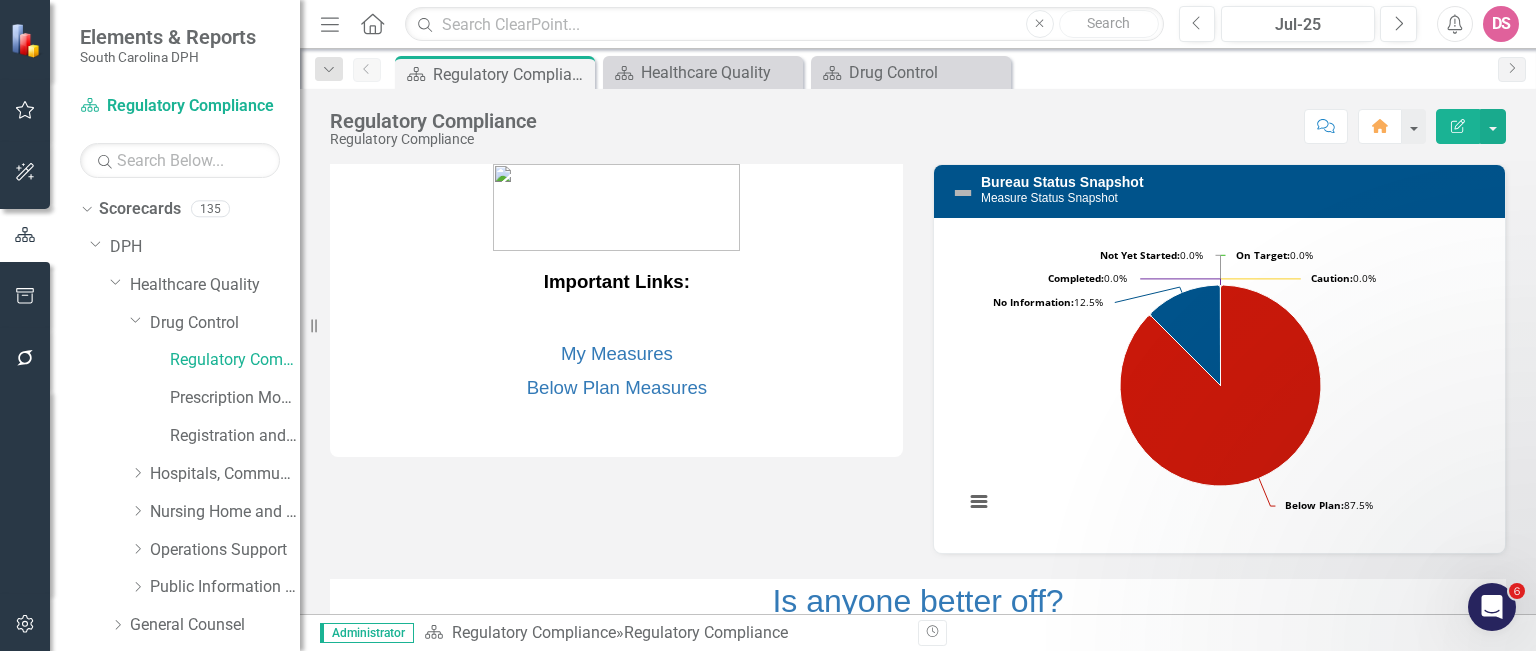 scroll, scrollTop: 0, scrollLeft: 0, axis: both 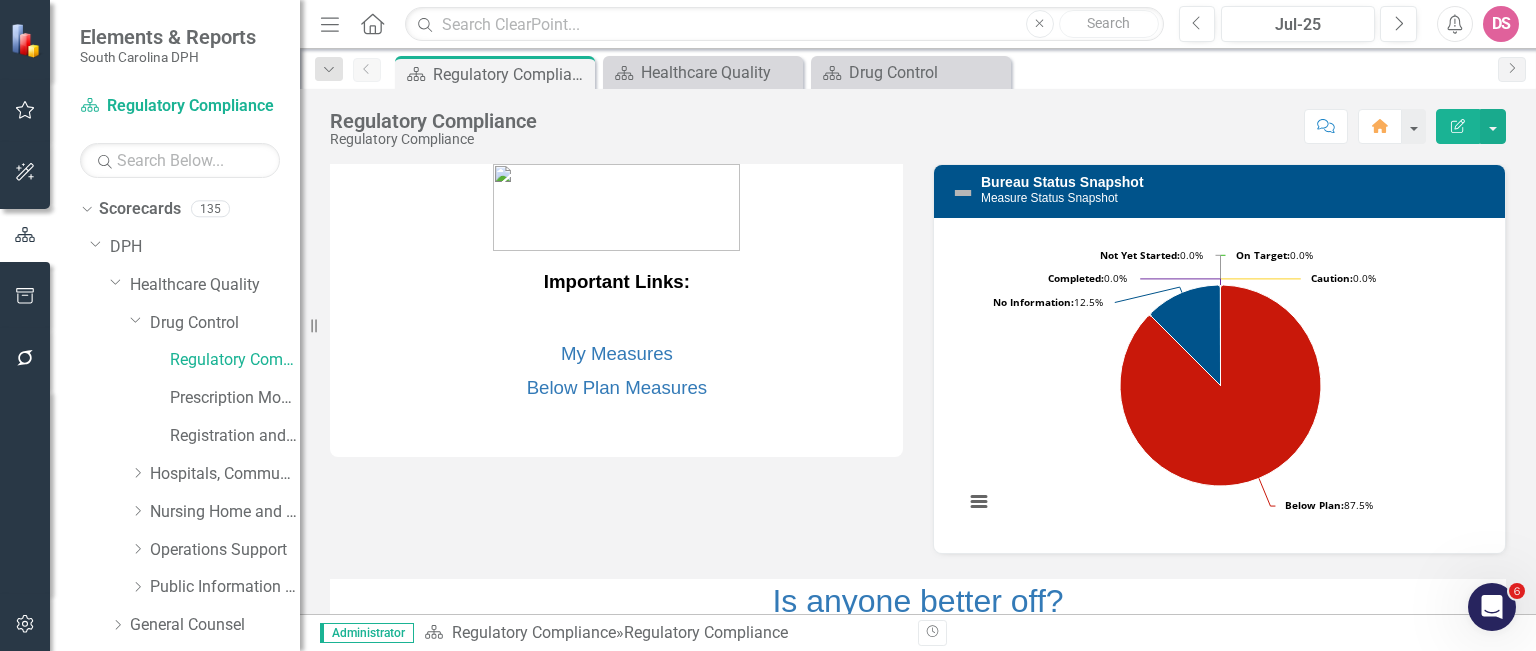 click on "DS" at bounding box center (1501, 24) 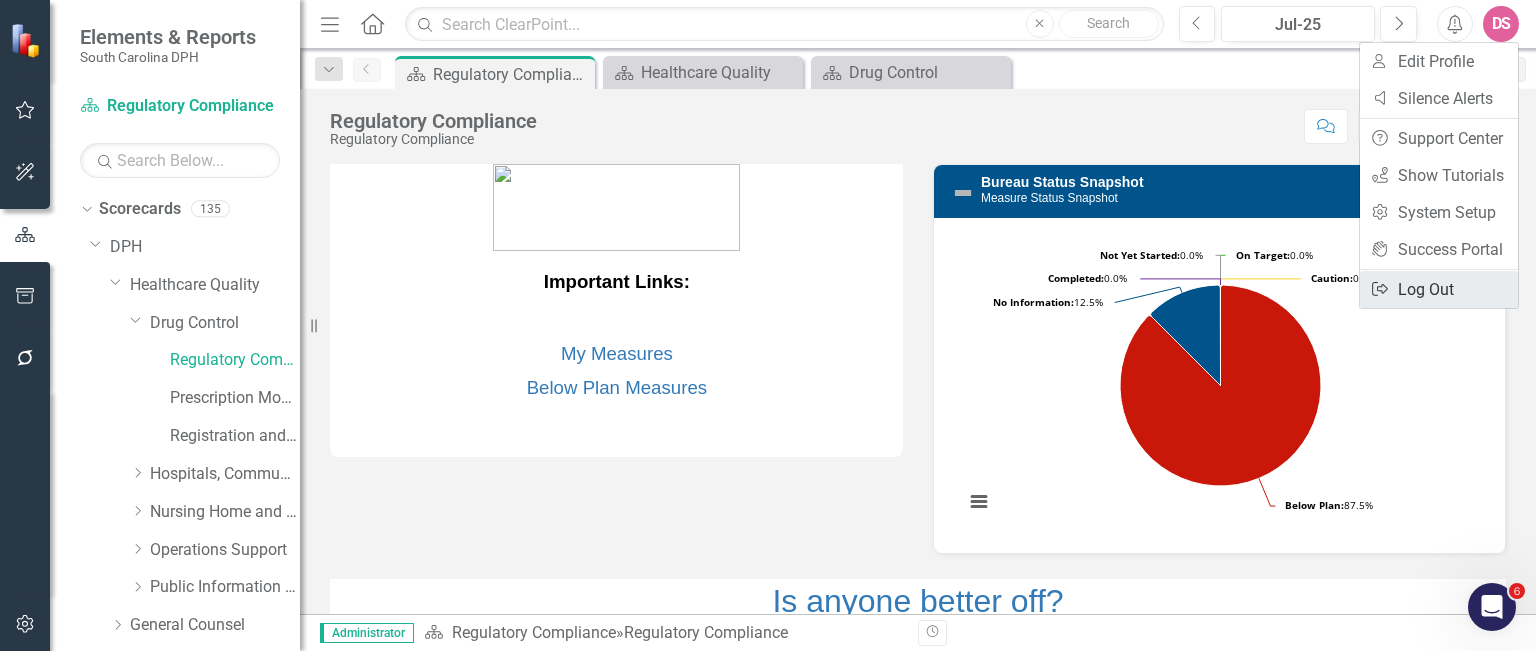 click on "Logout Log Out" at bounding box center [1439, 289] 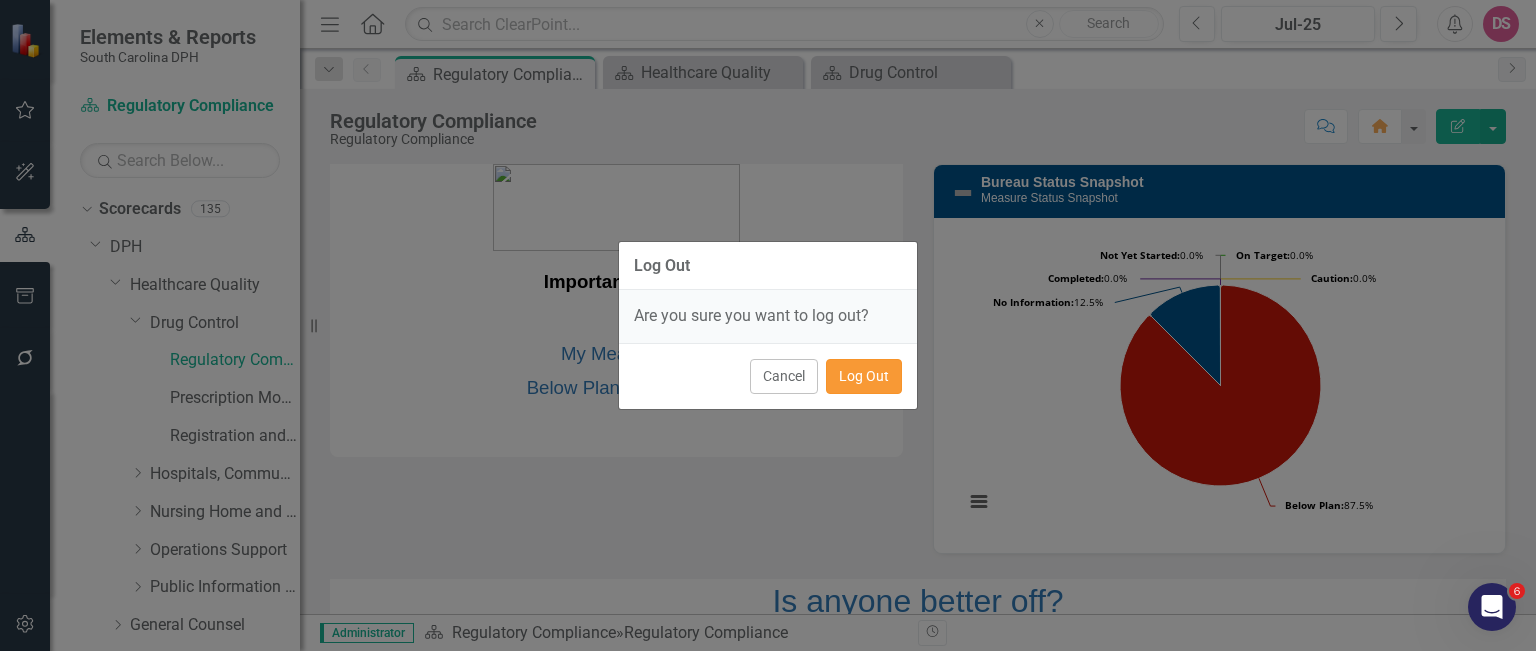click on "Log Out" at bounding box center (864, 376) 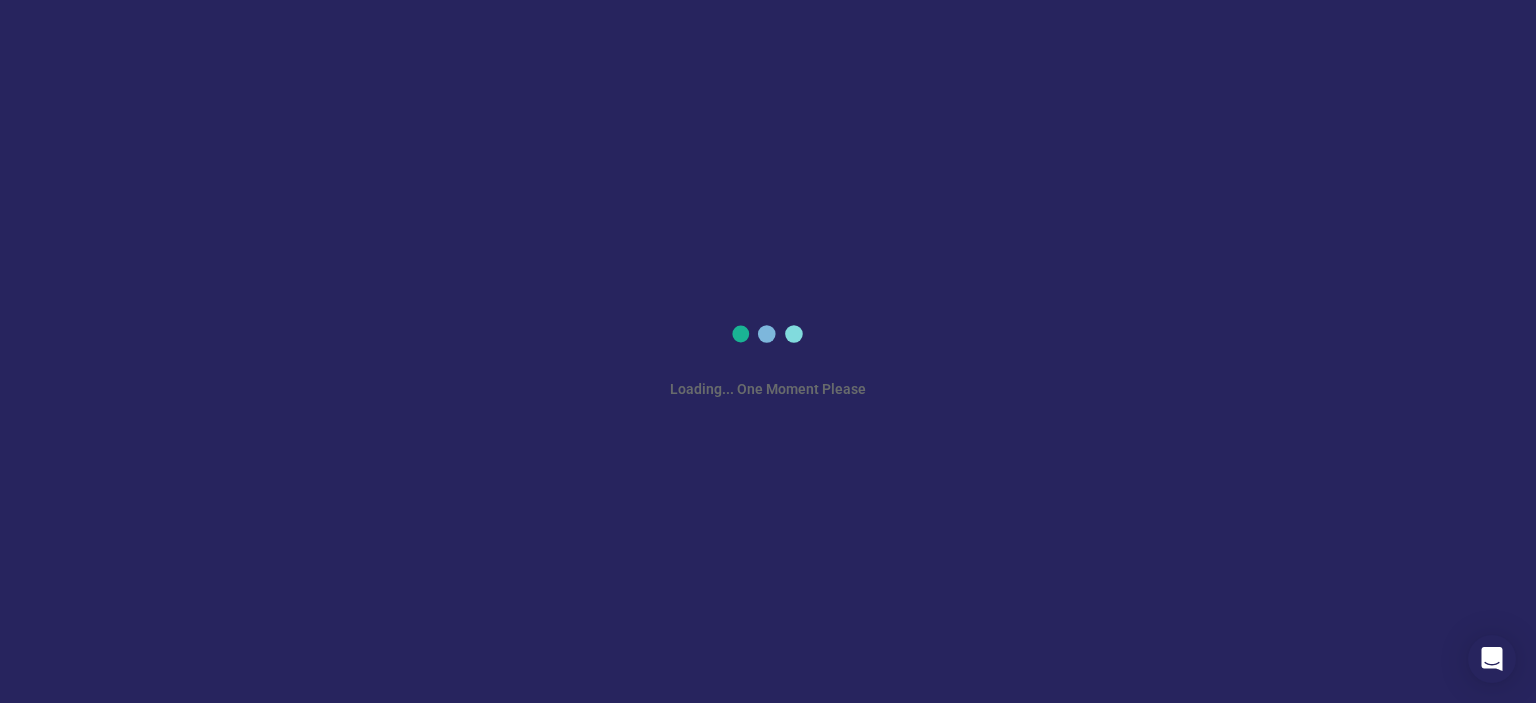 scroll, scrollTop: 0, scrollLeft: 0, axis: both 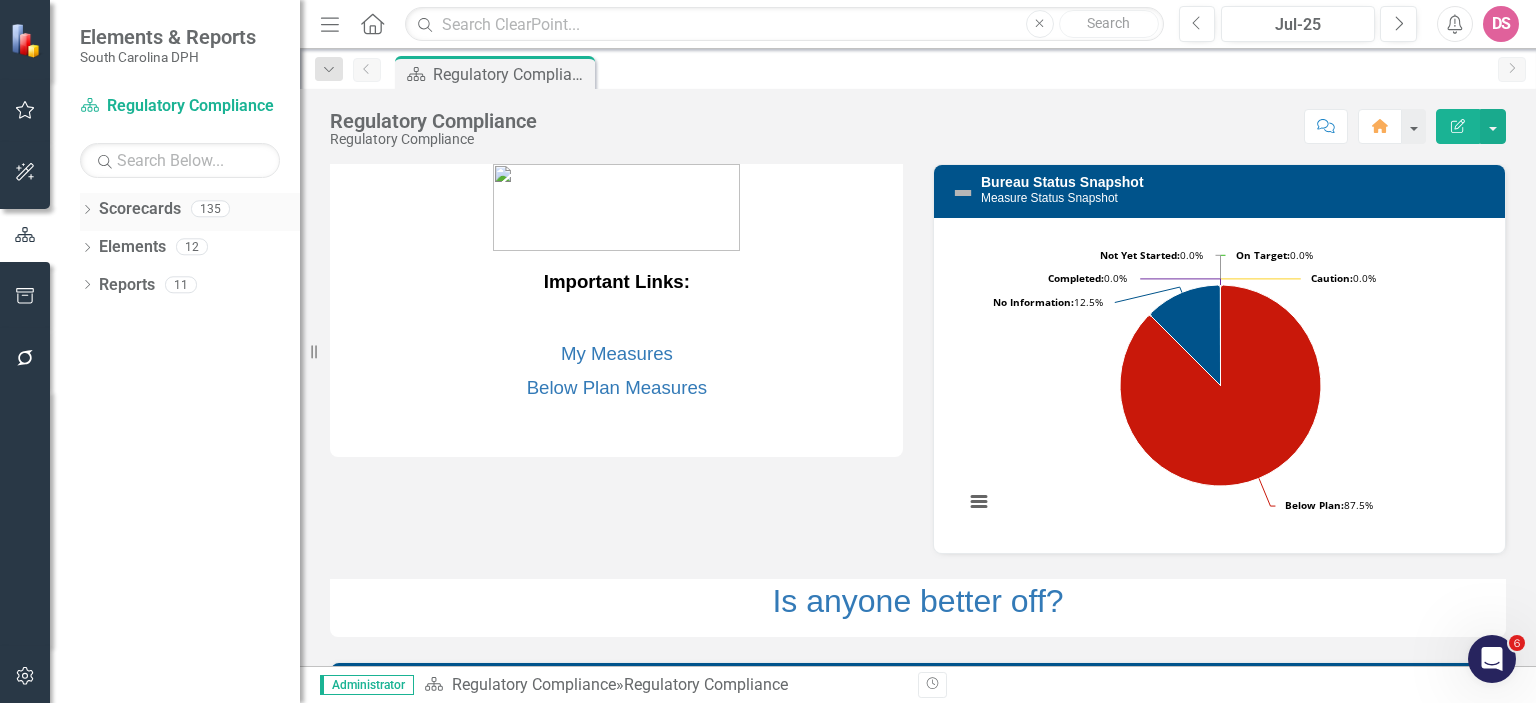click on "Dropdown" 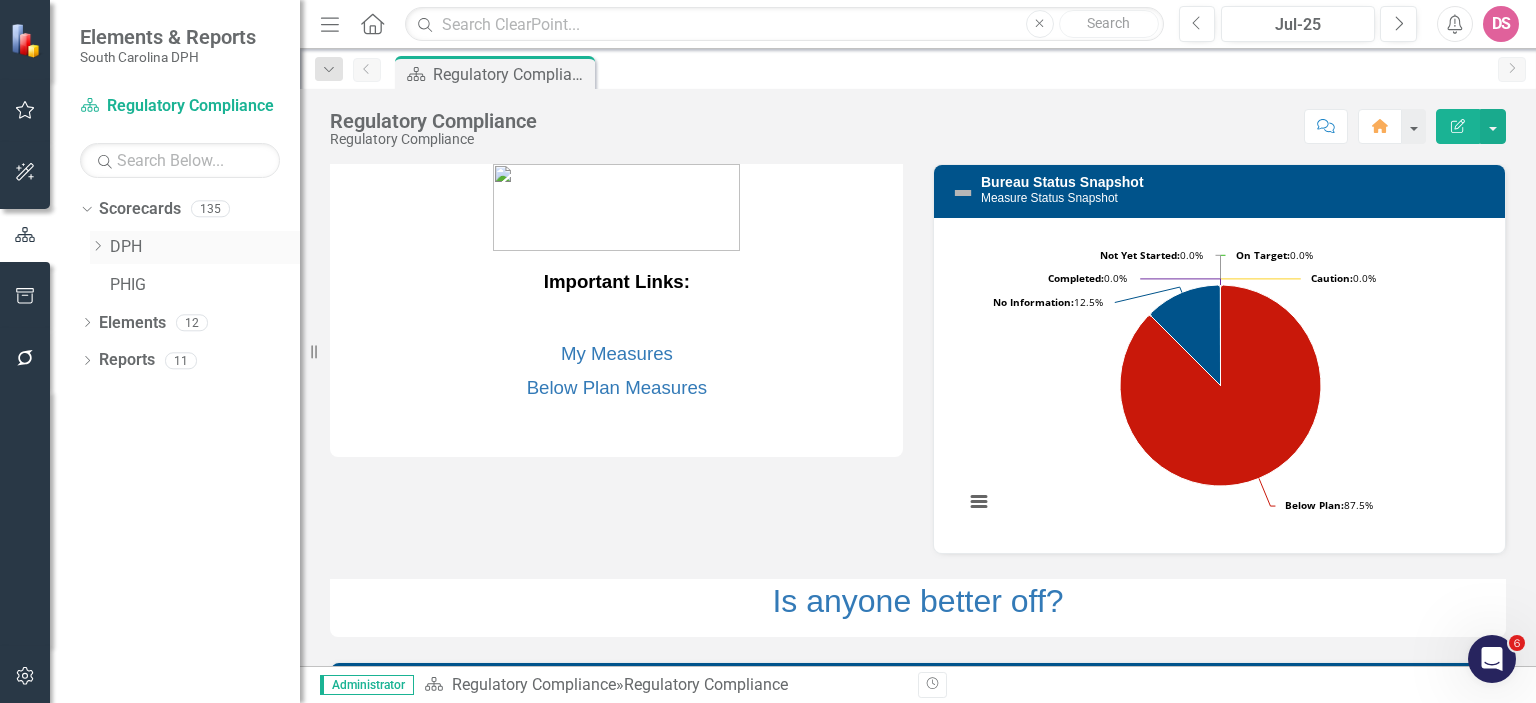 click on "Dropdown" 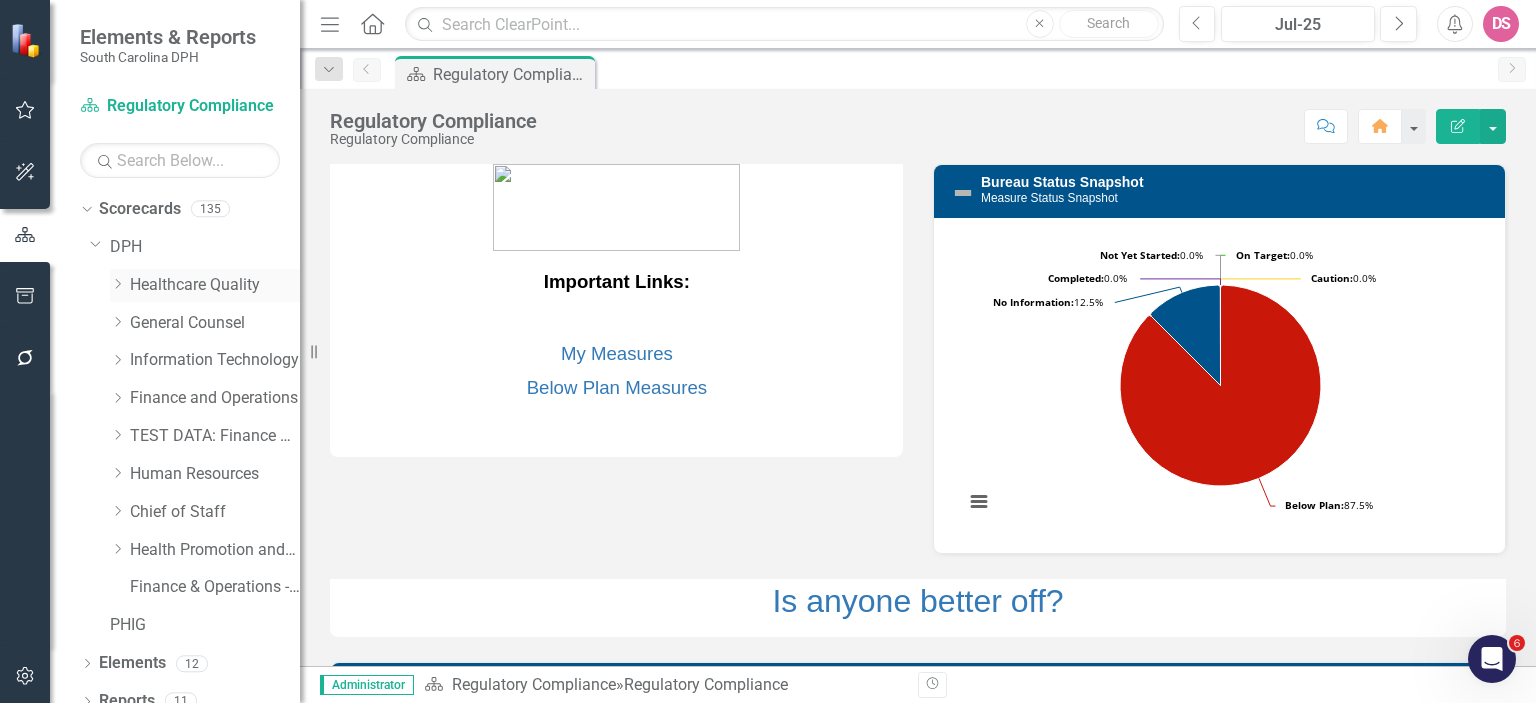 click on "Dropdown" 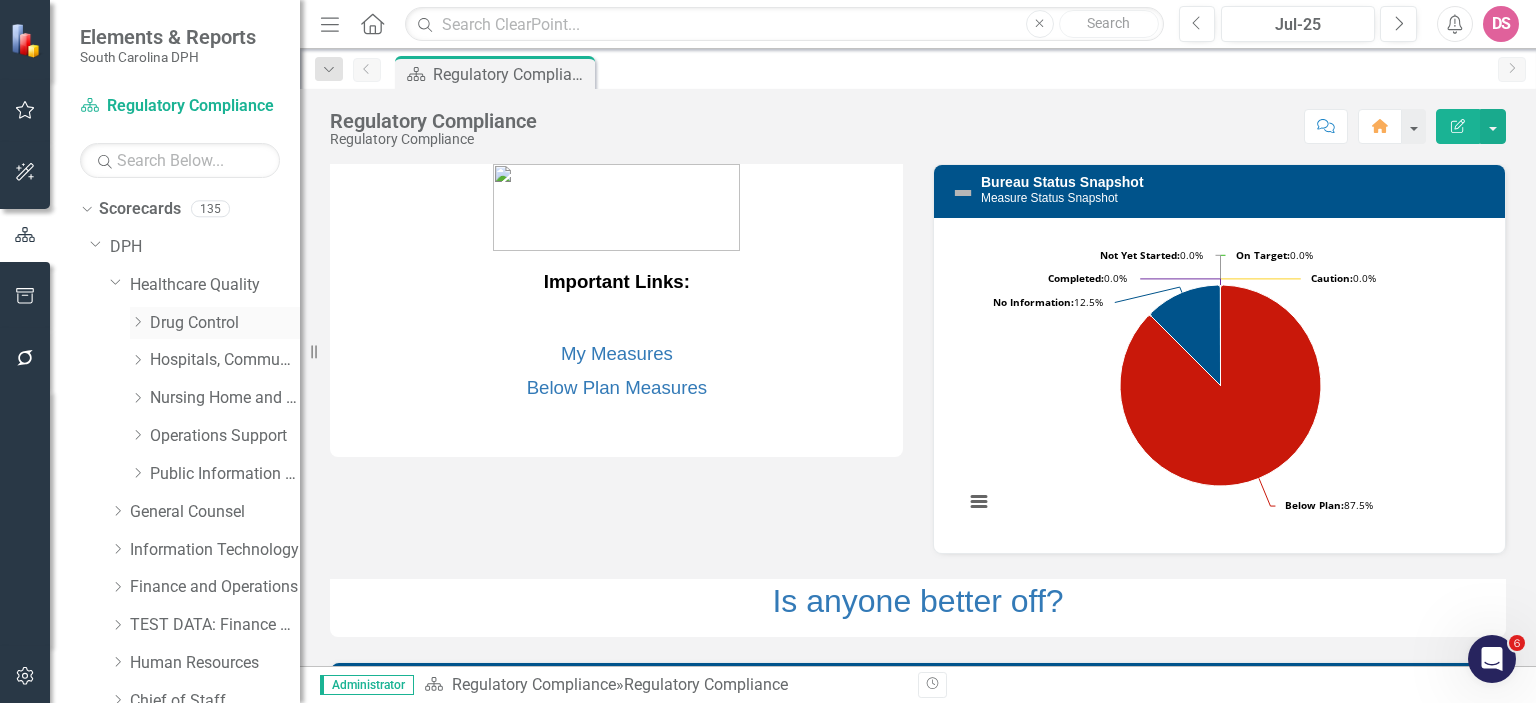 click on "Dropdown" 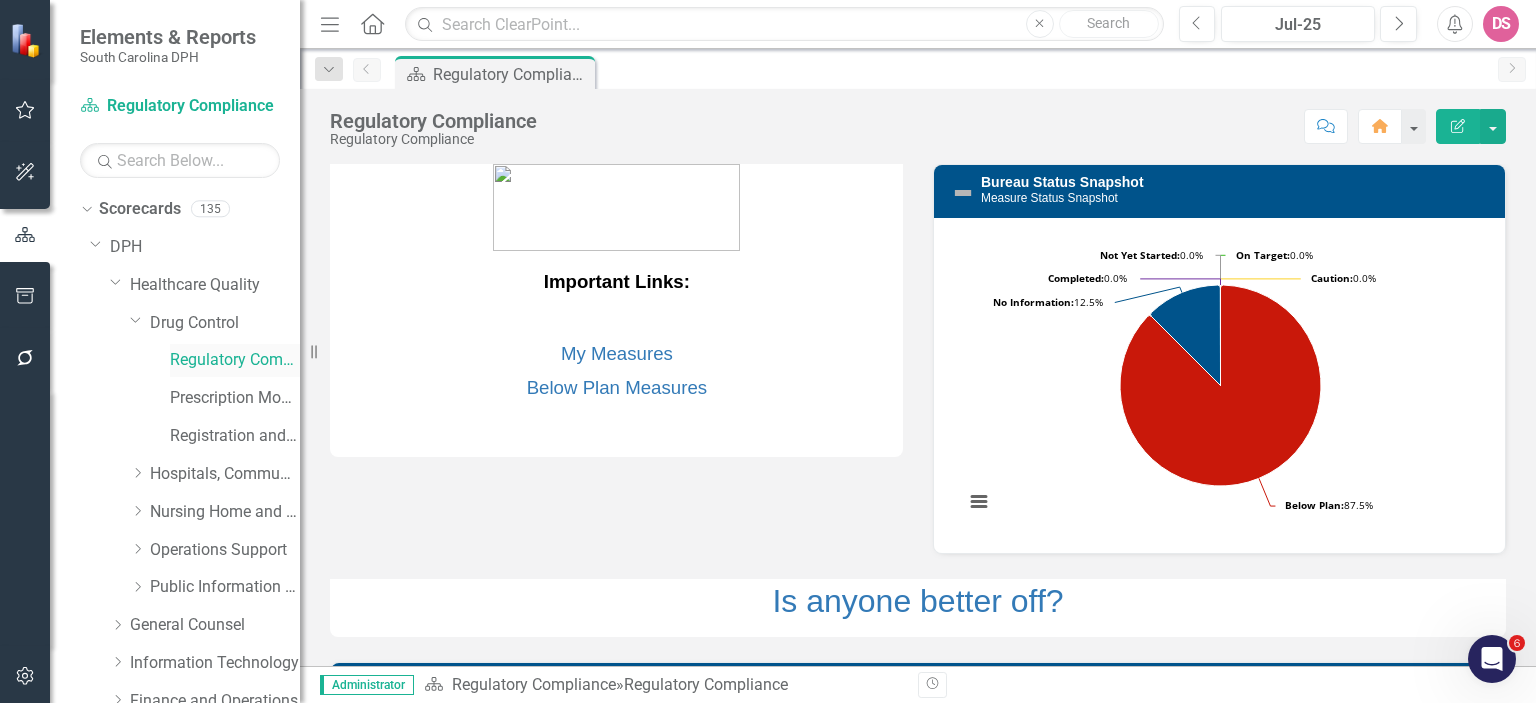 drag, startPoint x: 217, startPoint y: 357, endPoint x: 194, endPoint y: 365, distance: 24.351591 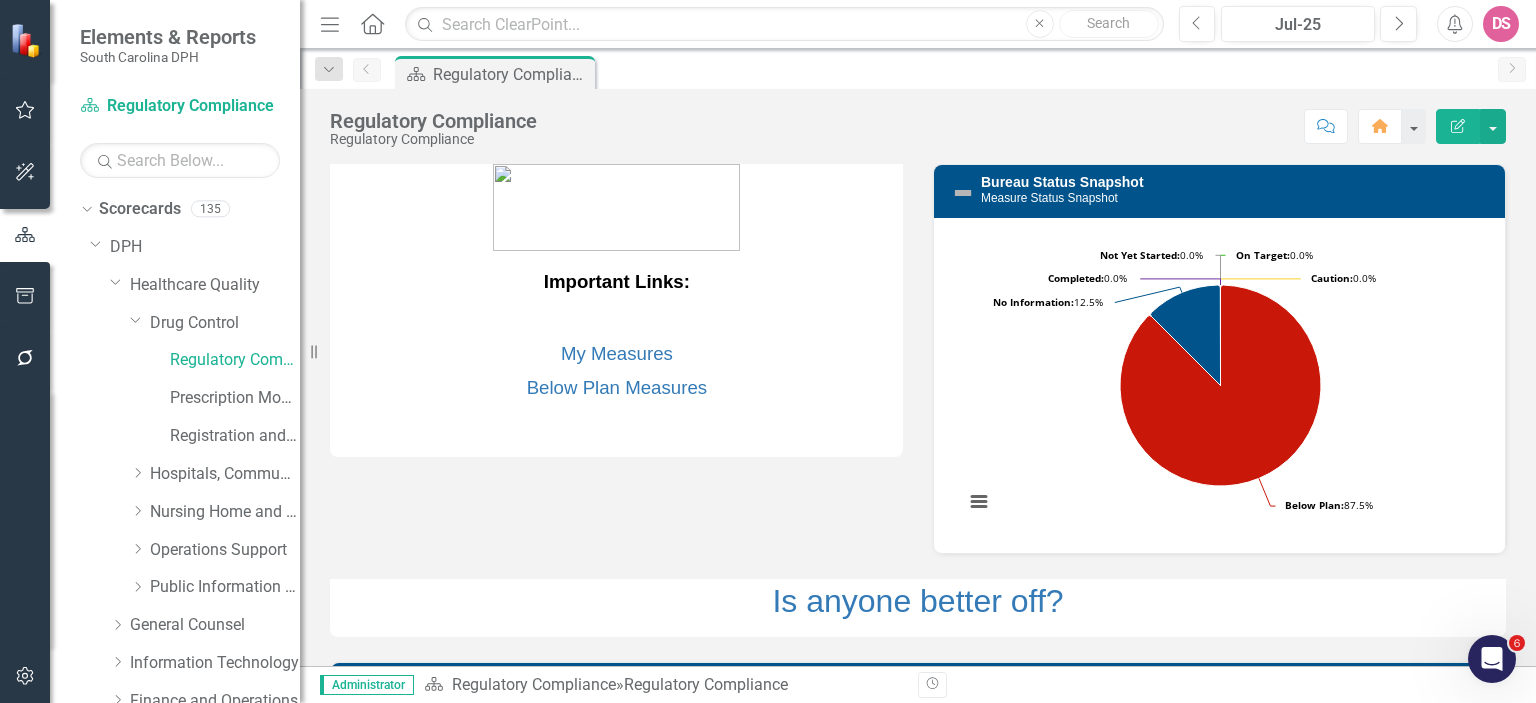 click 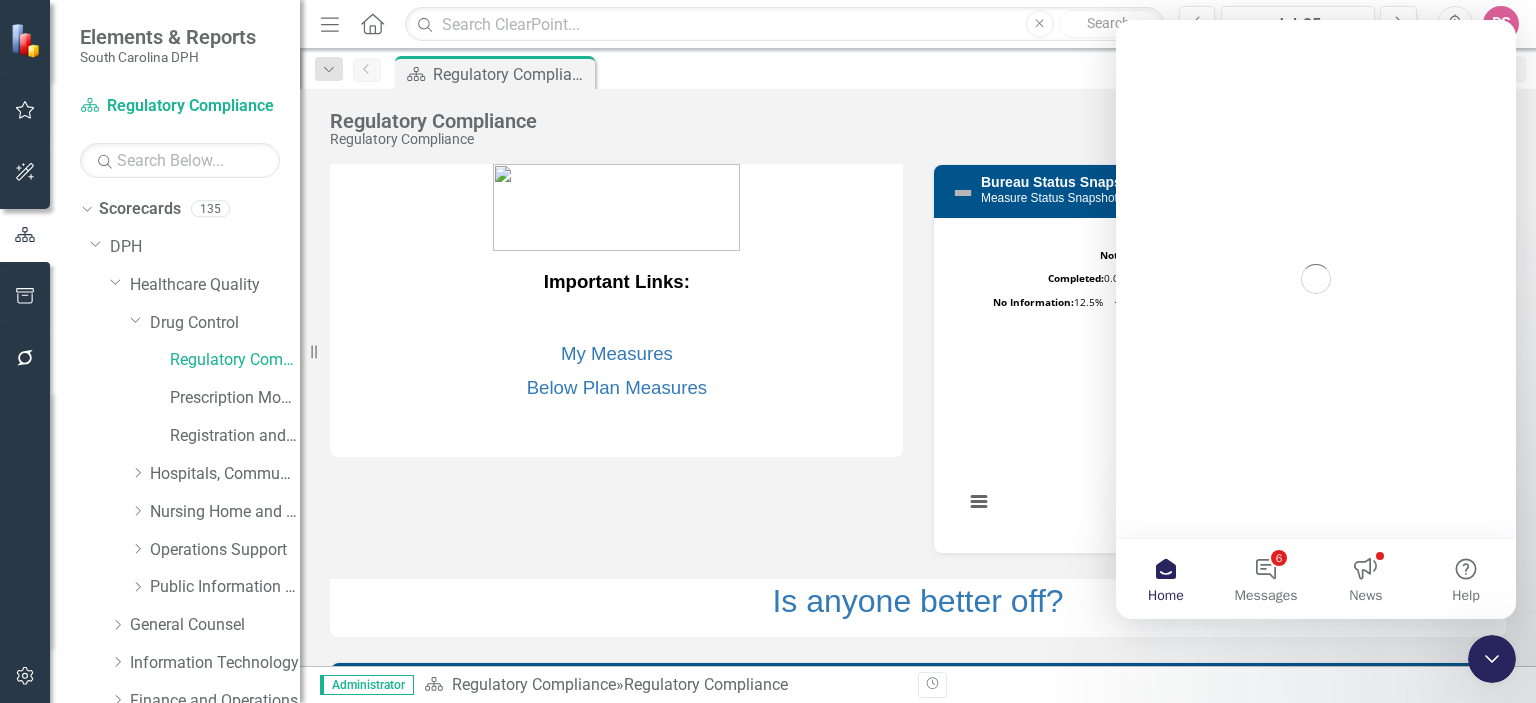 scroll, scrollTop: 0, scrollLeft: 0, axis: both 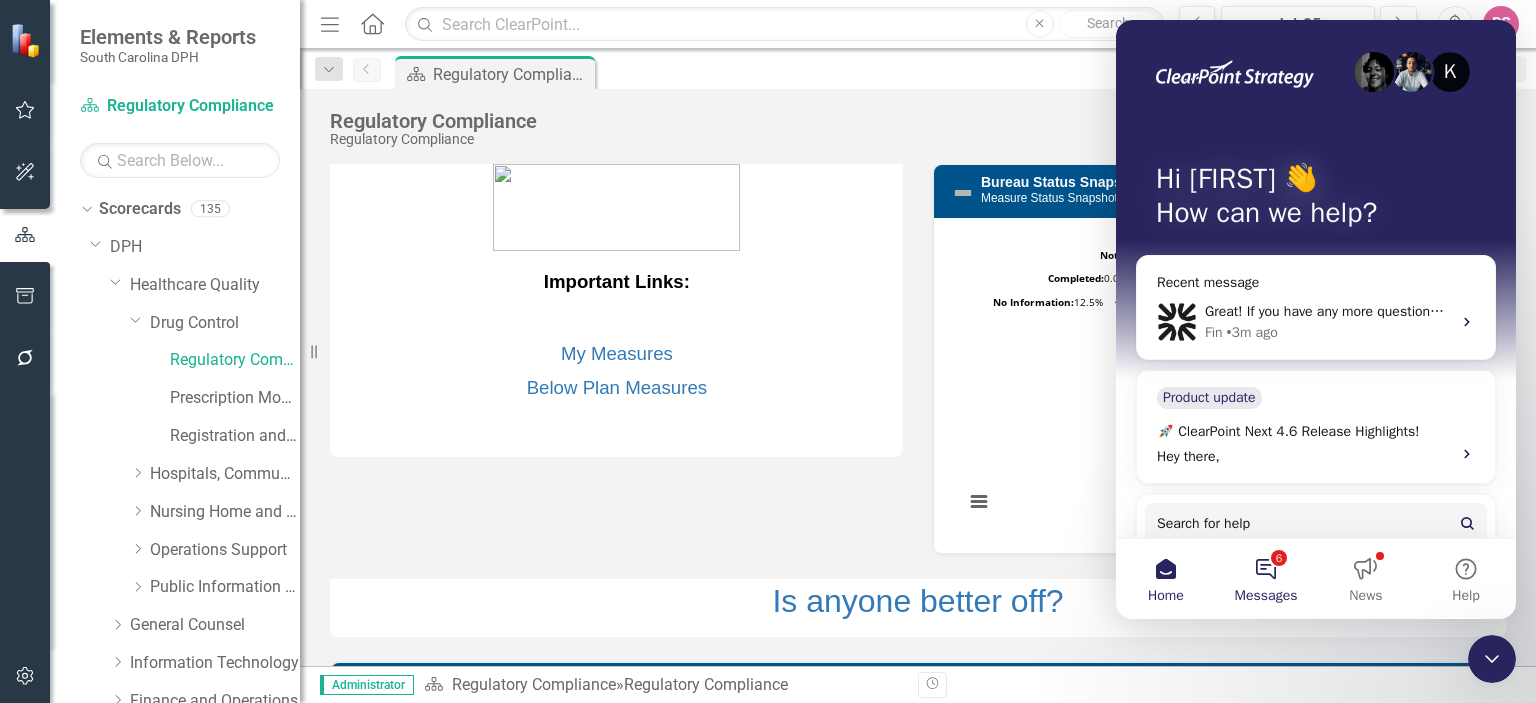 click on "6 Messages" at bounding box center [1266, 579] 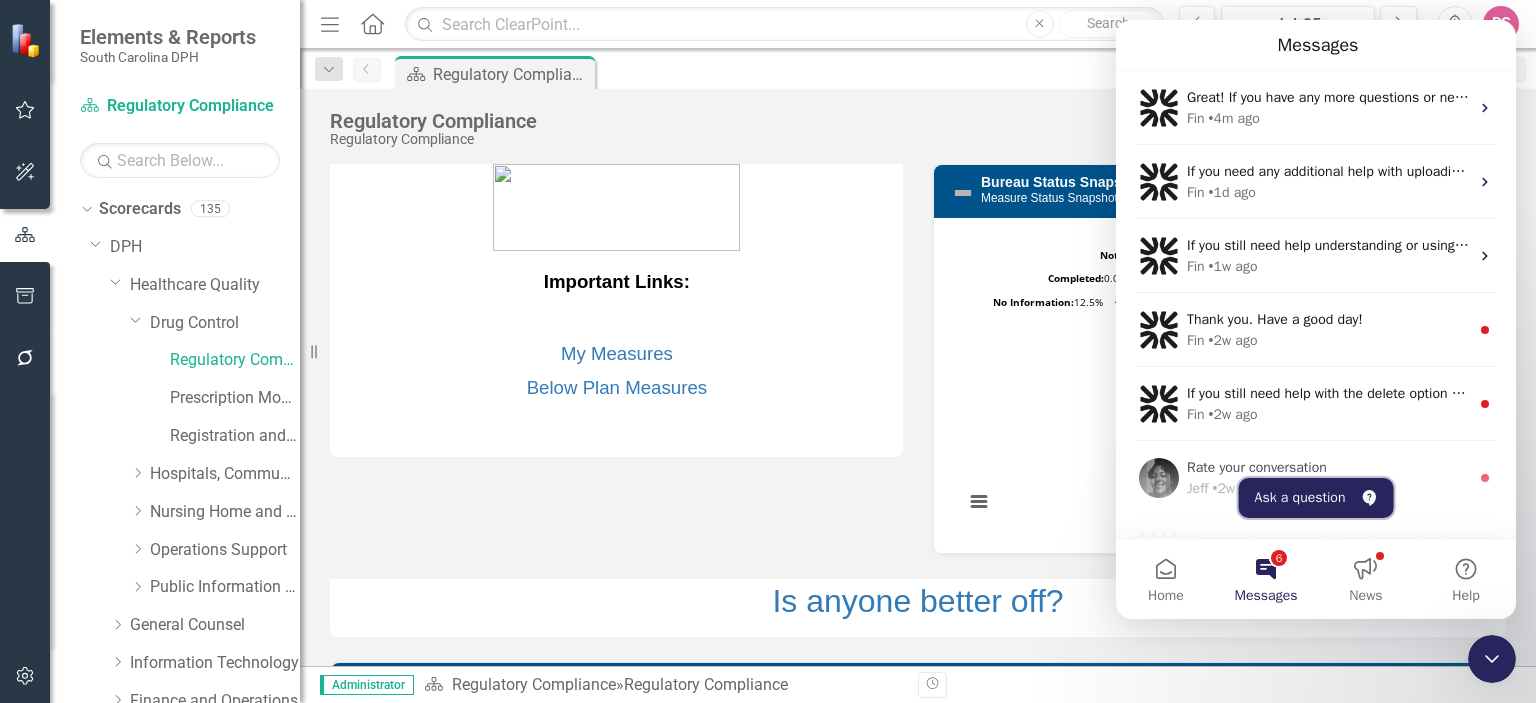 click on "Ask a question" at bounding box center [1316, 498] 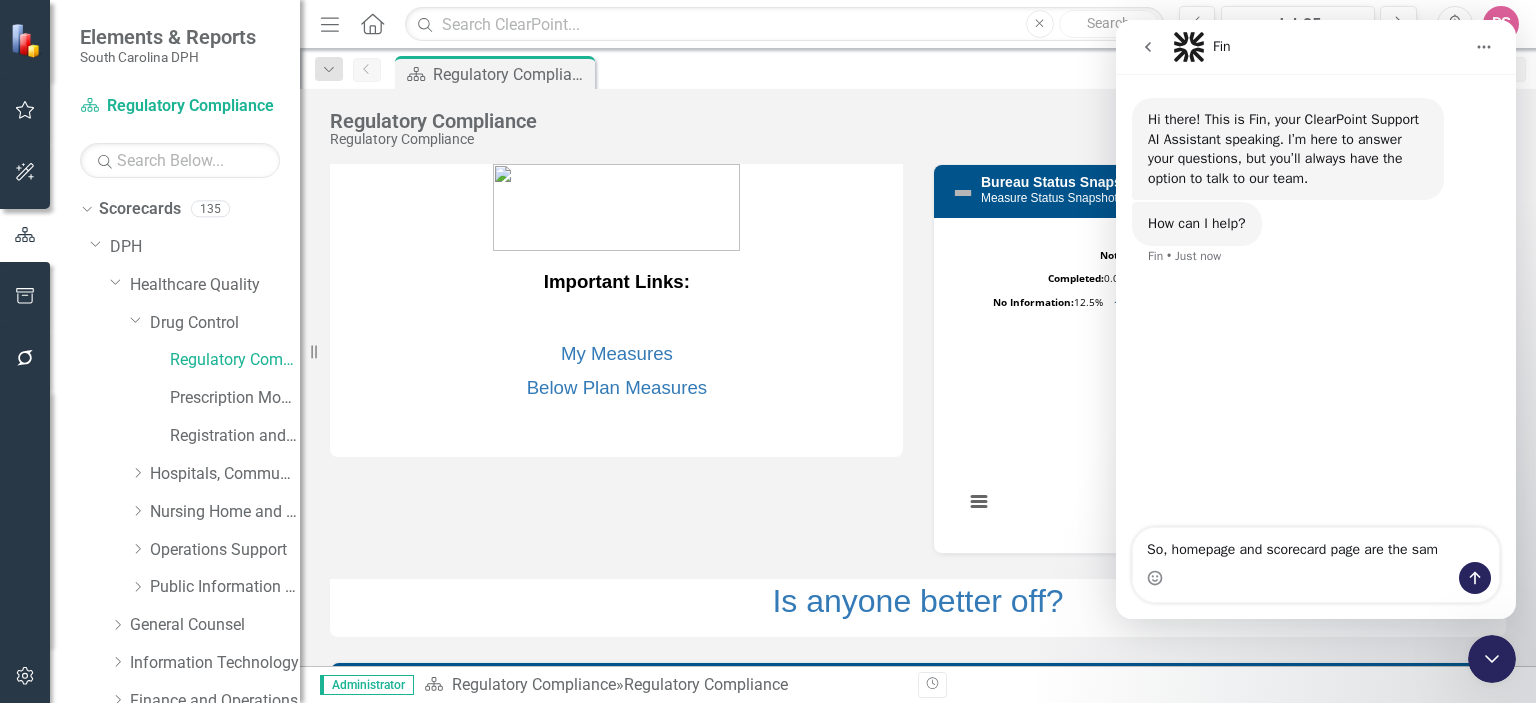 type on "So, homepage and scorecard page are the same" 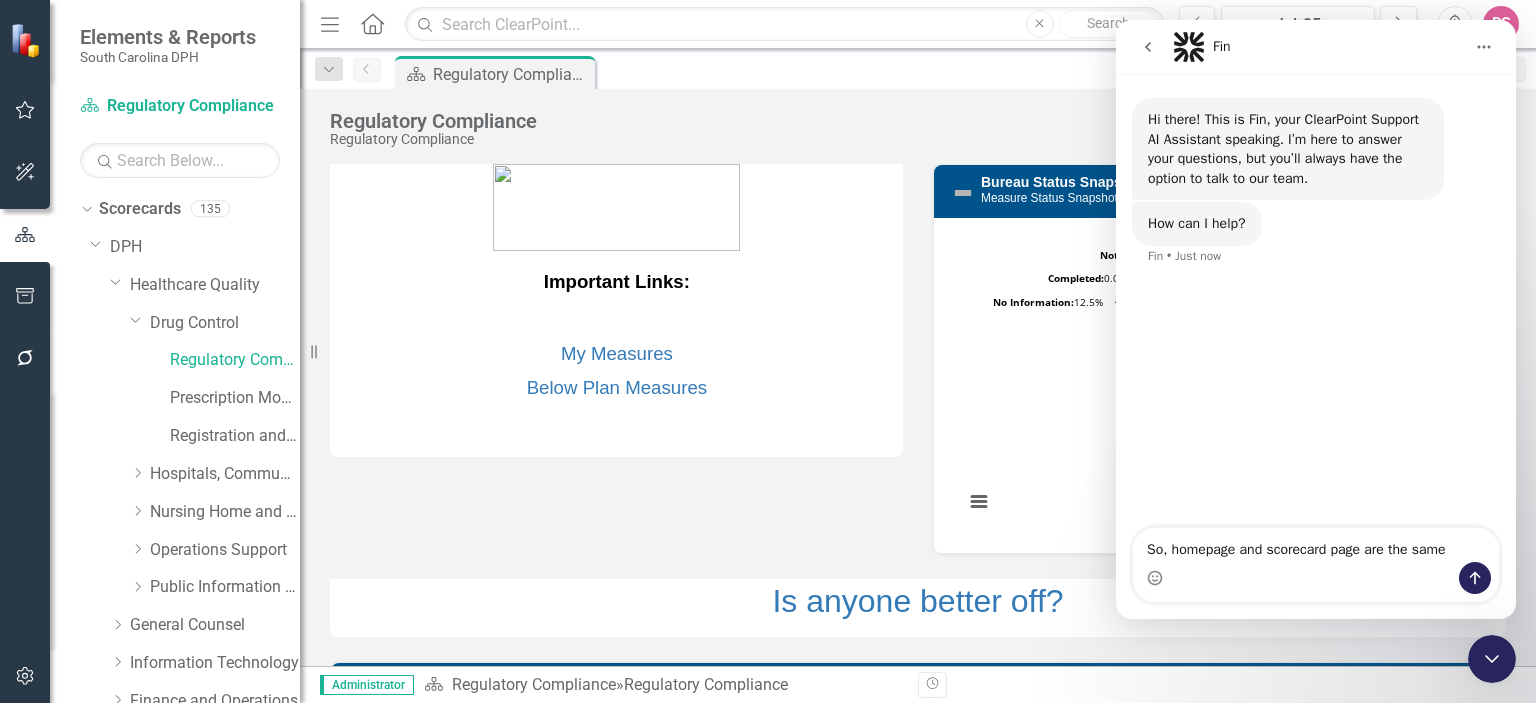 type 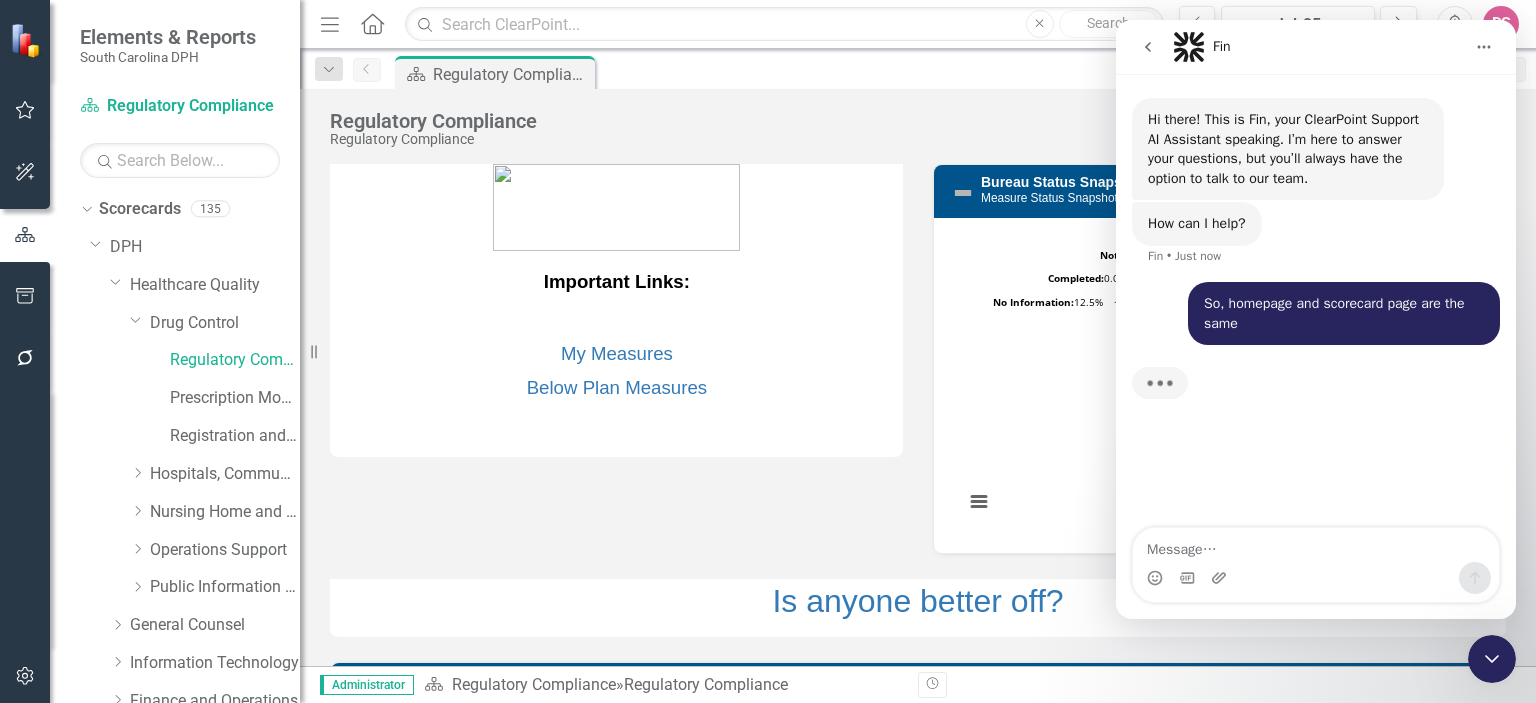 scroll, scrollTop: 3, scrollLeft: 0, axis: vertical 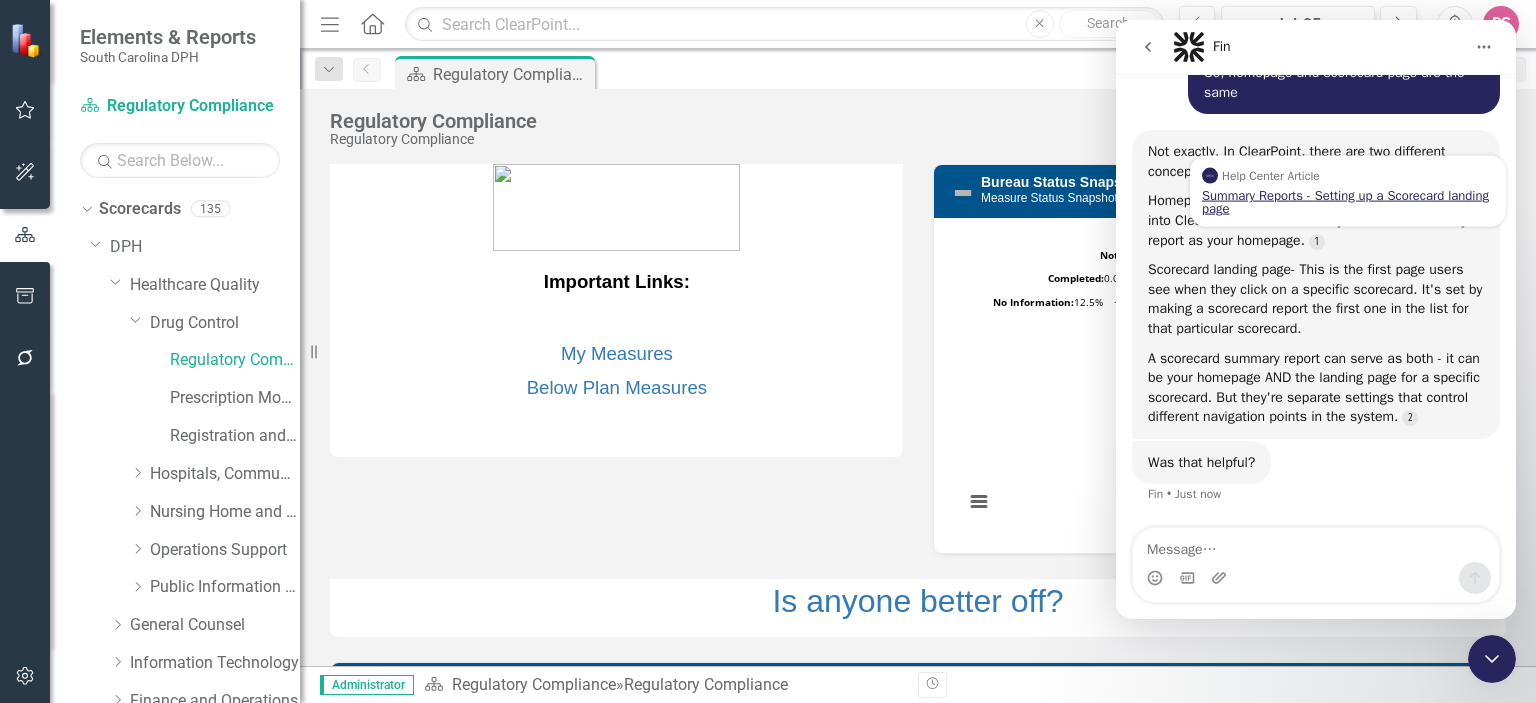click on "Summary Reports - Setting up a Scorecard landing page" at bounding box center (1348, 202) 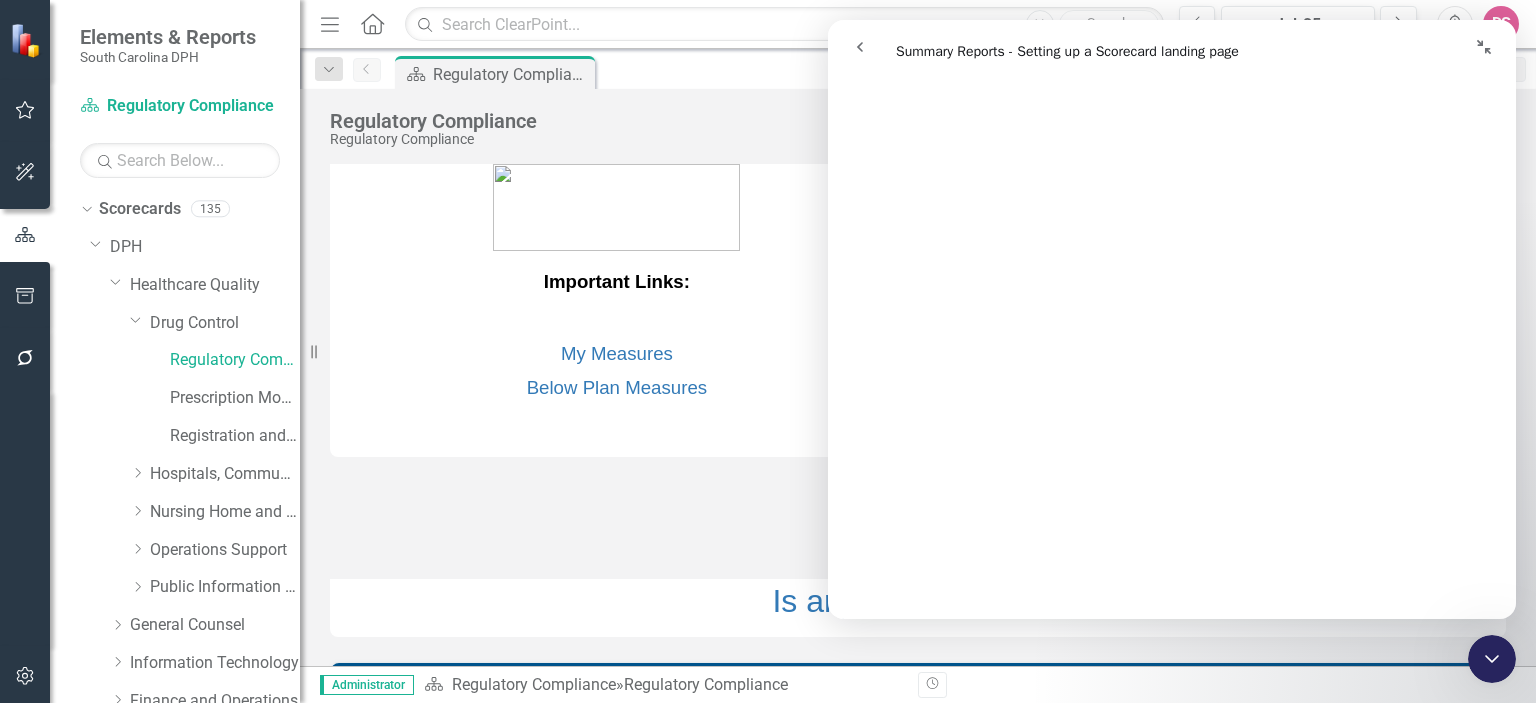 scroll, scrollTop: 890, scrollLeft: 0, axis: vertical 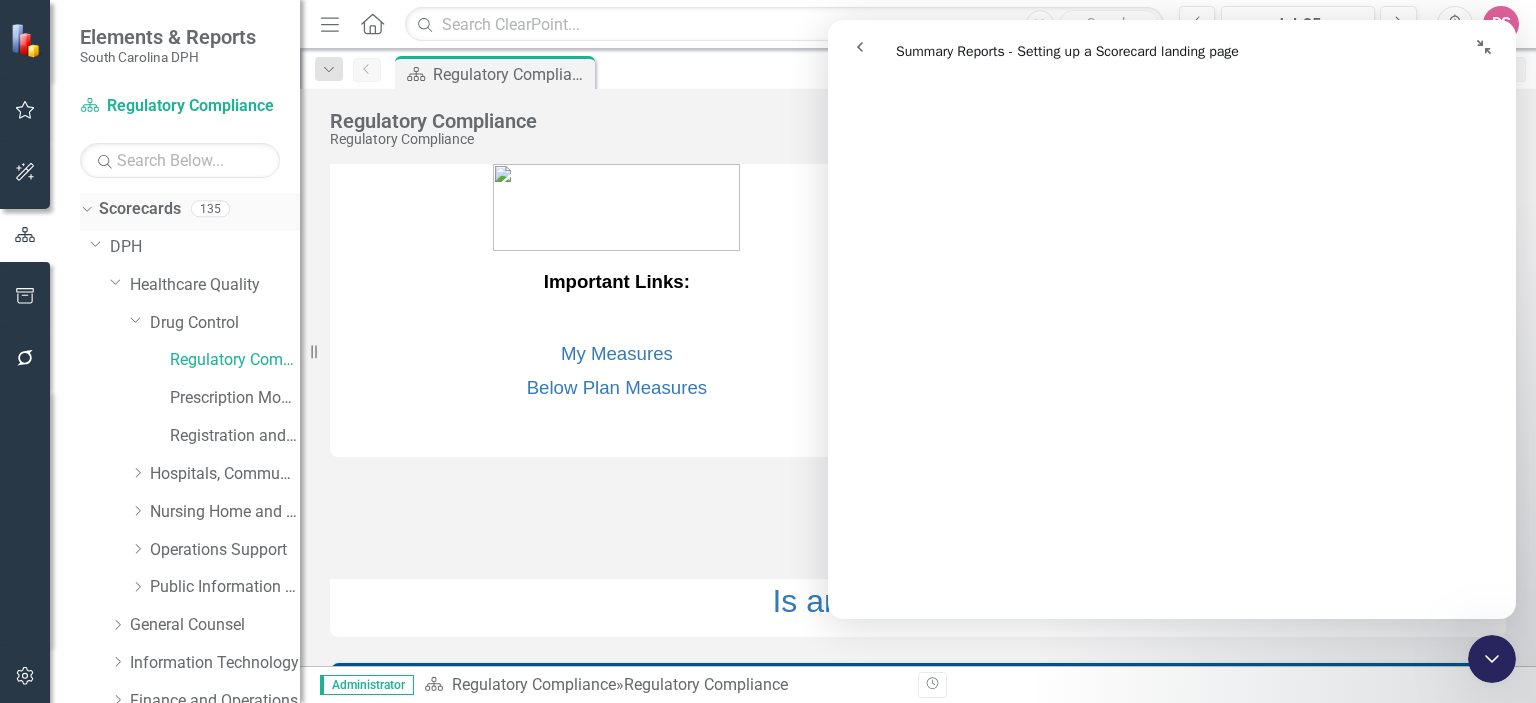 click on "Scorecards" at bounding box center [140, 209] 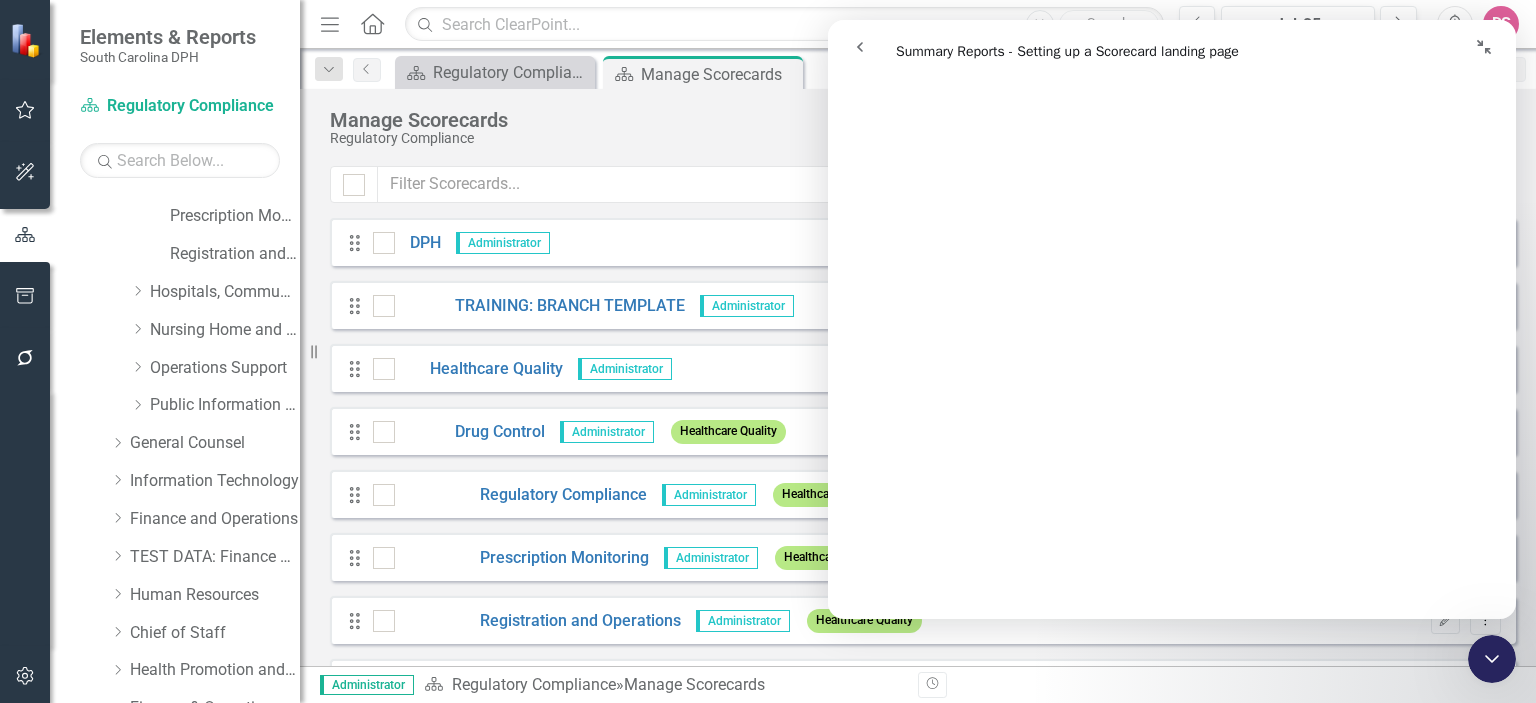scroll, scrollTop: 322, scrollLeft: 0, axis: vertical 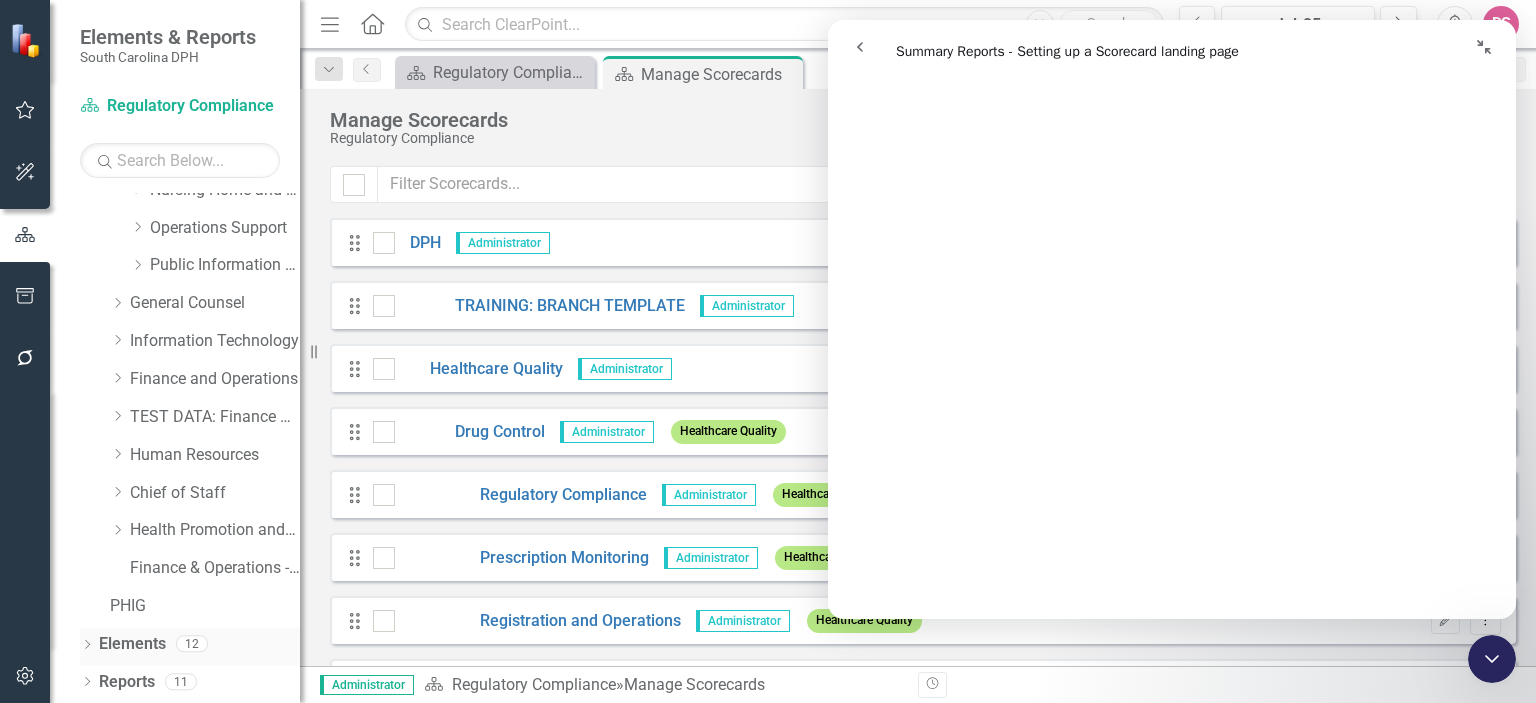 click 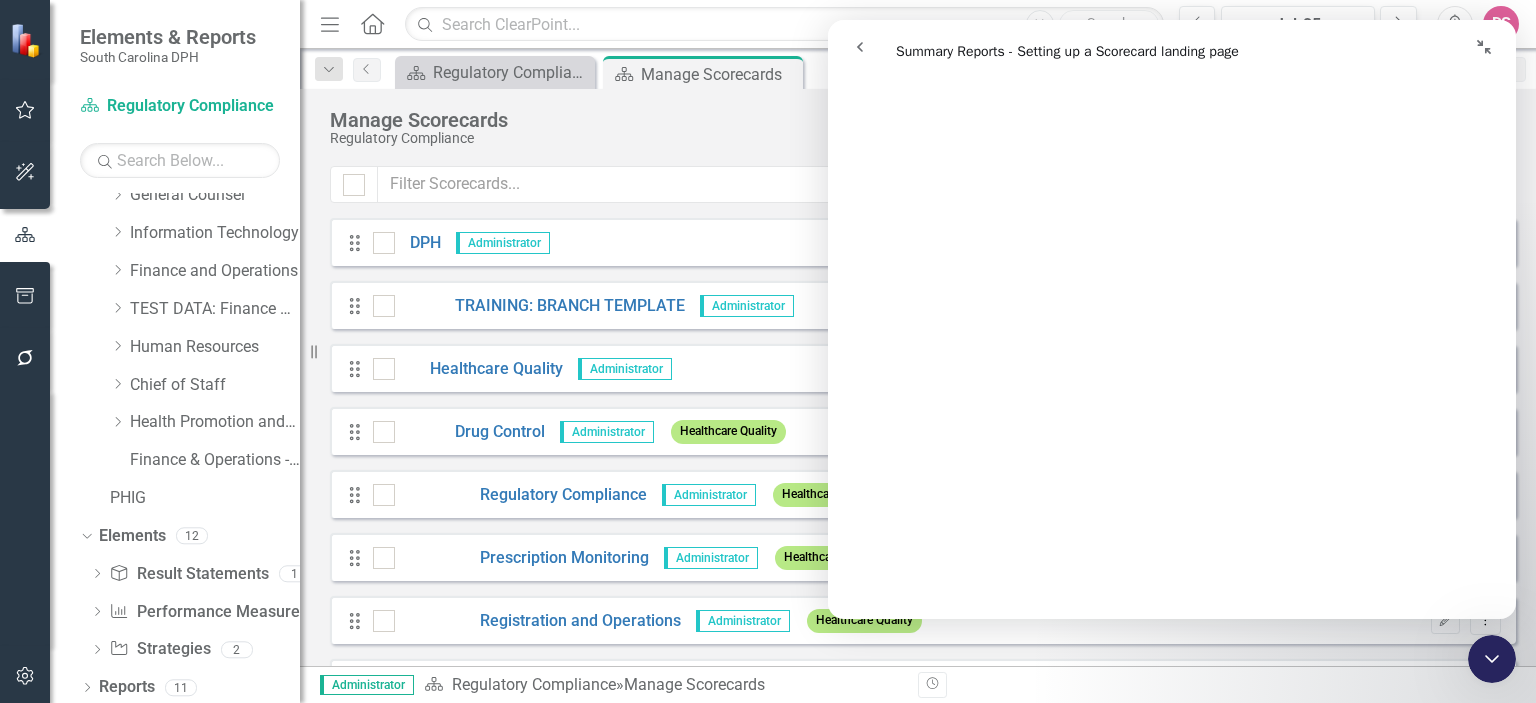 scroll, scrollTop: 436, scrollLeft: 0, axis: vertical 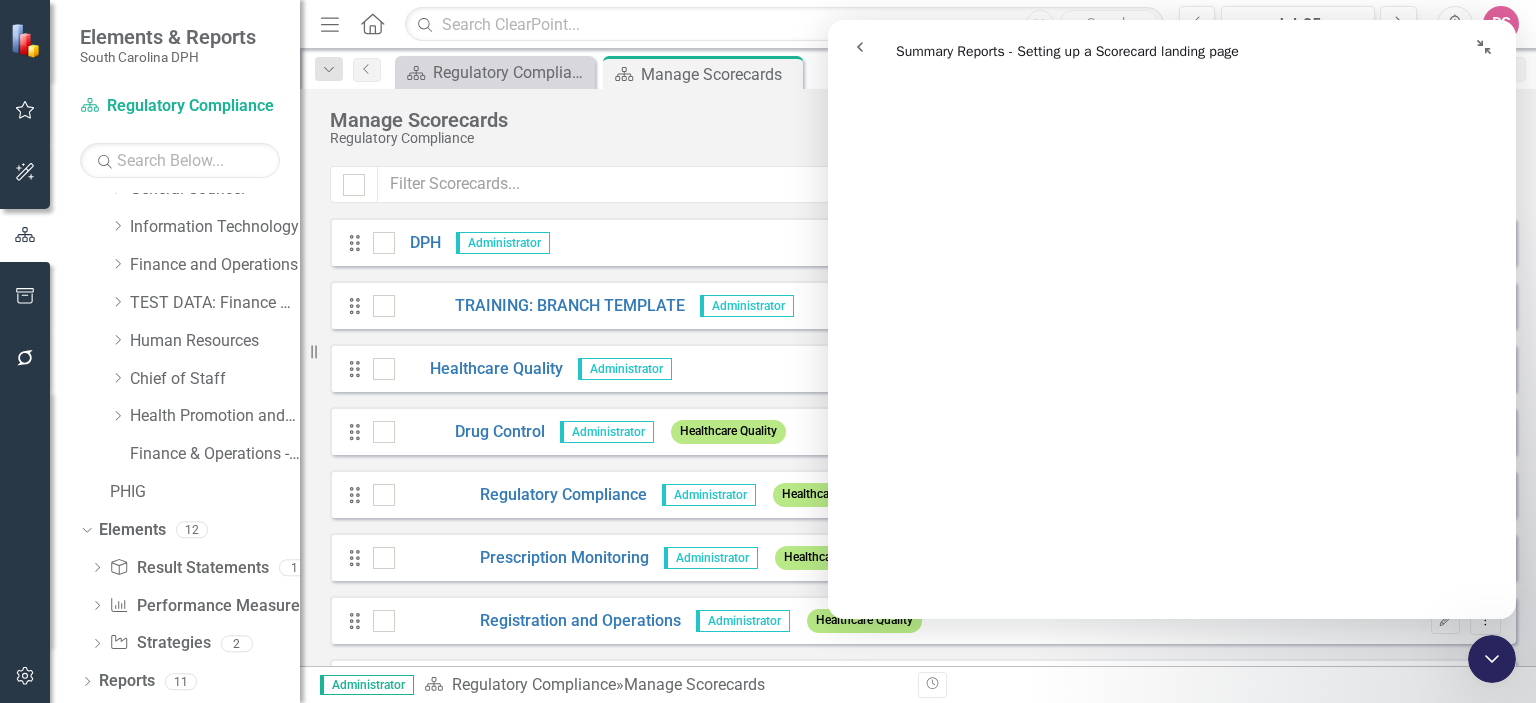 click 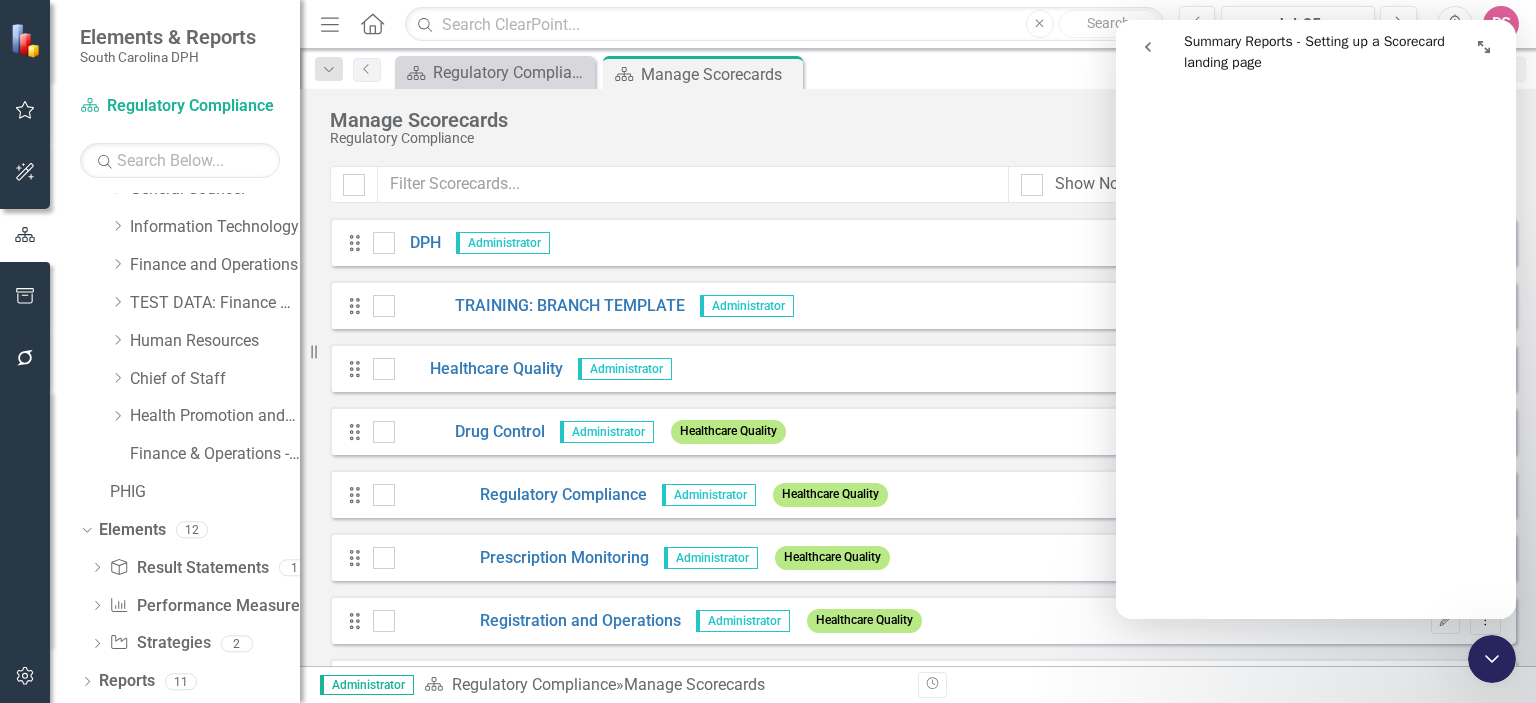 scroll, scrollTop: 646, scrollLeft: 0, axis: vertical 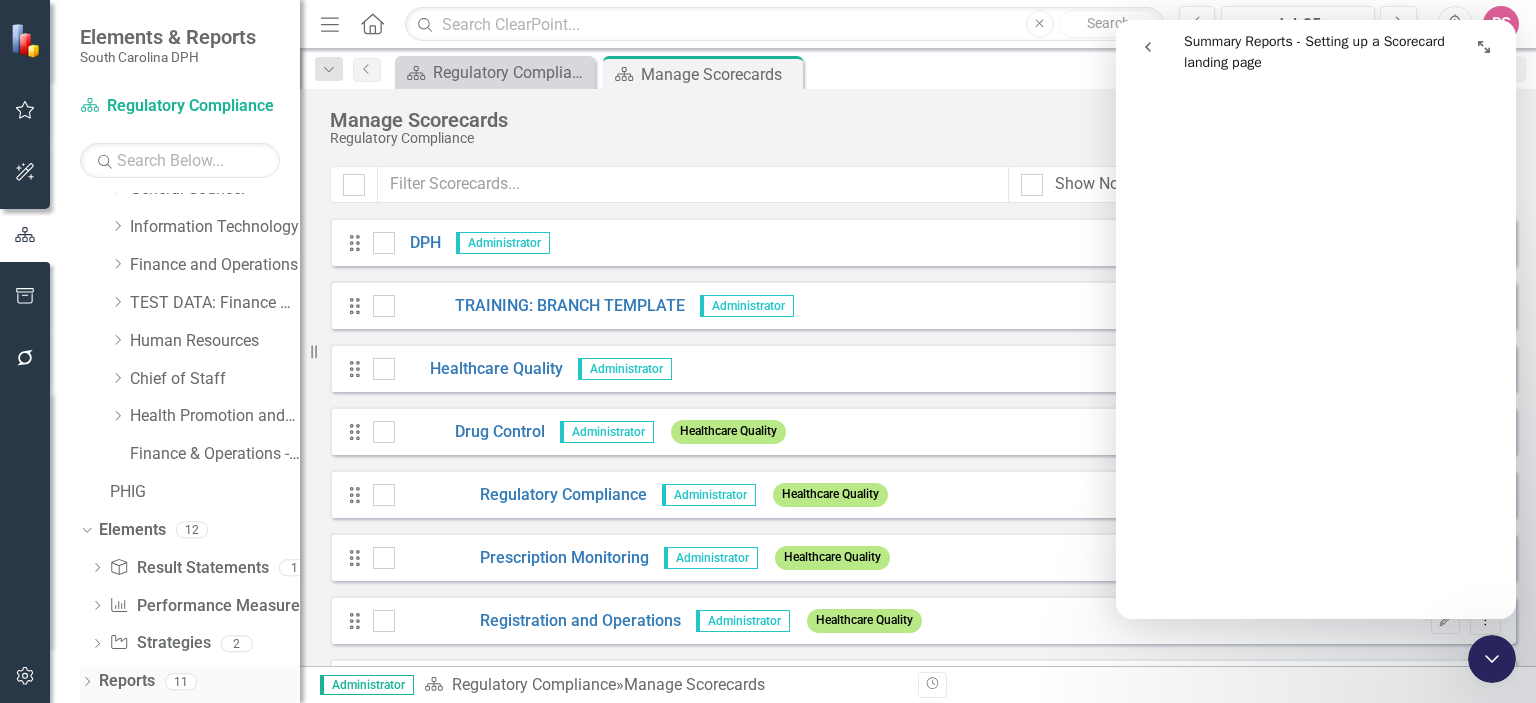 click on "Reports" at bounding box center [127, 681] 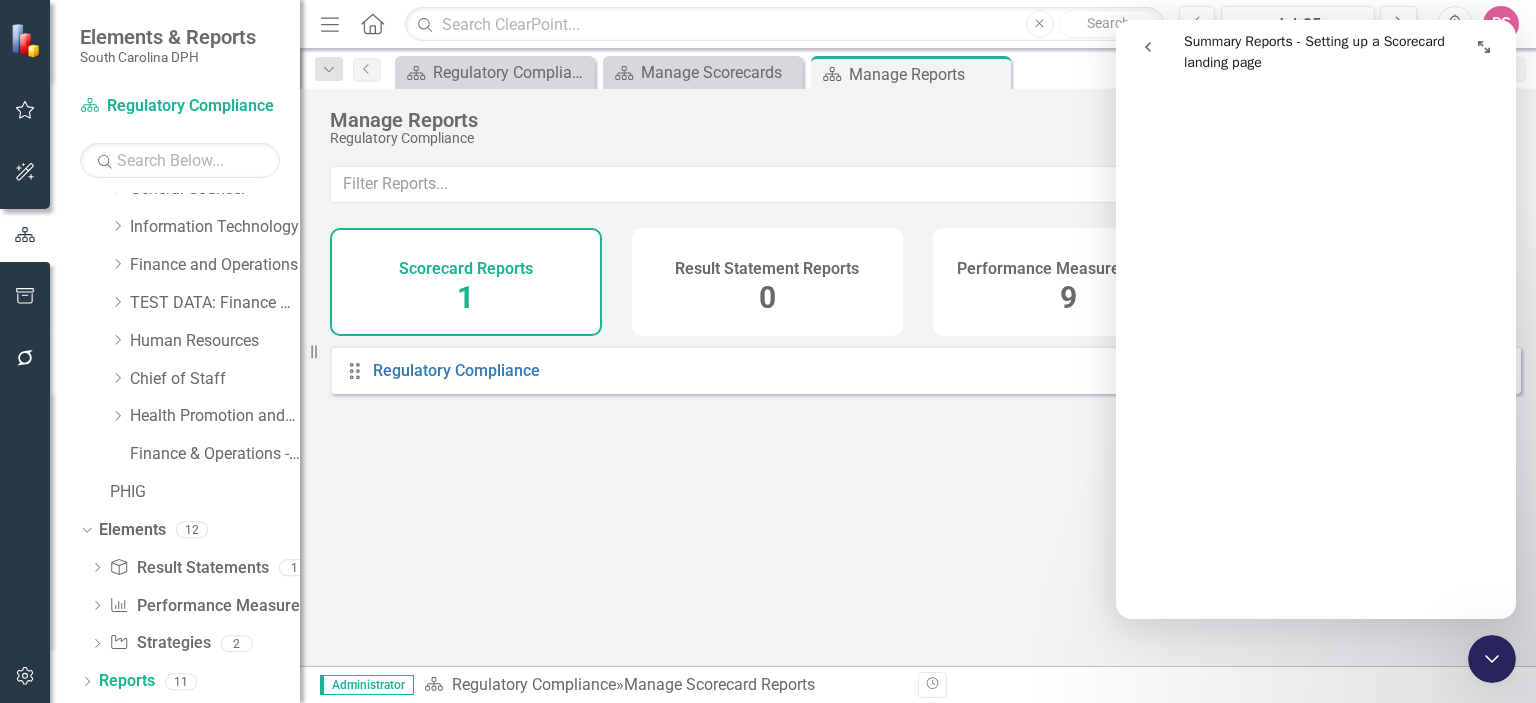 click on "Scorecard Reports 1" at bounding box center [466, 282] 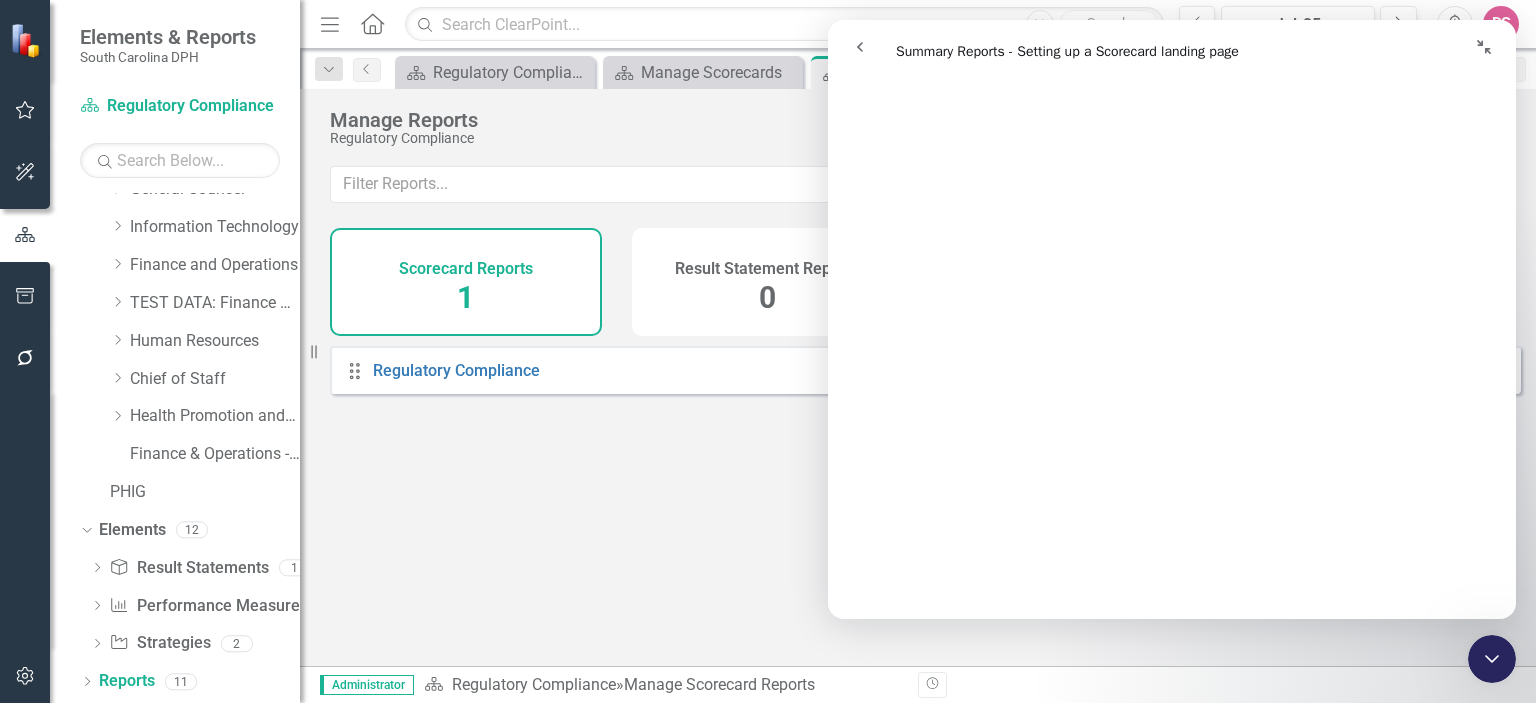scroll, scrollTop: 656, scrollLeft: 0, axis: vertical 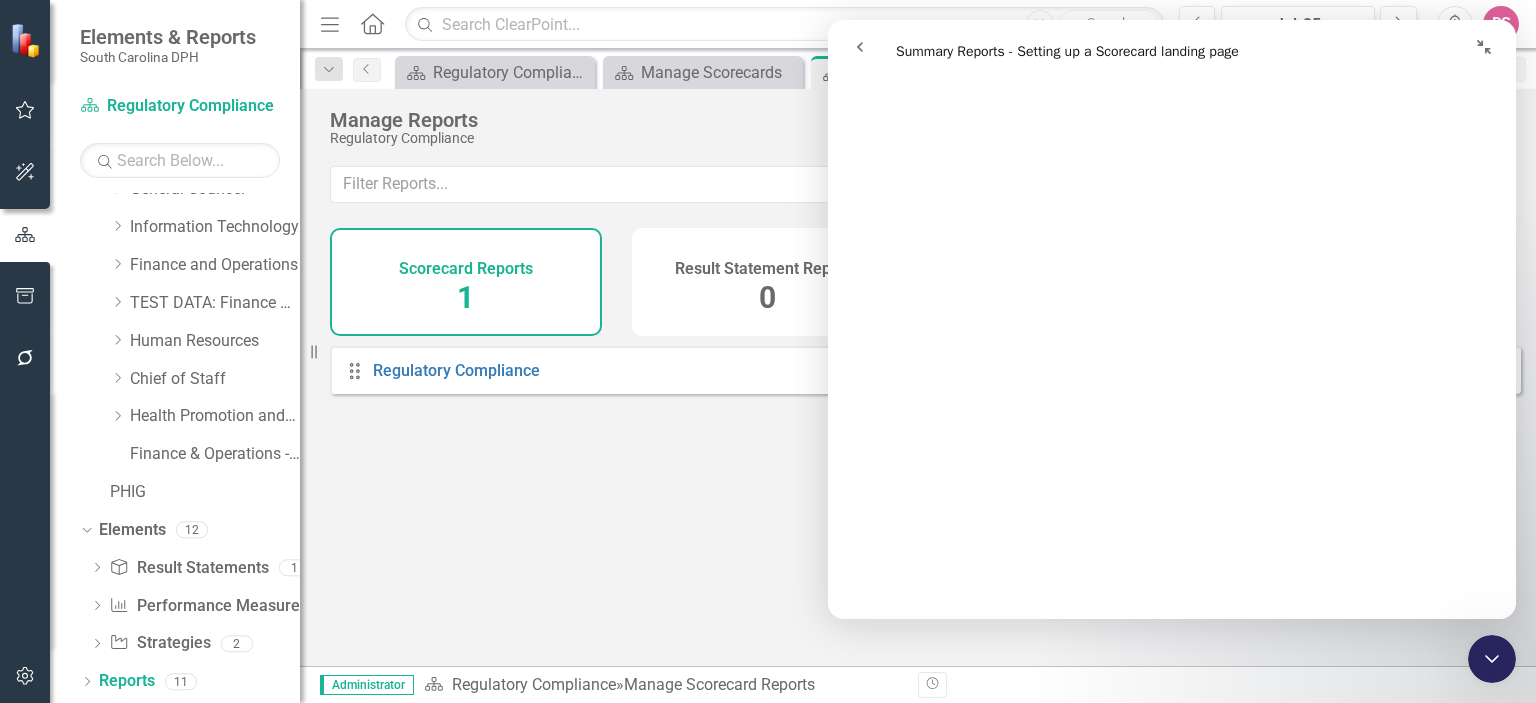 click 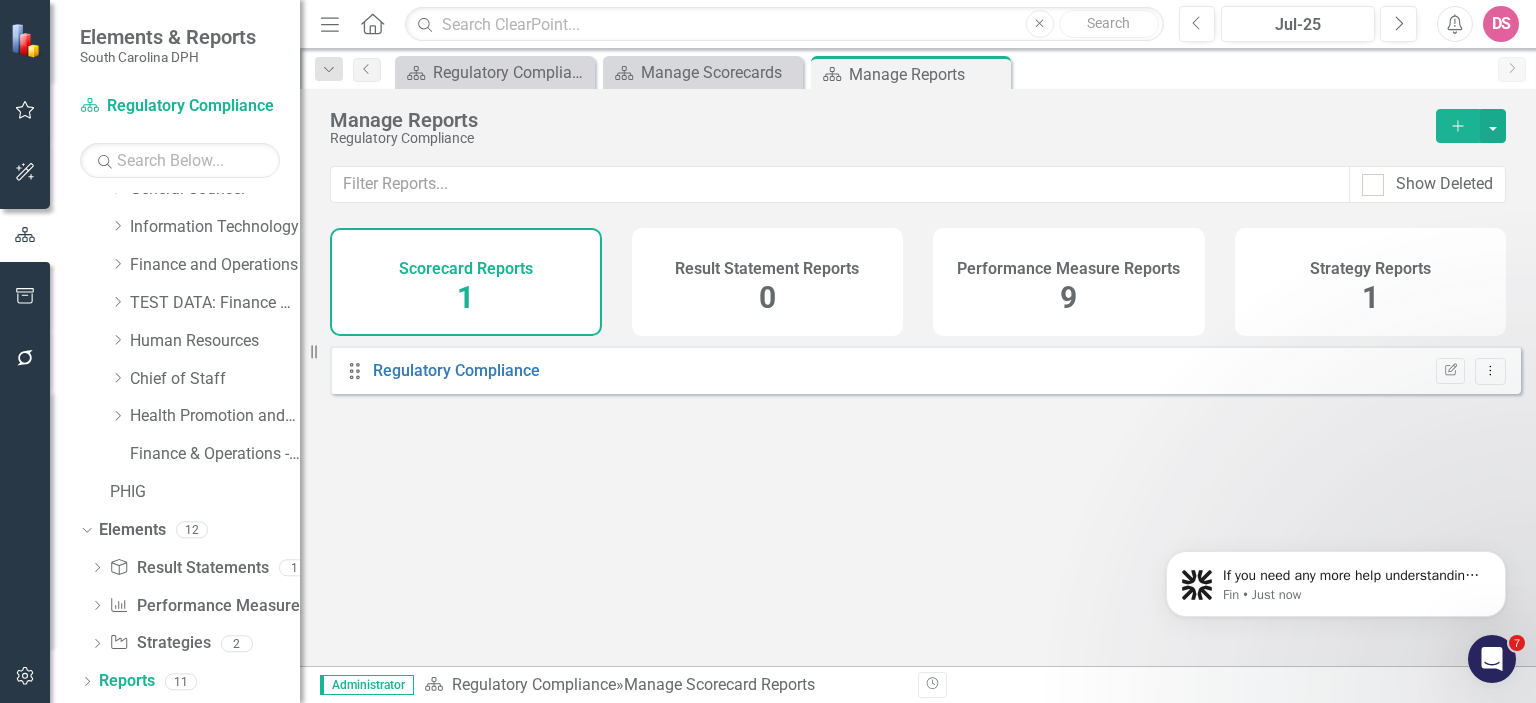 scroll, scrollTop: 0, scrollLeft: 0, axis: both 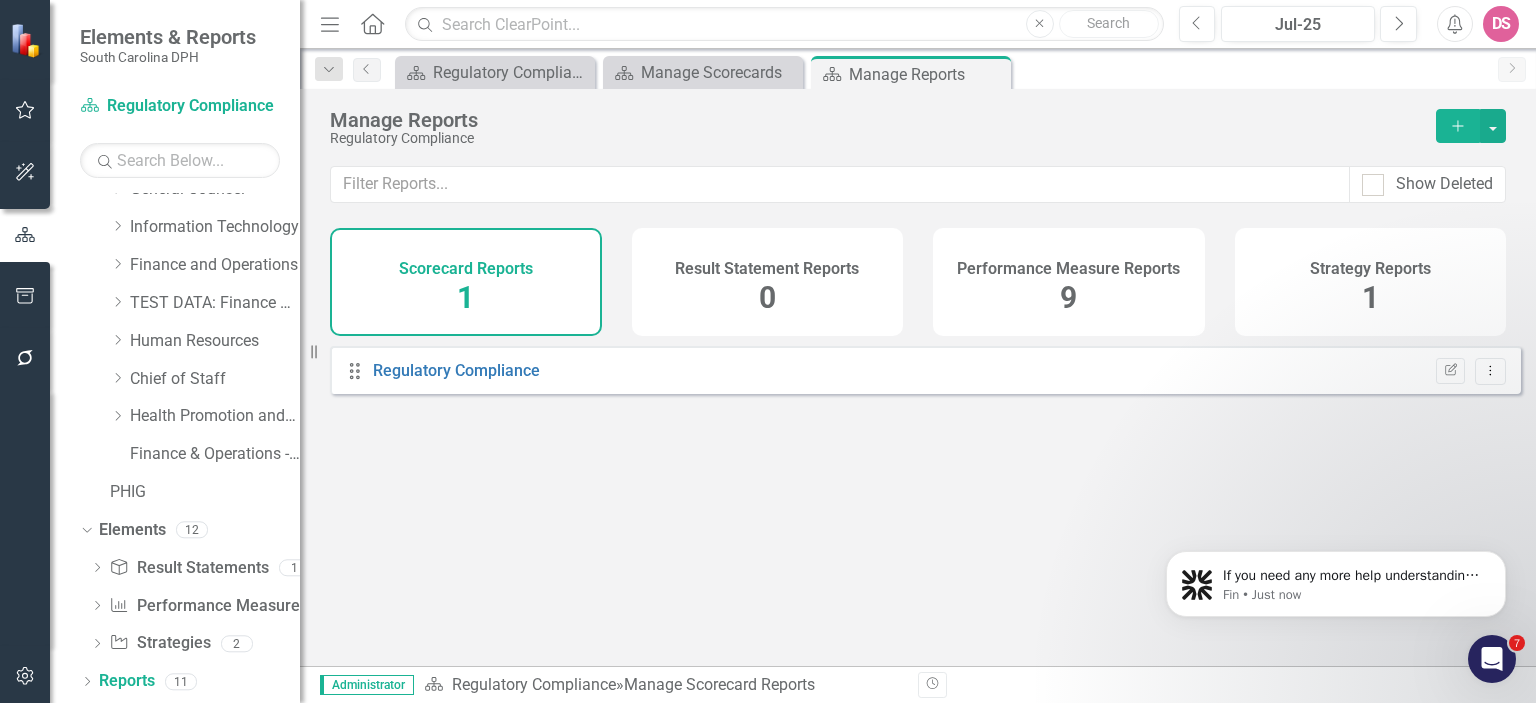 click on "Add" 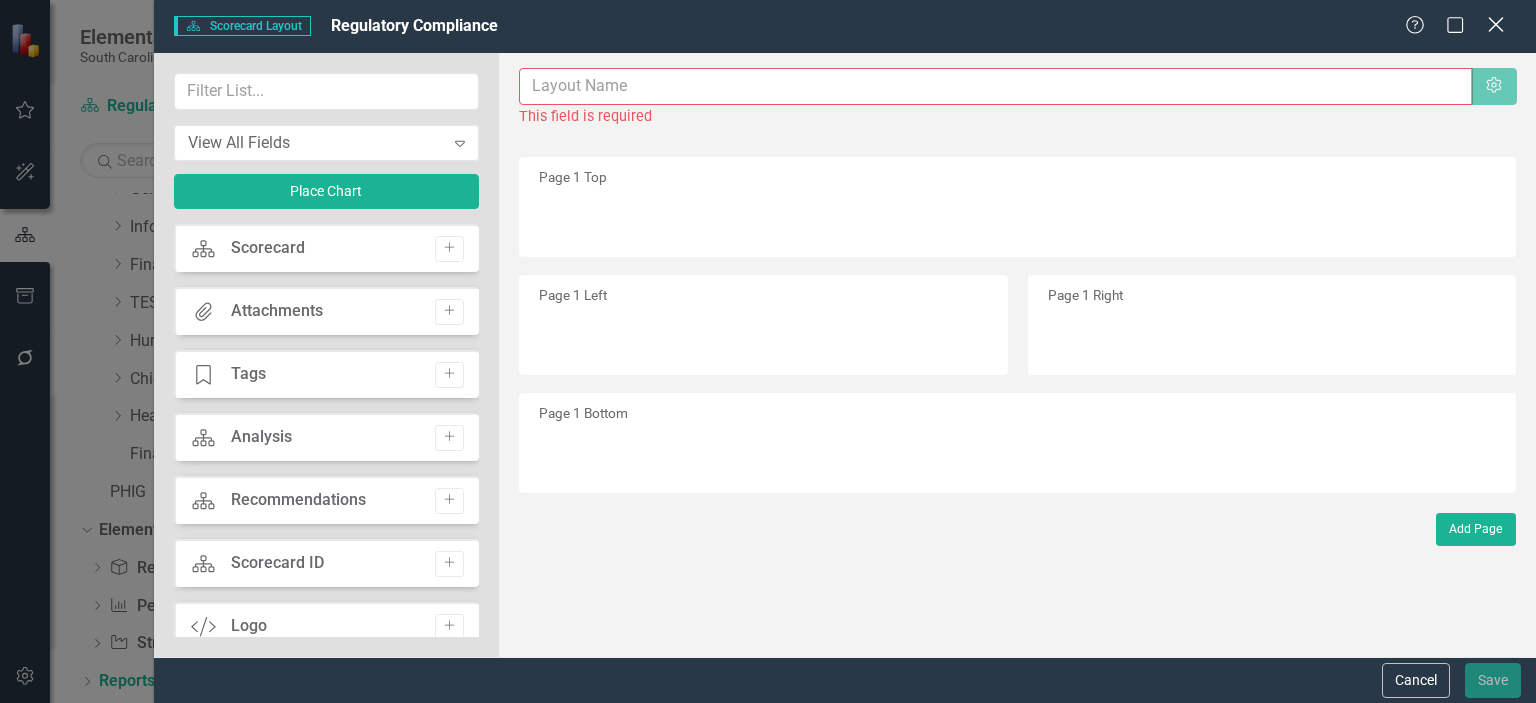 click on "Close" 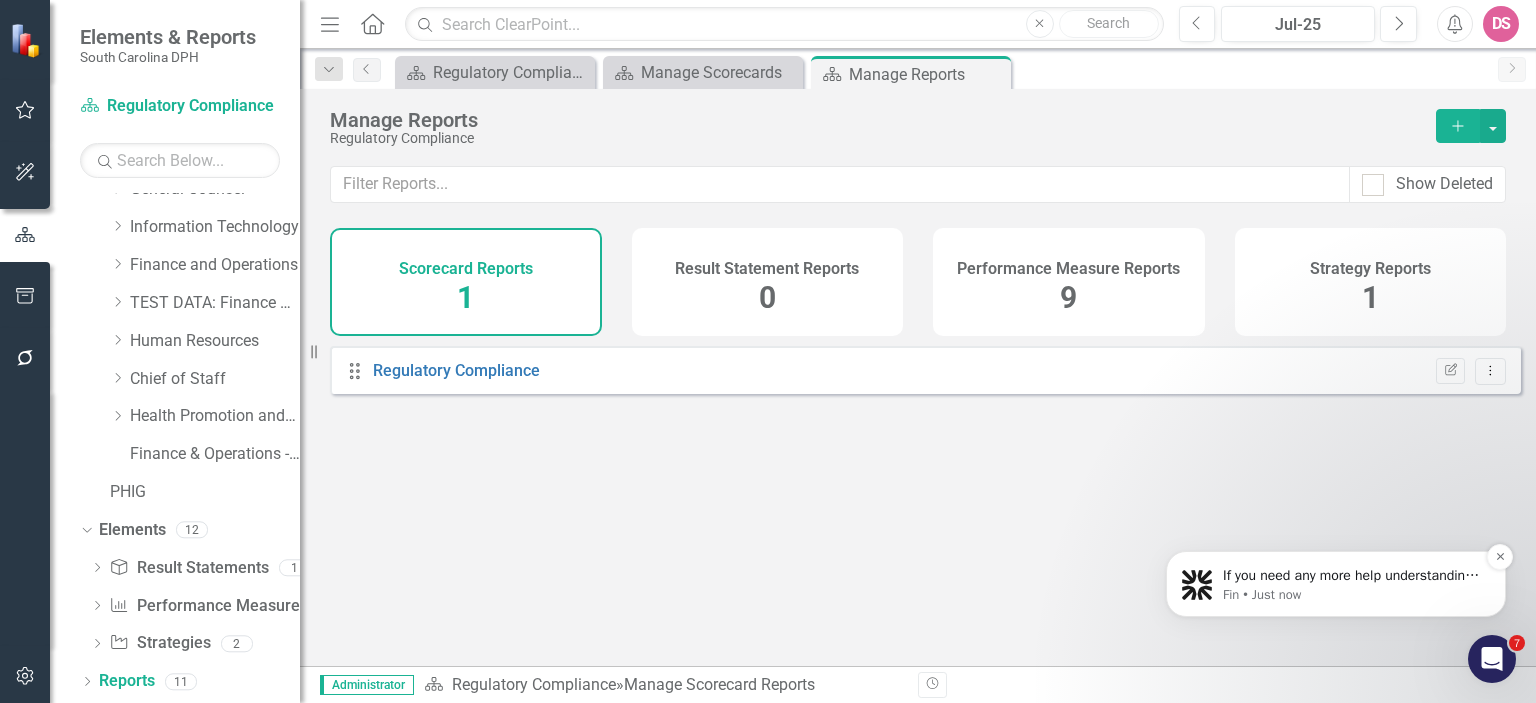click on "Fin • Just now" at bounding box center (1352, 595) 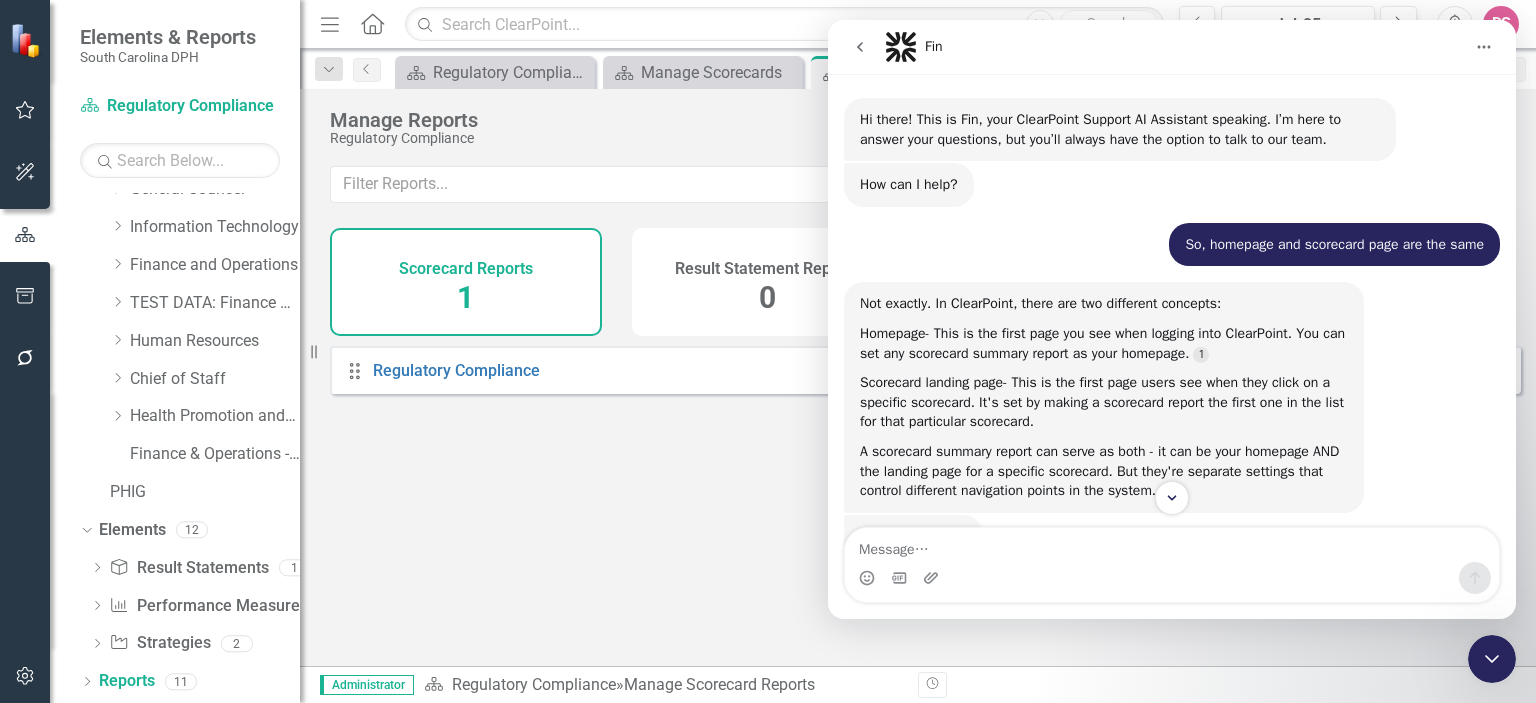 scroll, scrollTop: 189, scrollLeft: 0, axis: vertical 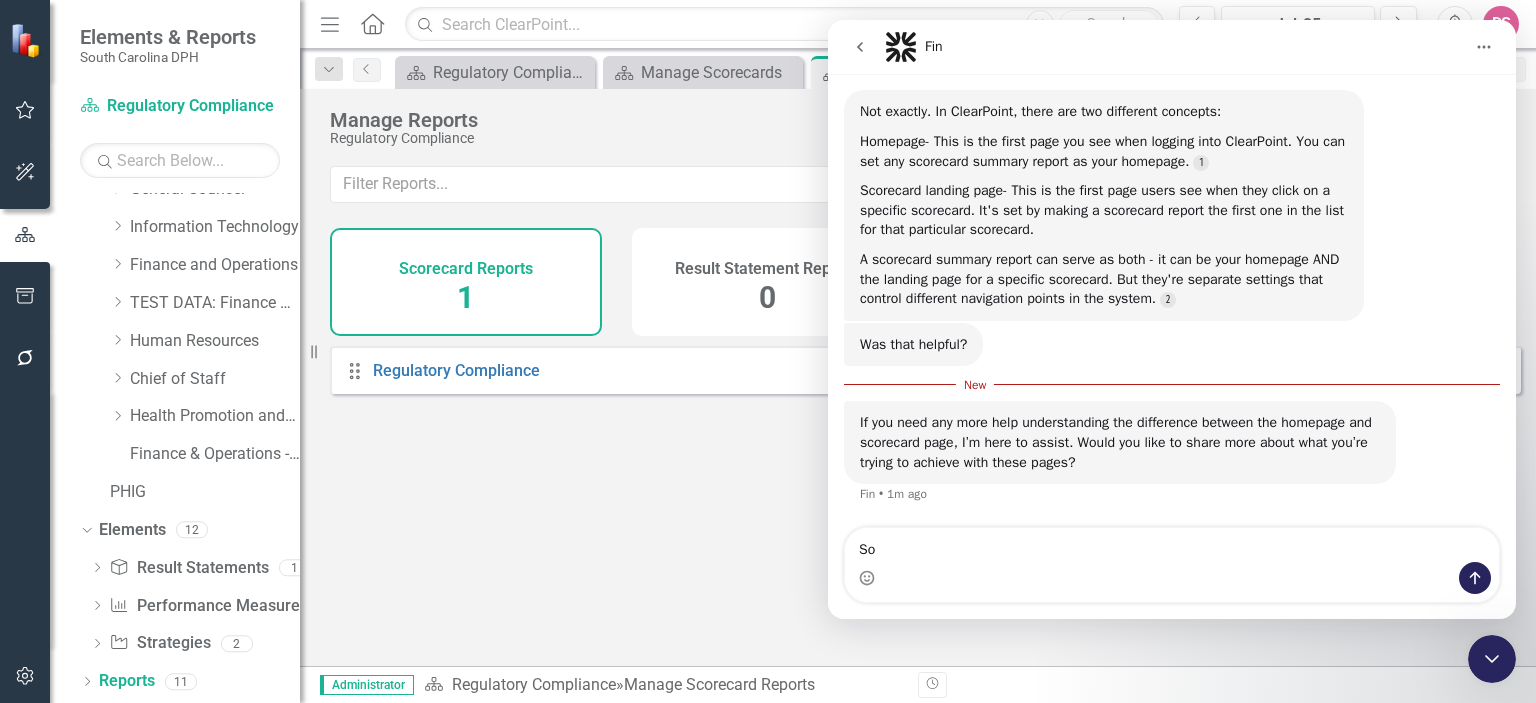 type on "S" 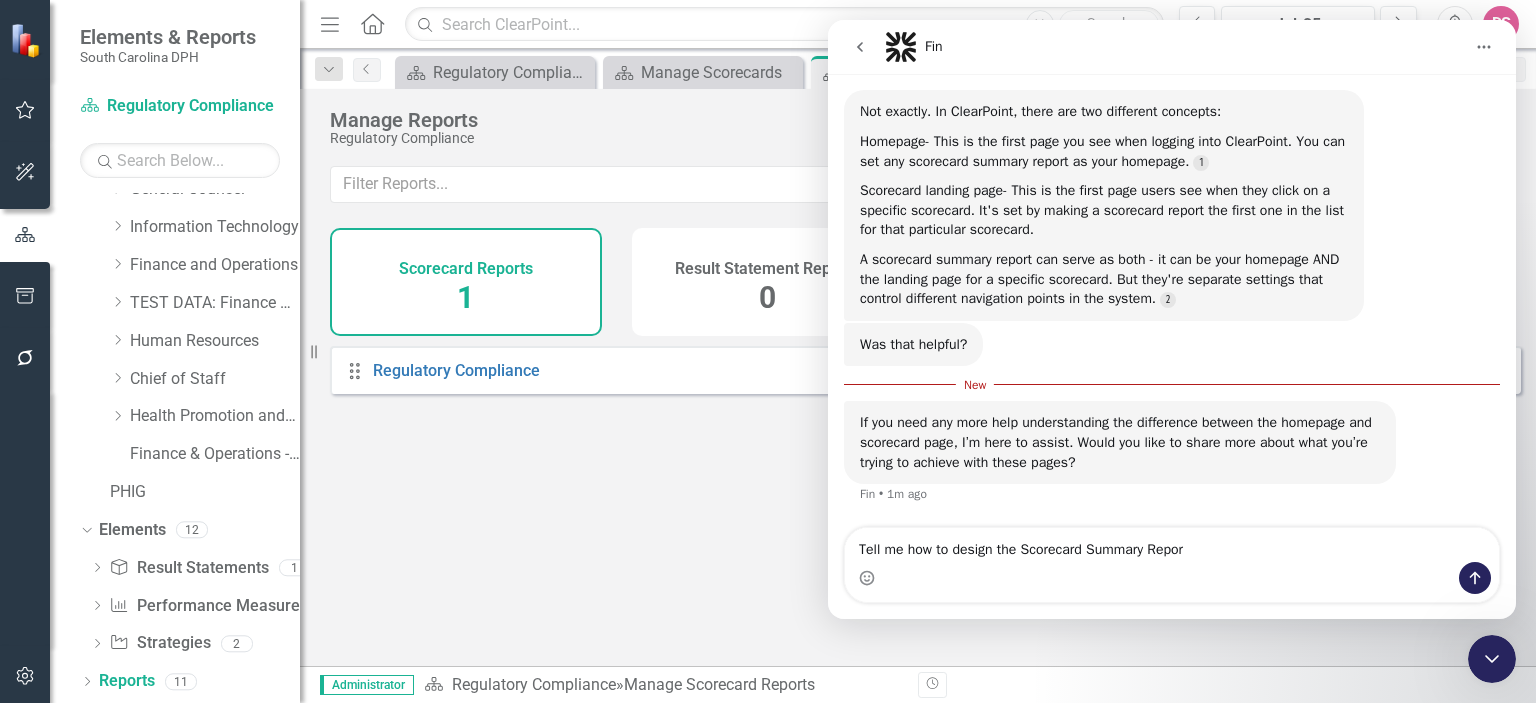 type on "Tell me how to design the Scorecard Summary Report" 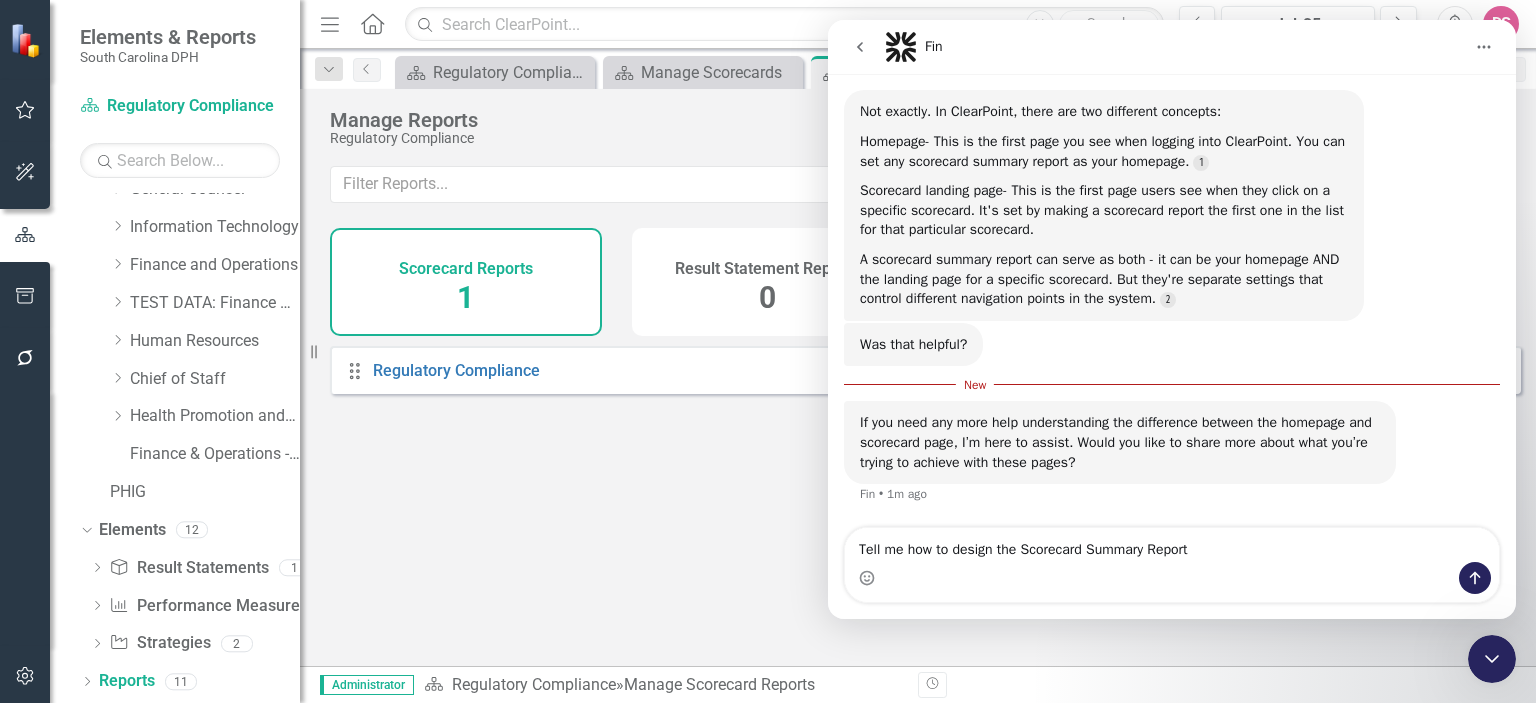 type 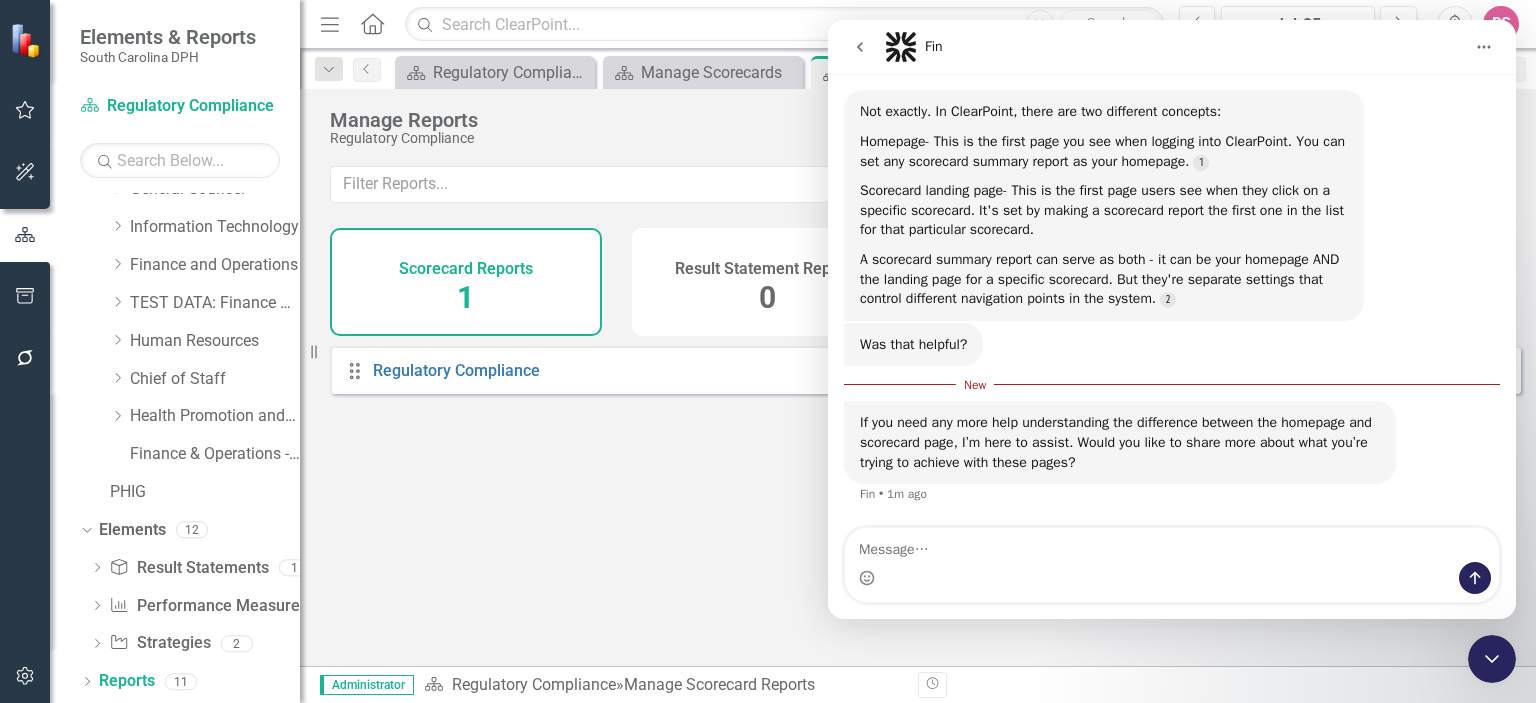 scroll, scrollTop: 2, scrollLeft: 0, axis: vertical 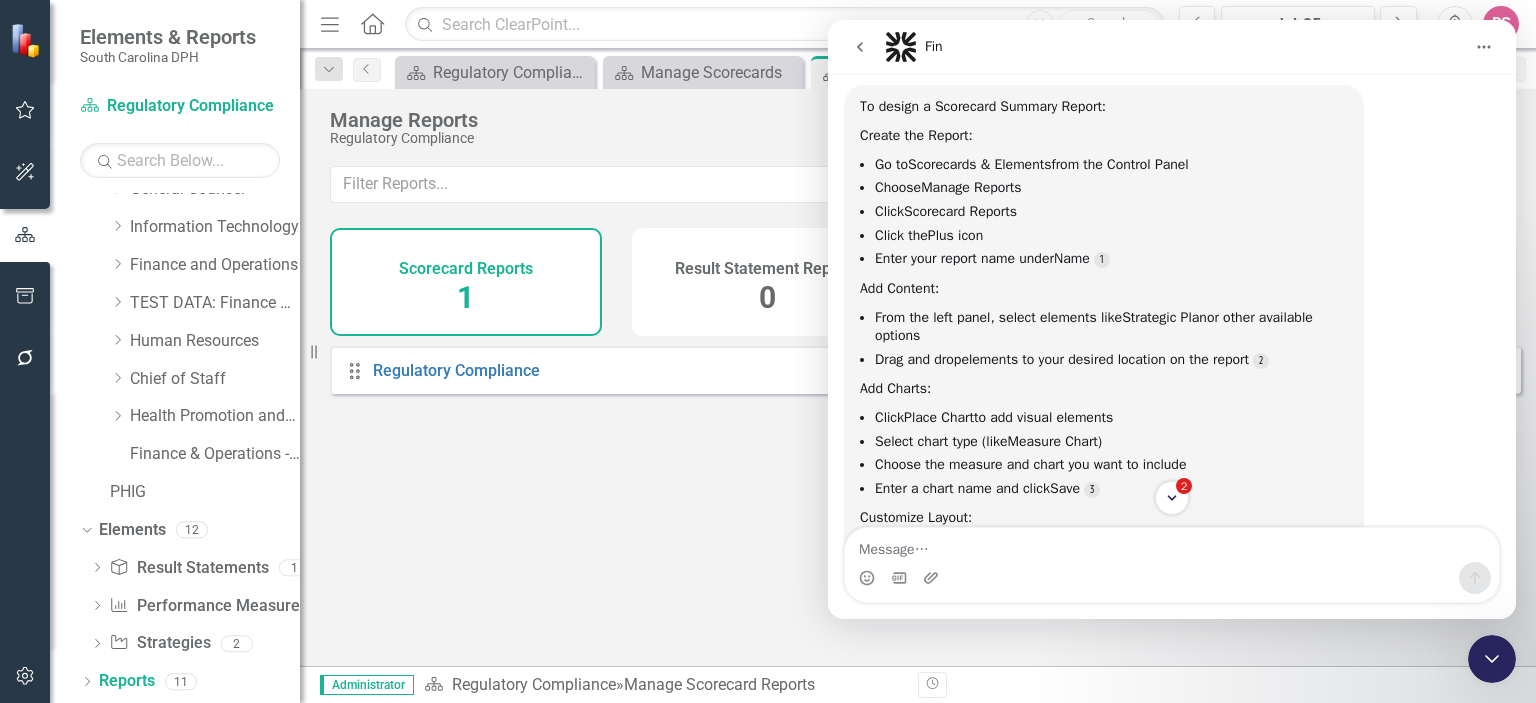 click 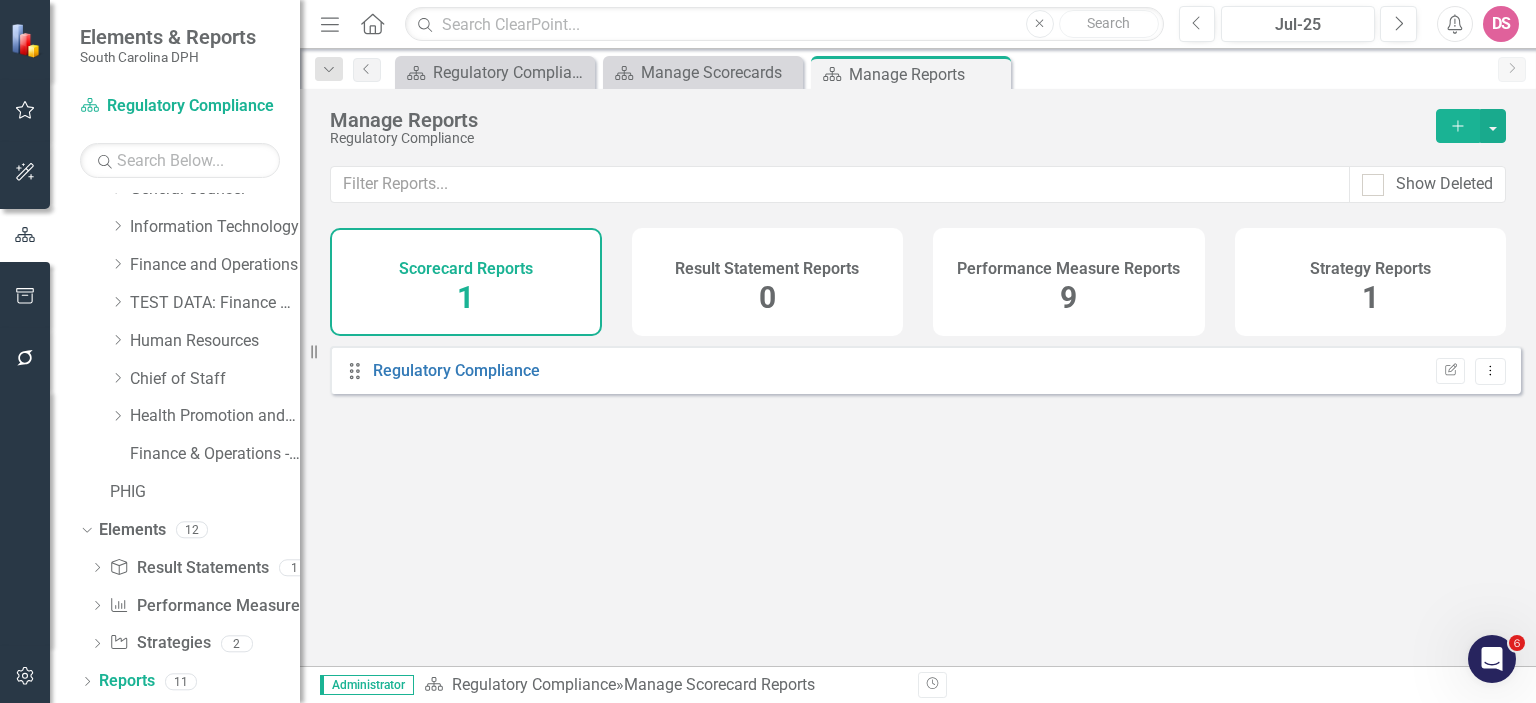 click on "Add" 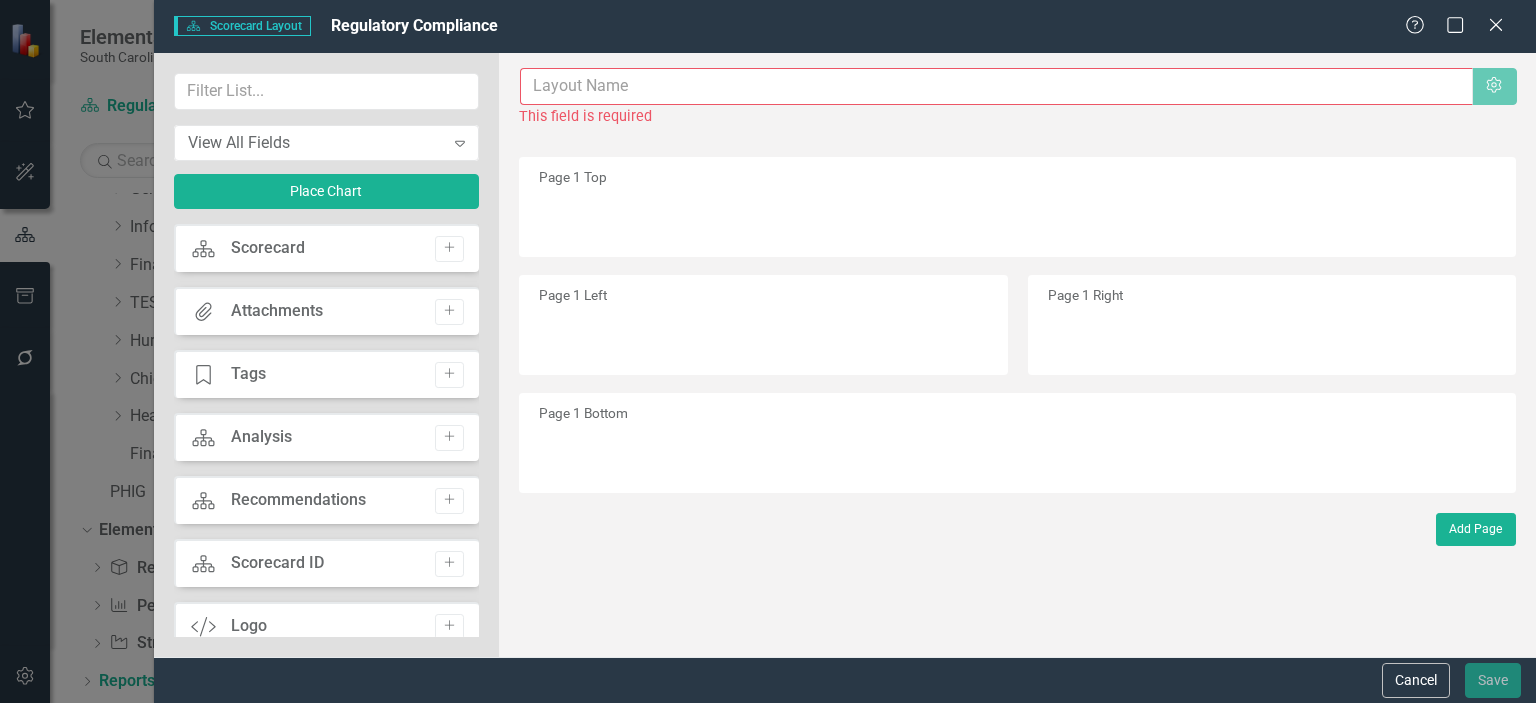 click at bounding box center (996, 86) 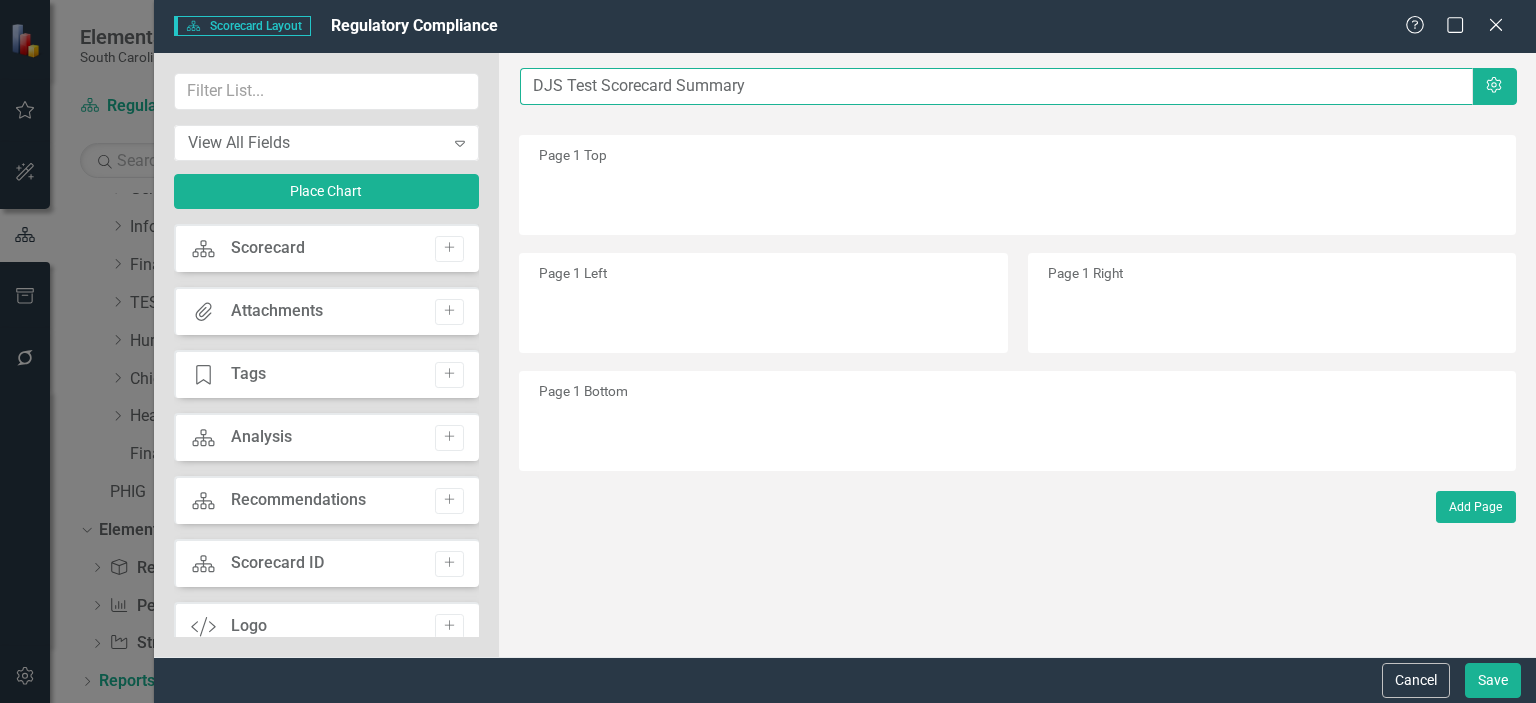 type on "DJS Test Scorecard Summary" 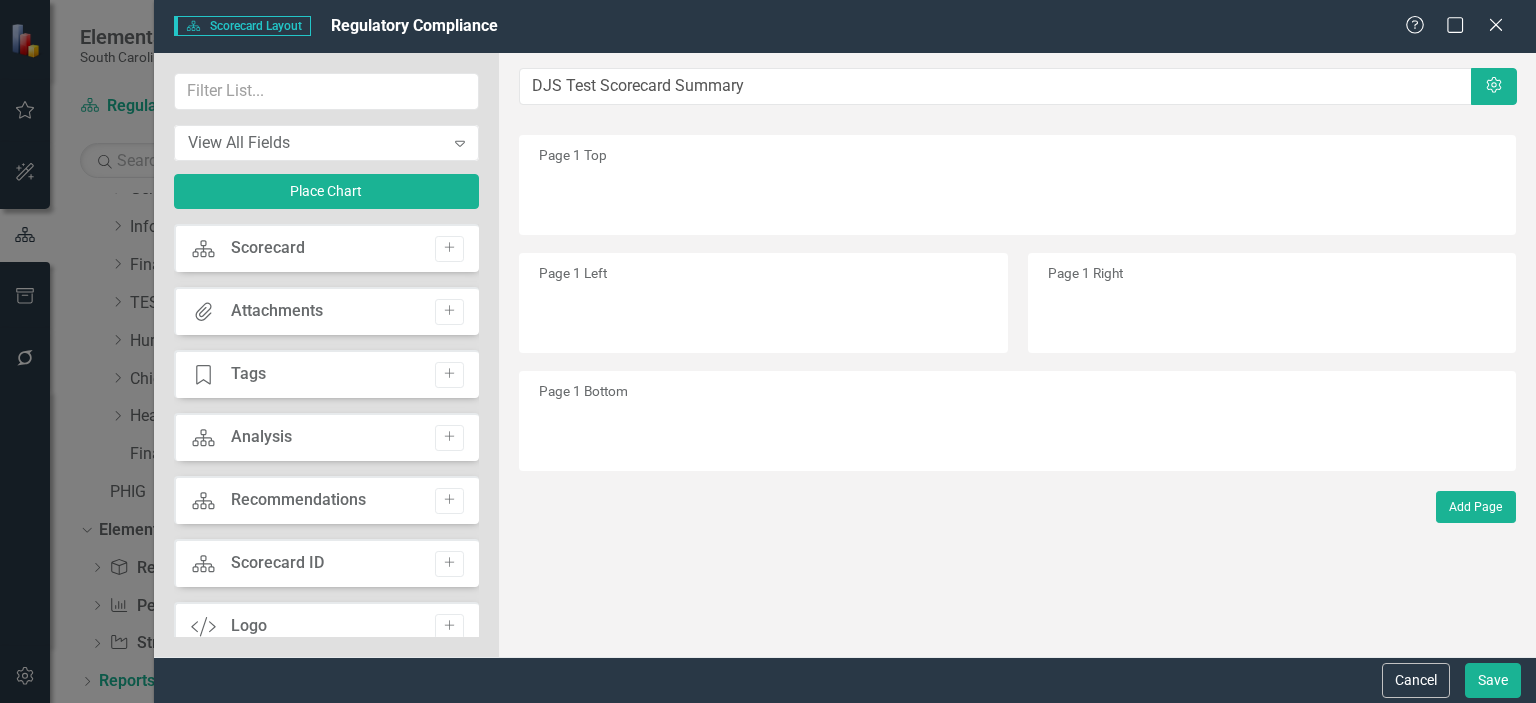 drag, startPoint x: 256, startPoint y: 251, endPoint x: 811, endPoint y: 191, distance: 558.2338 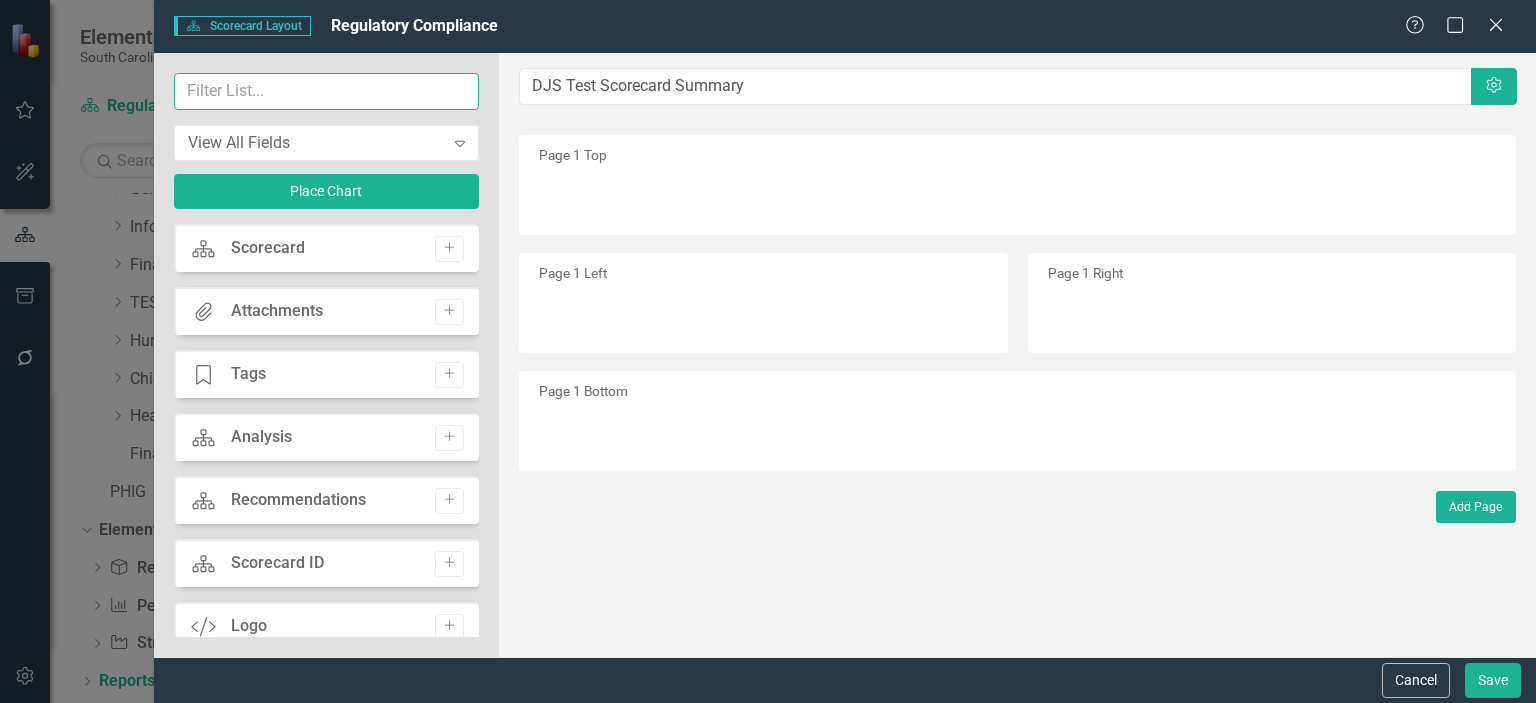 click at bounding box center [327, 91] 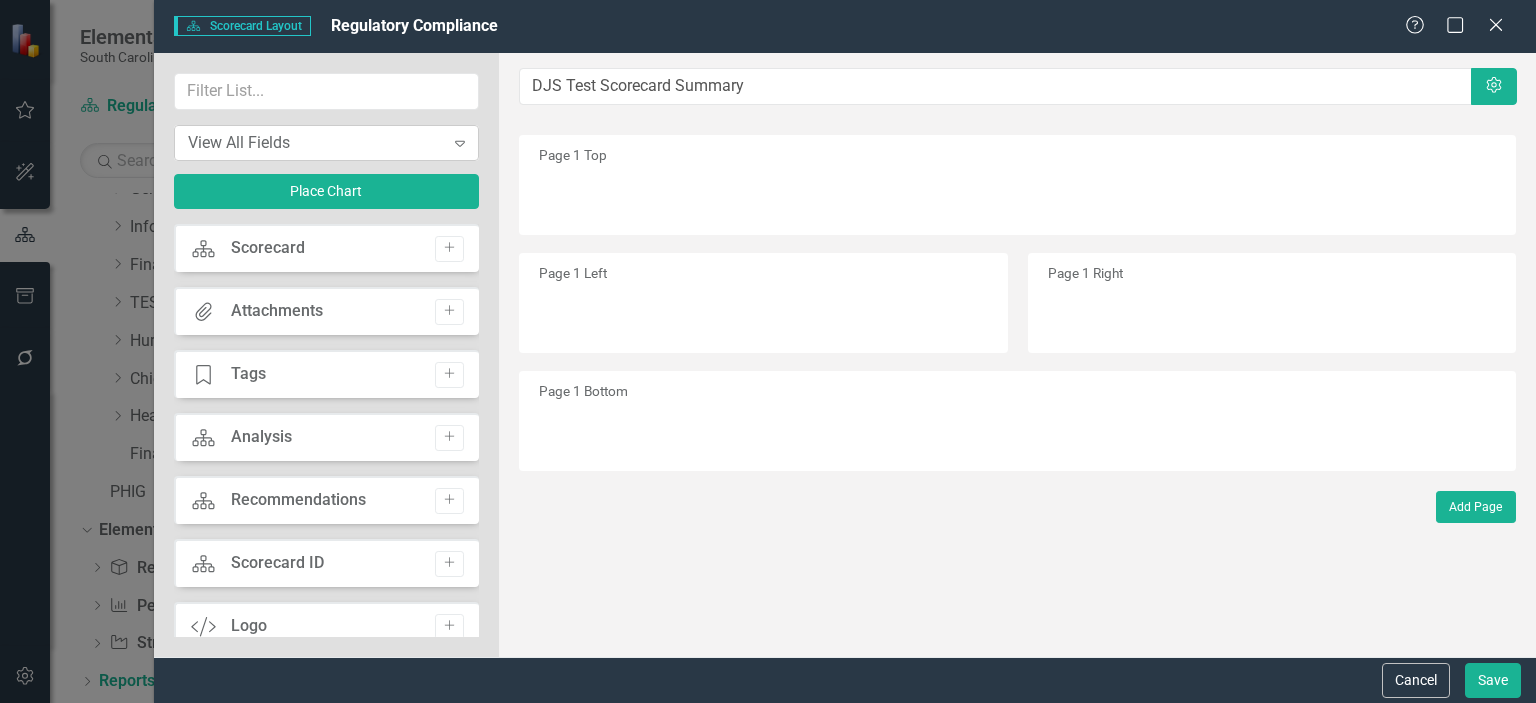 click on "Expand" 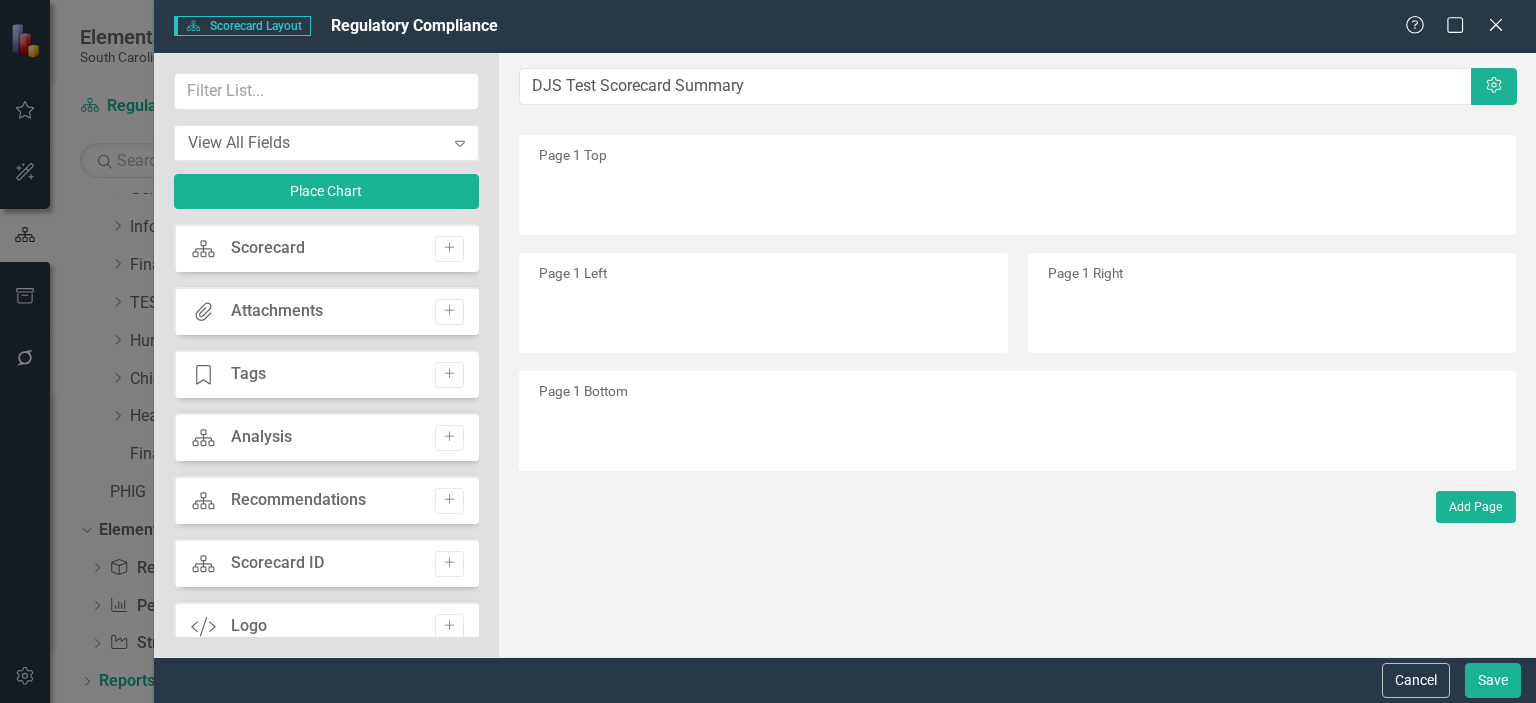 click on "The fields (or pods) that are available for you to include on the detail page are listed to the left. You can simply drag and drop to add or arrange the page to meet your needs.   Learn more in the ClearPoint Support Center. Close Help DJS Test Scorecard Summary Settings Page 1 Top Page 1 Left Page 1 Right Page 1 Bottom Add Page" at bounding box center (1017, 355) 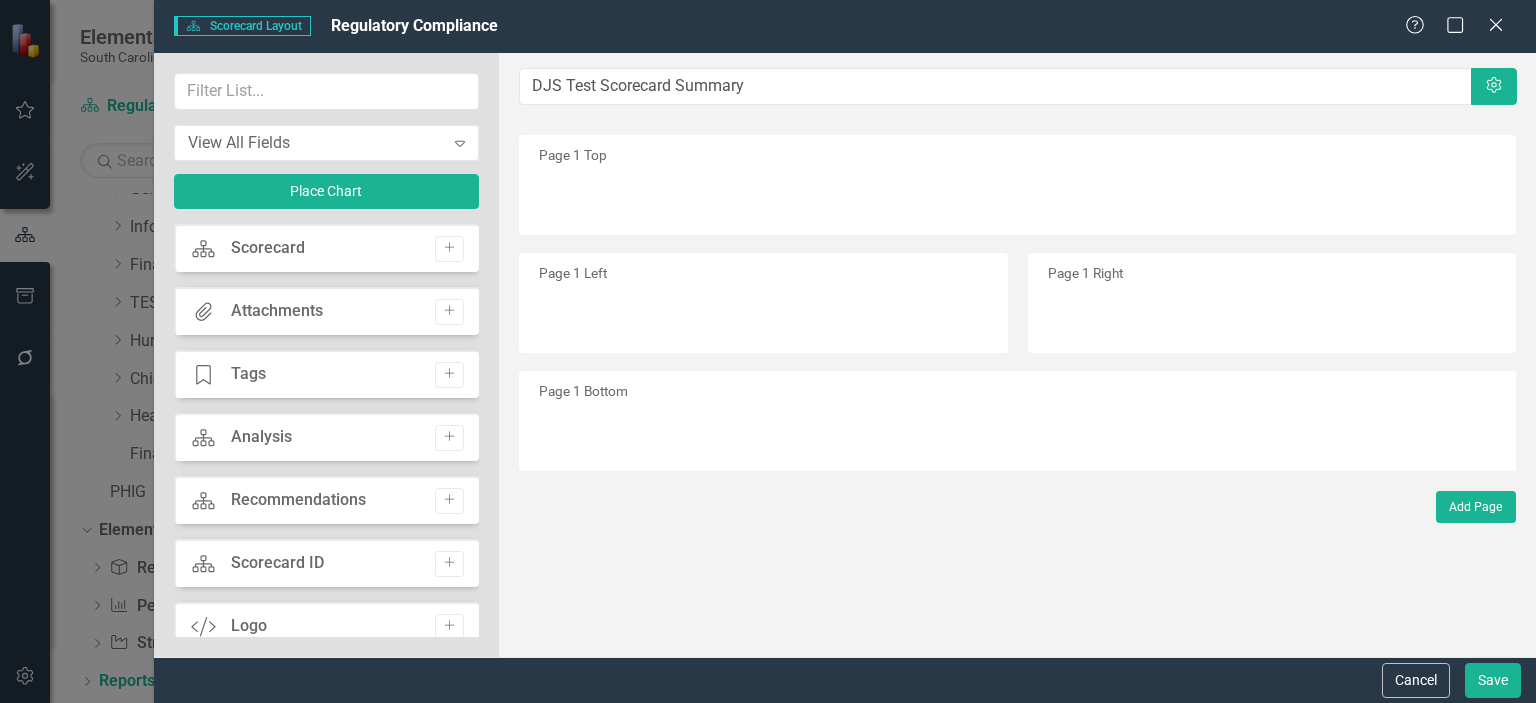 drag, startPoint x: 267, startPoint y: 243, endPoint x: 729, endPoint y: 135, distance: 474.45547 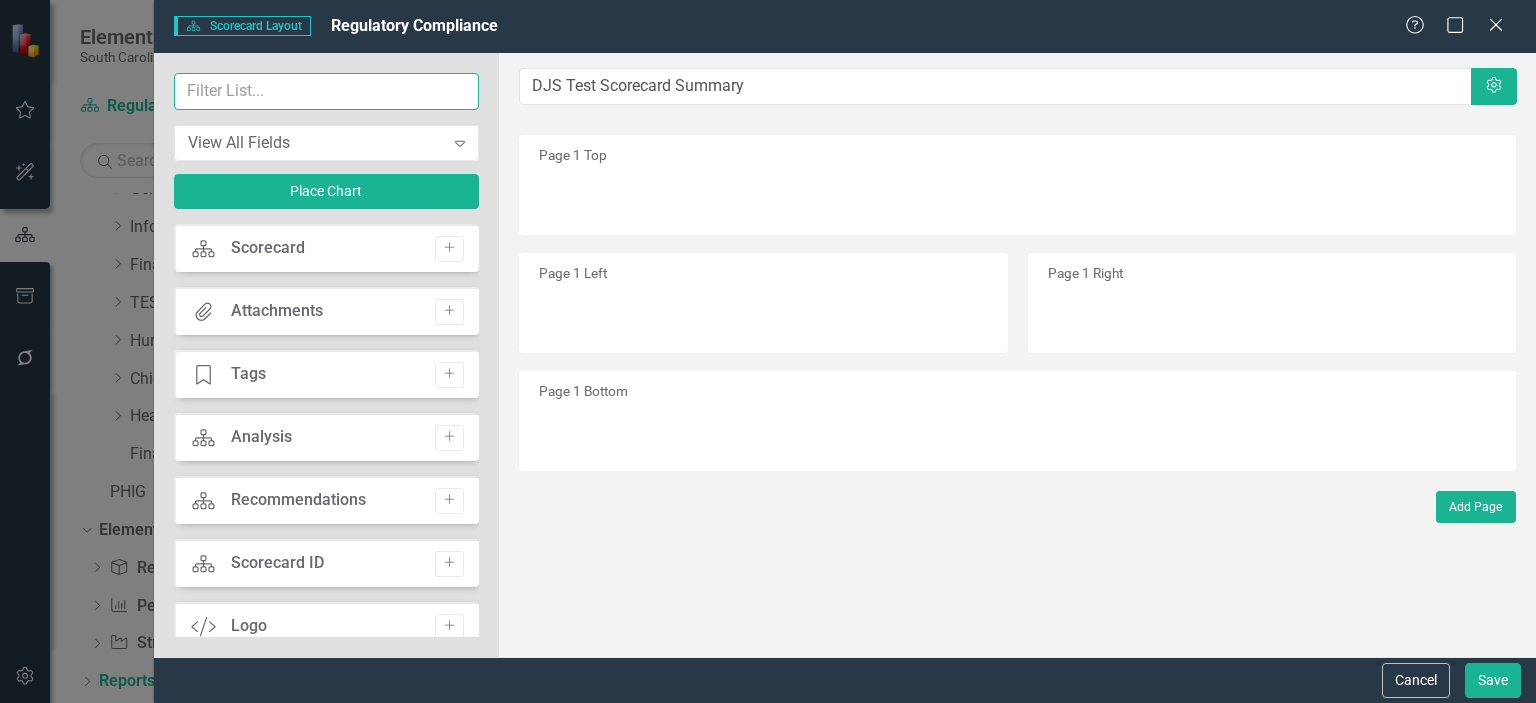 click at bounding box center [327, 91] 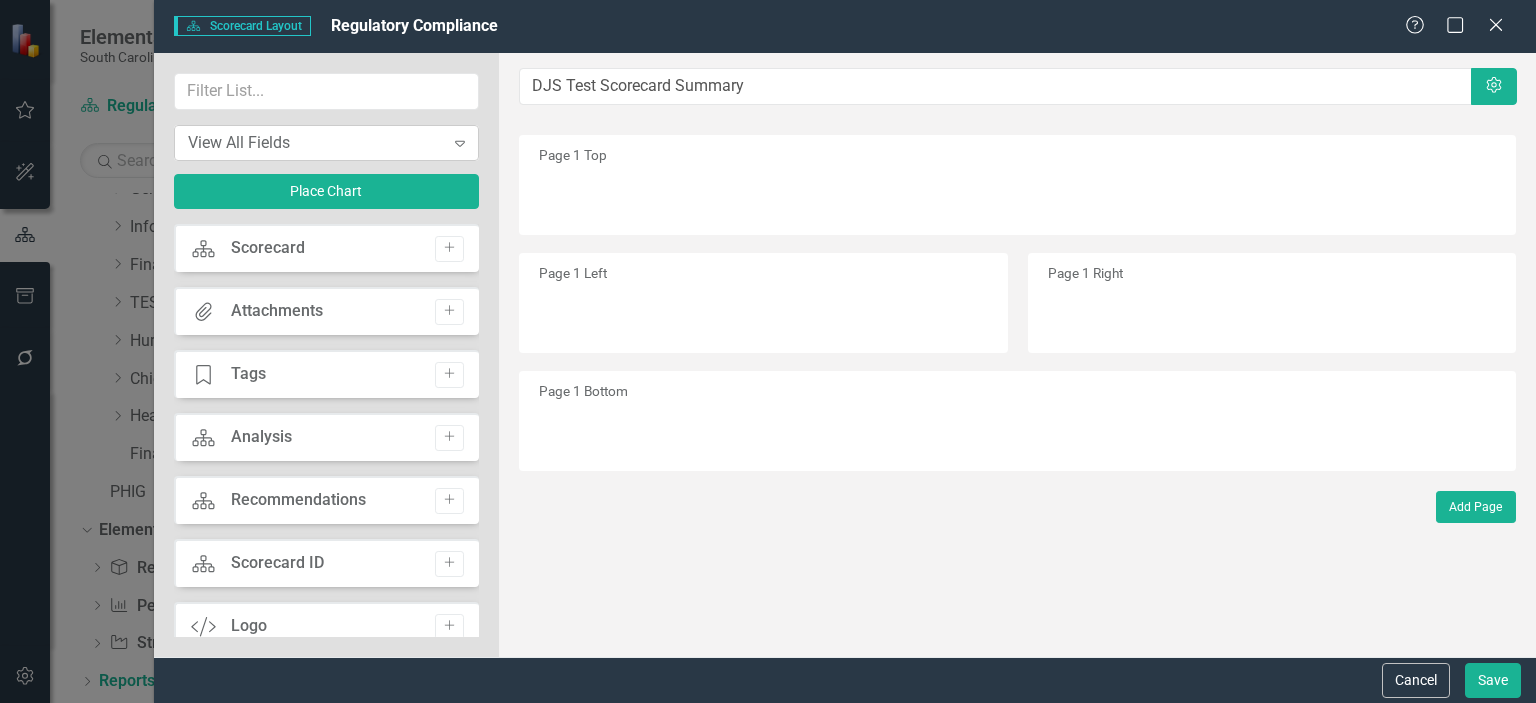 click on "Expand" 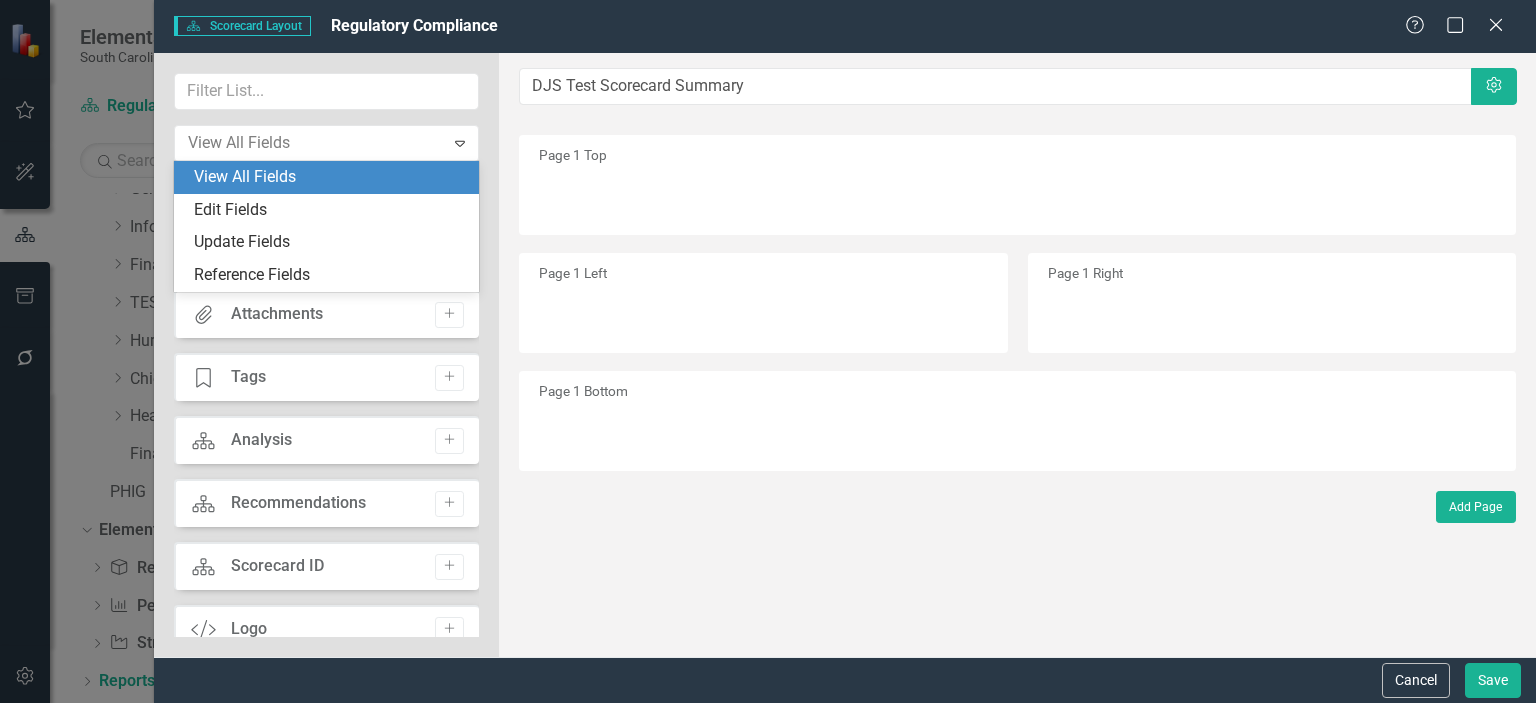 click on "View All Fields" at bounding box center [331, 177] 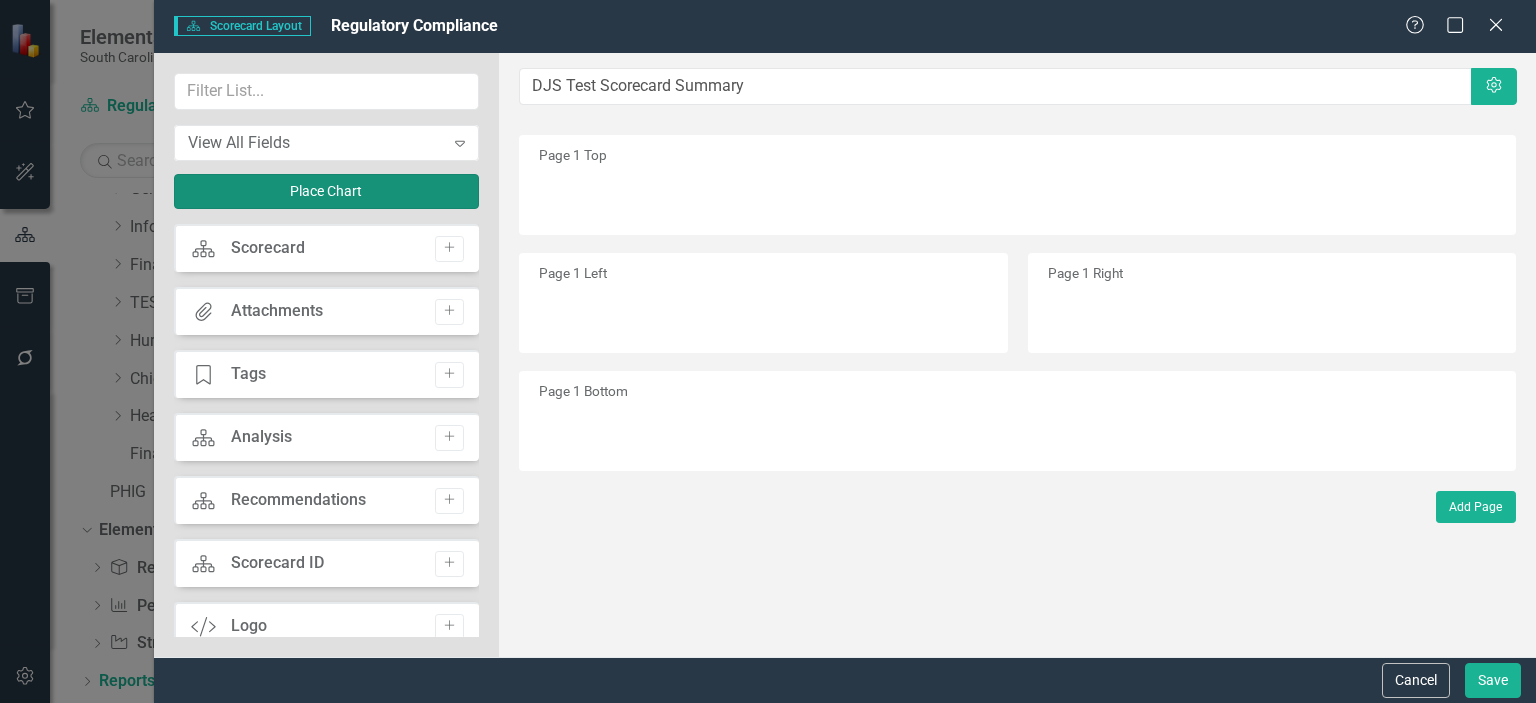 click on "Place Chart" at bounding box center (327, 191) 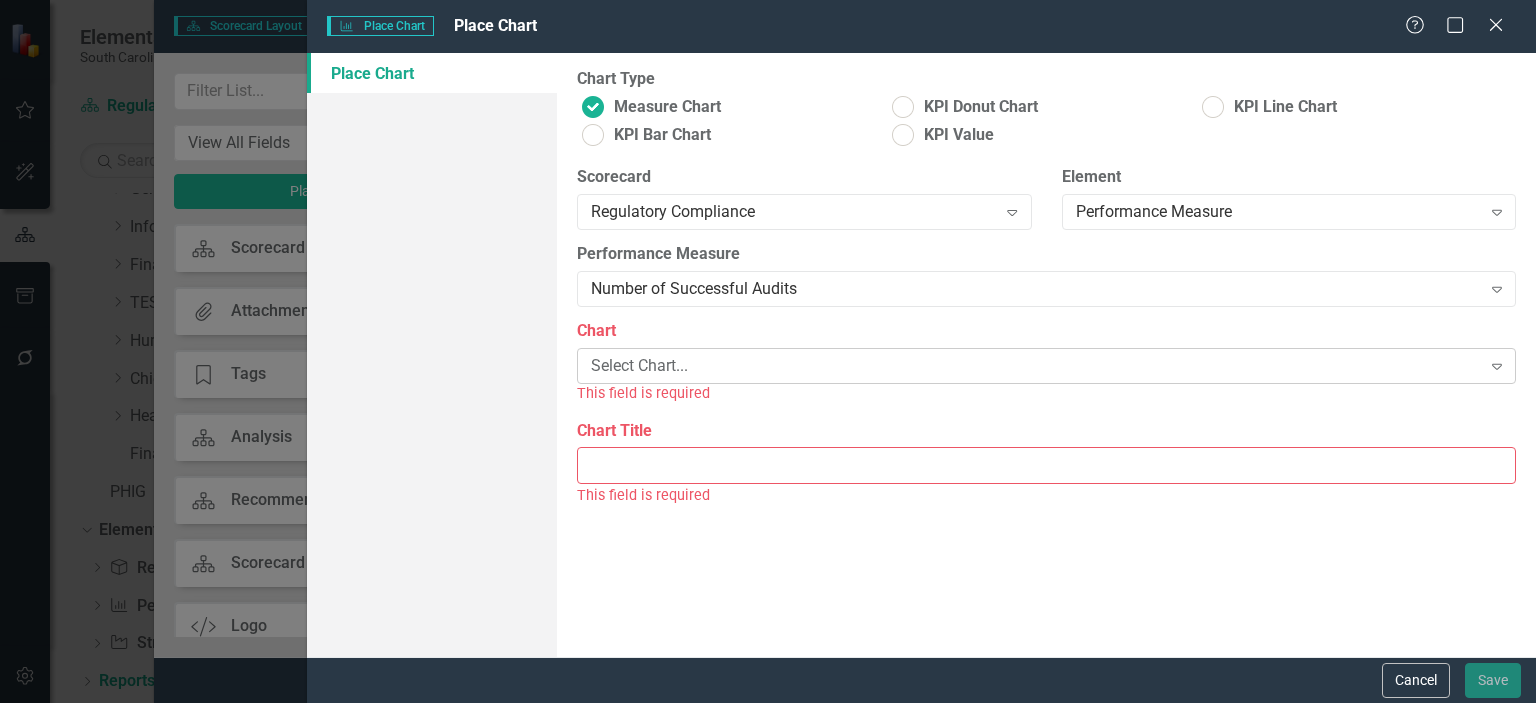 click on "Expand" 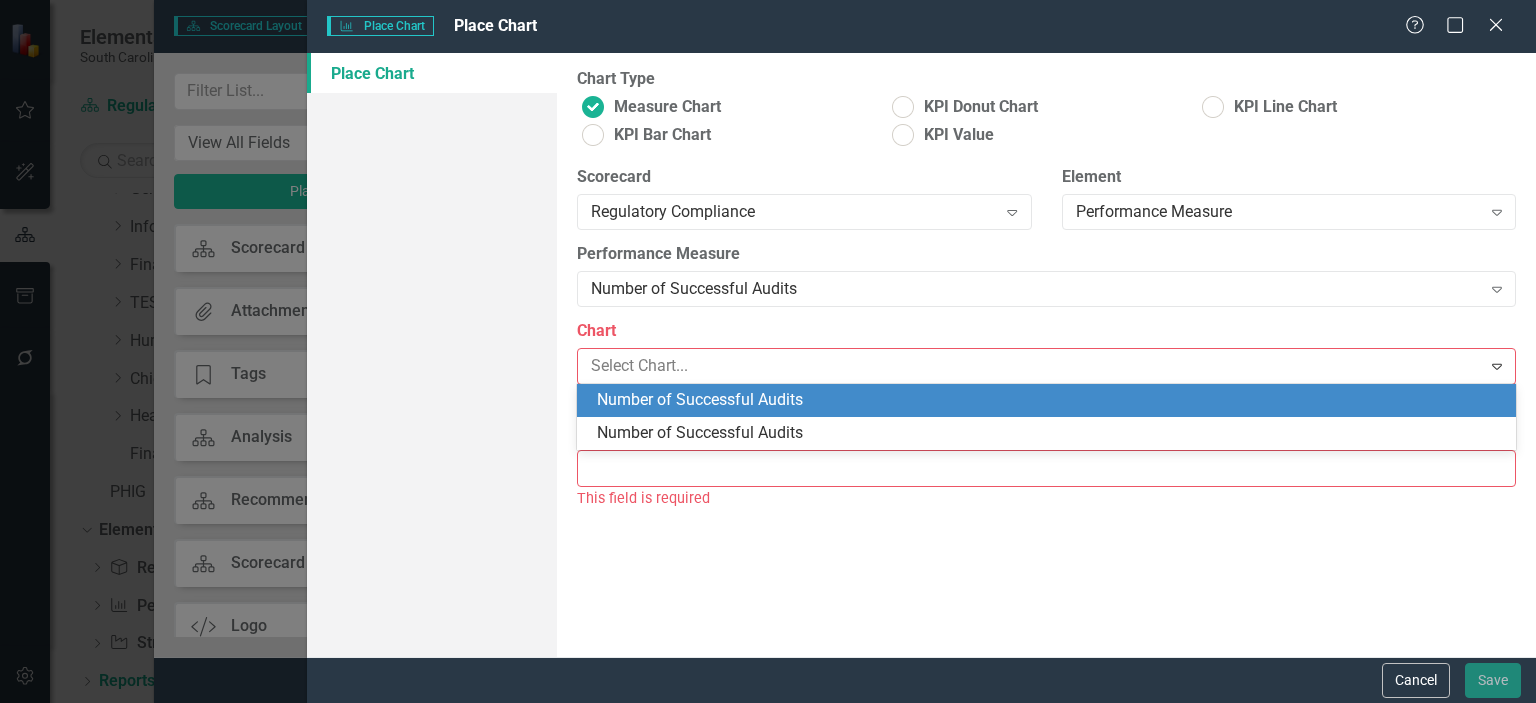 click on "Number of Successful Audits" at bounding box center [1050, 400] 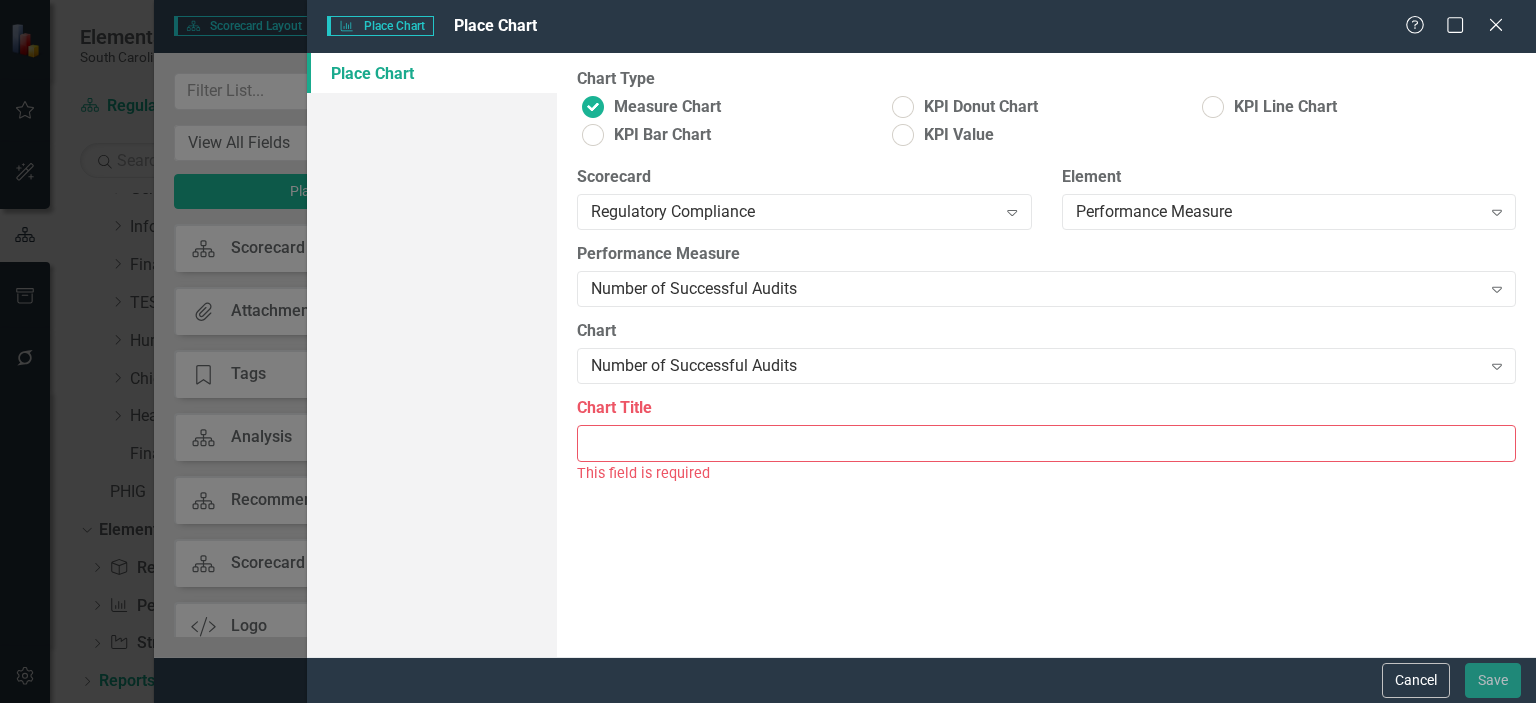 click on "Chart Title" at bounding box center (1046, 443) 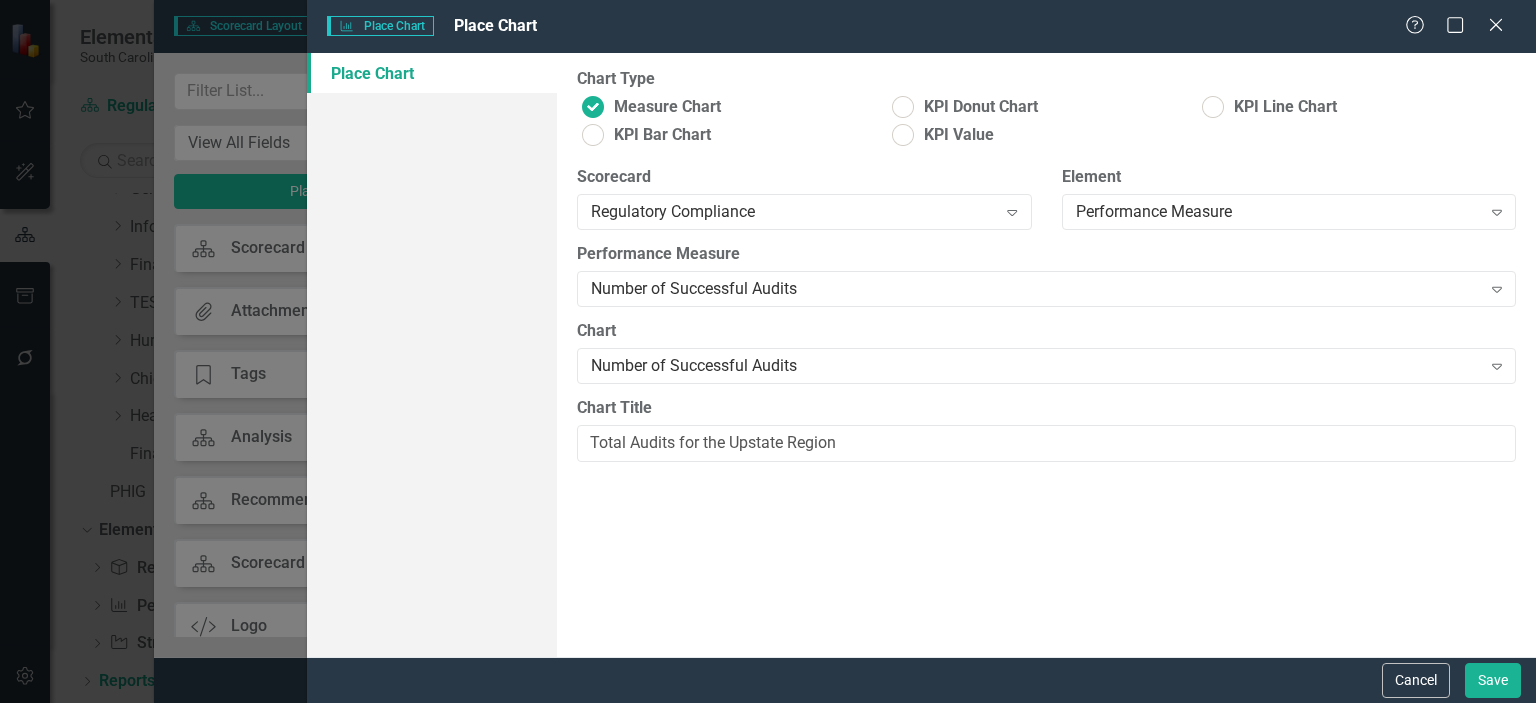 click on "Chart Type Measure Chart KPI Donut Chart KPI Line Chart KPI Bar Chart KPI Value Scorecard Regulatory Compliance Expand Element Performance Measure Expand Performance Measure Number of Successful Audits Expand Chart Number of Successful Audits Expand Chart Title Total Audits for the Upstate Region" at bounding box center [1046, 355] 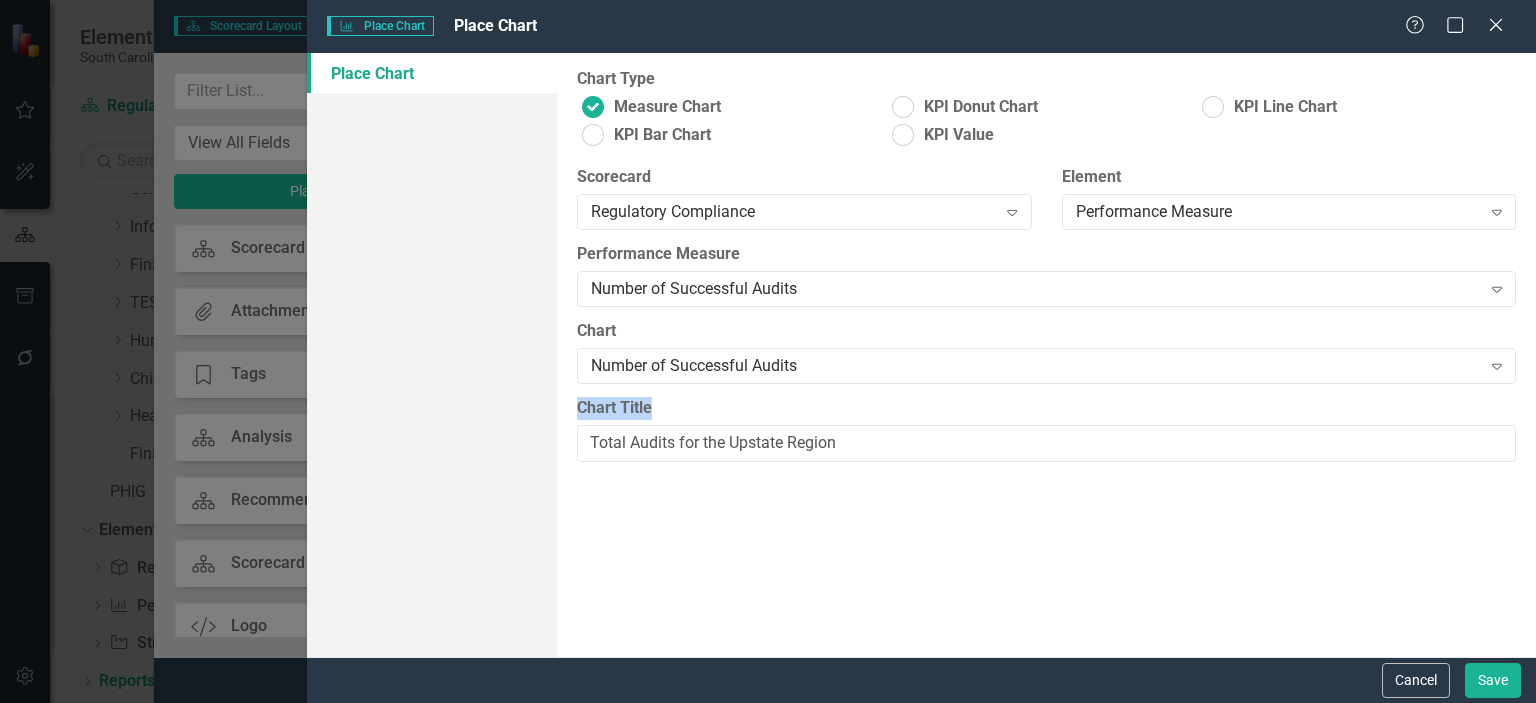 click on "Chart Type Measure Chart KPI Donut Chart KPI Line Chart KPI Bar Chart KPI Value Scorecard Regulatory Compliance Expand Element Performance Measure Expand Performance Measure Number of Successful Audits Expand Chart Number of Successful Audits Expand Chart Title Total Audits for the Upstate Region" at bounding box center (1046, 355) 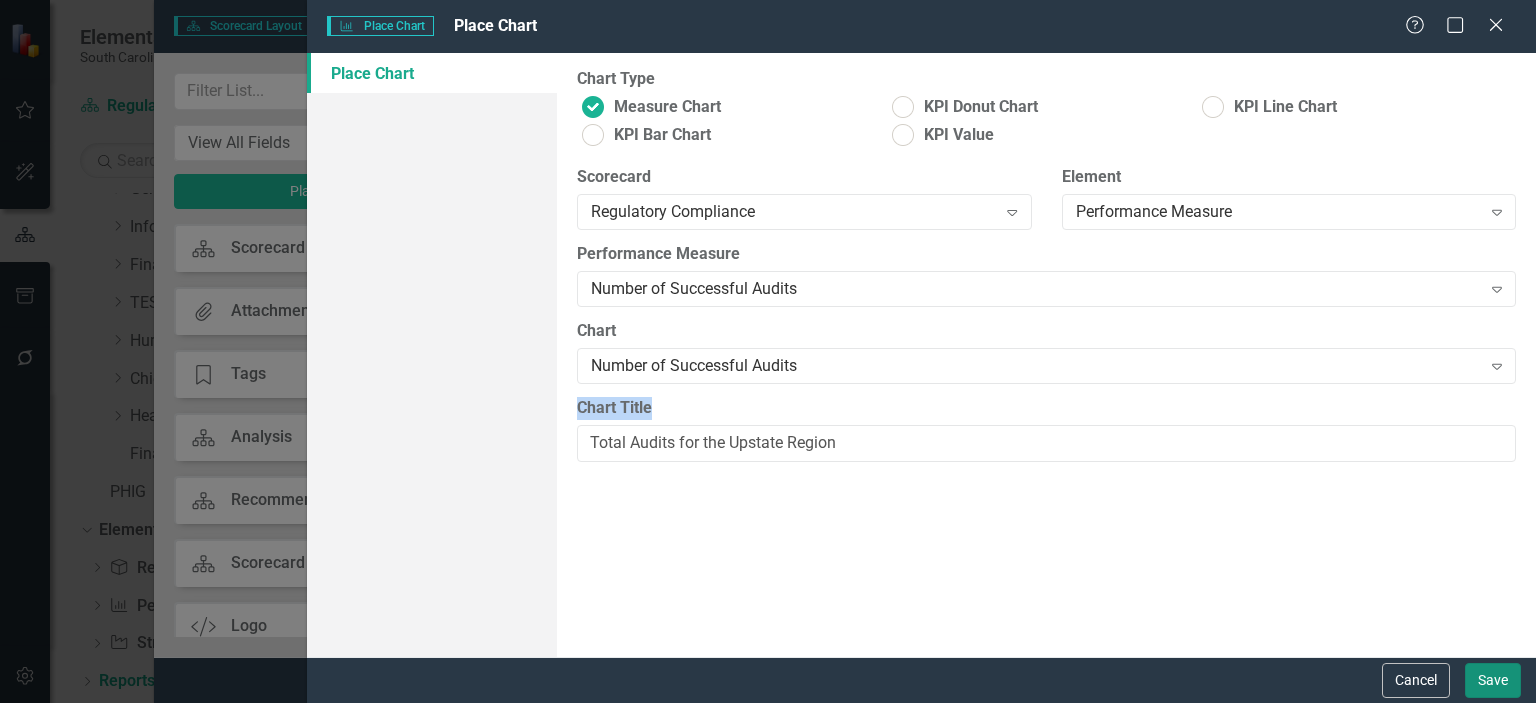 click on "Save" at bounding box center (1493, 680) 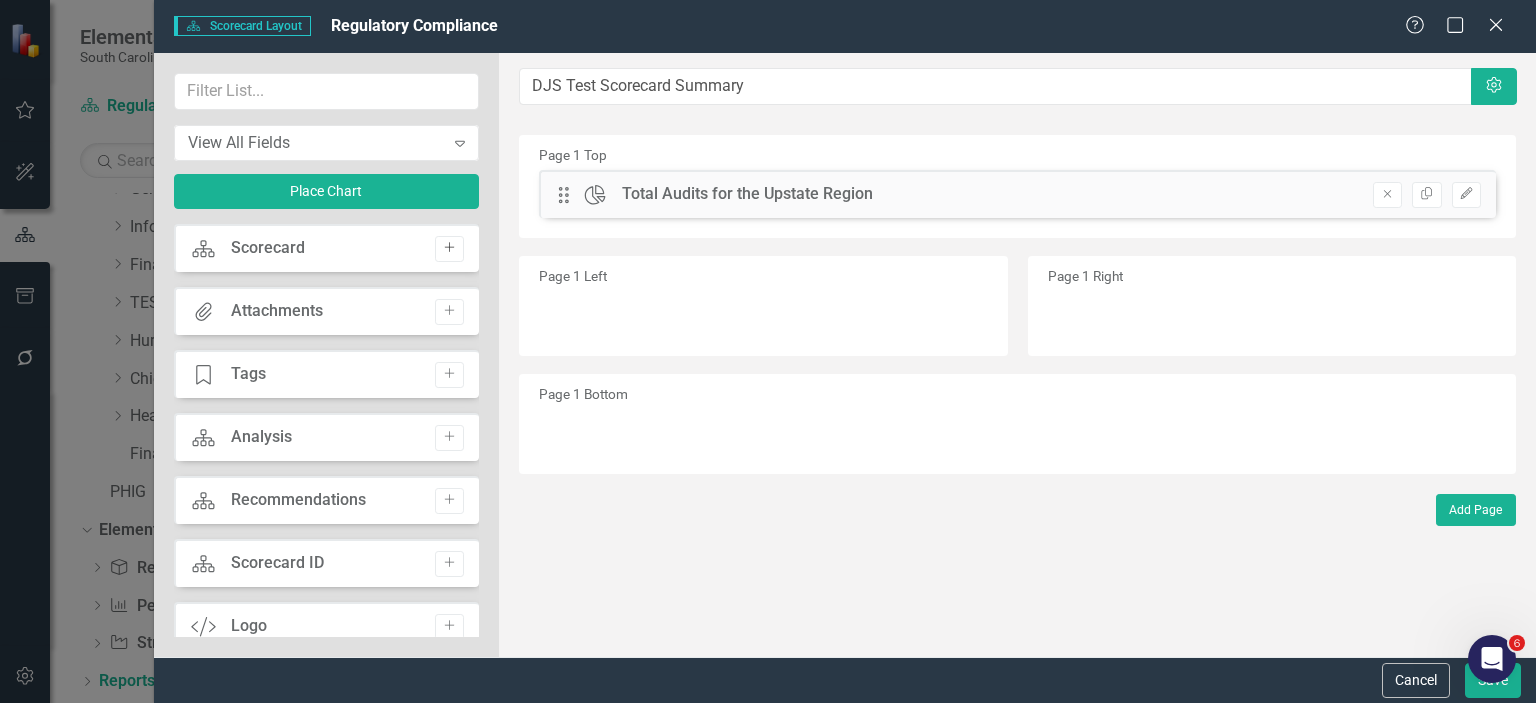 click on "Add" at bounding box center [449, 249] 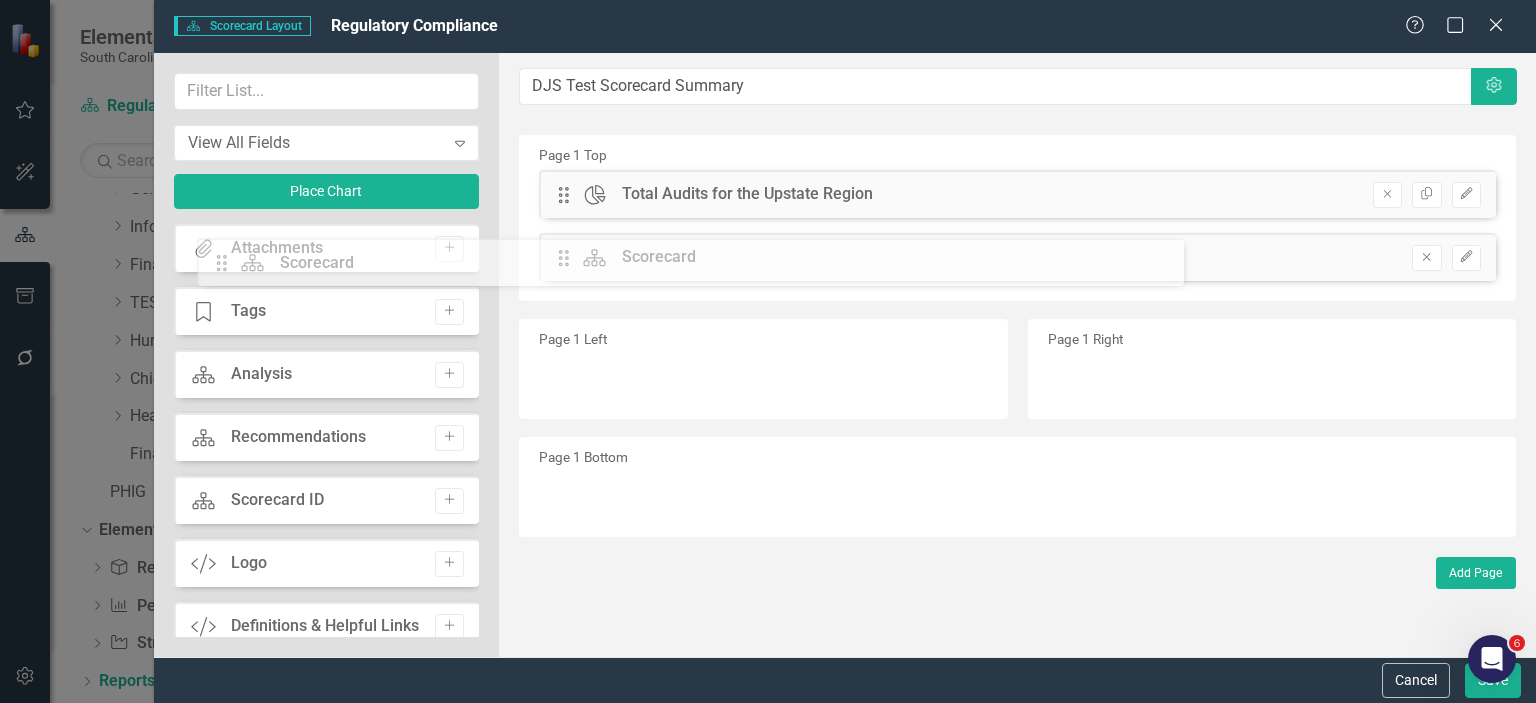 drag, startPoint x: 563, startPoint y: 191, endPoint x: 236, endPoint y: 258, distance: 333.79333 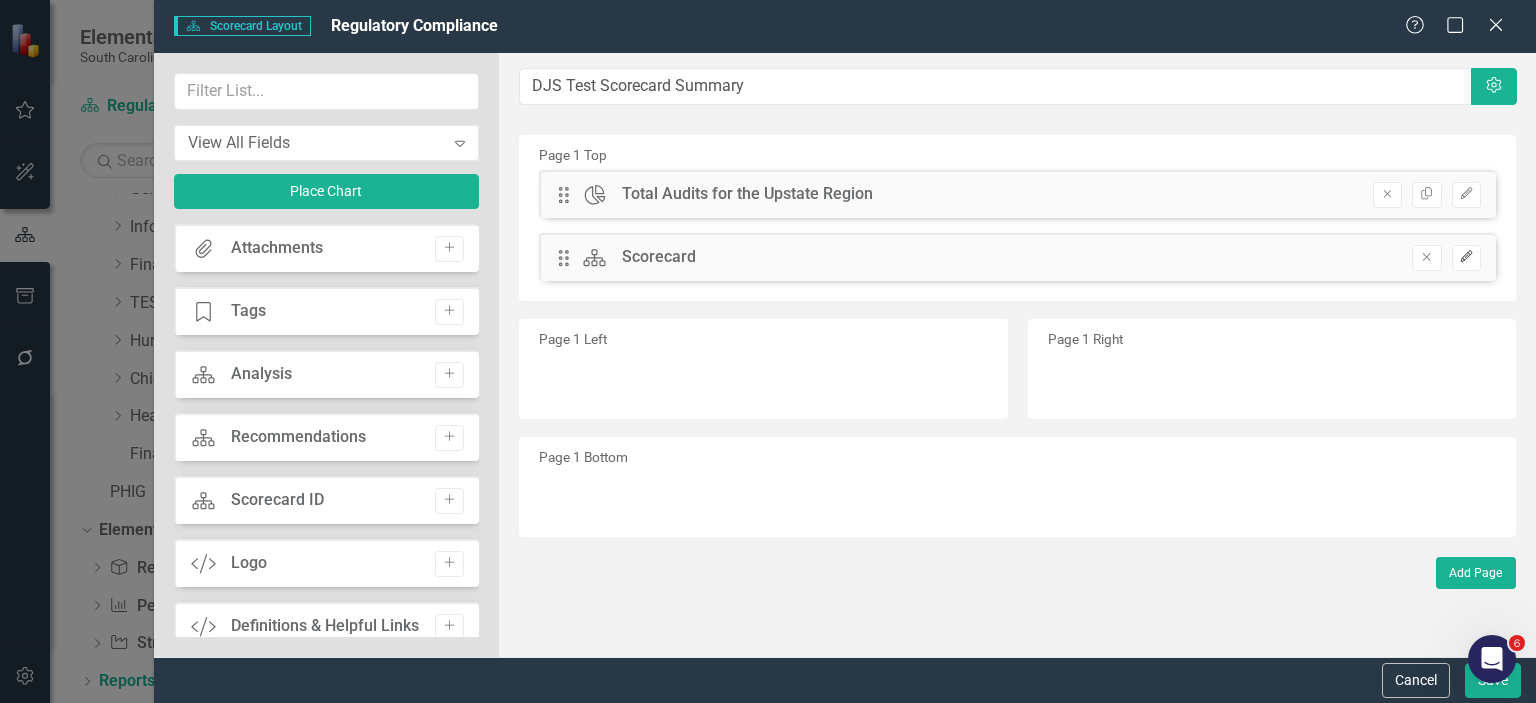 click 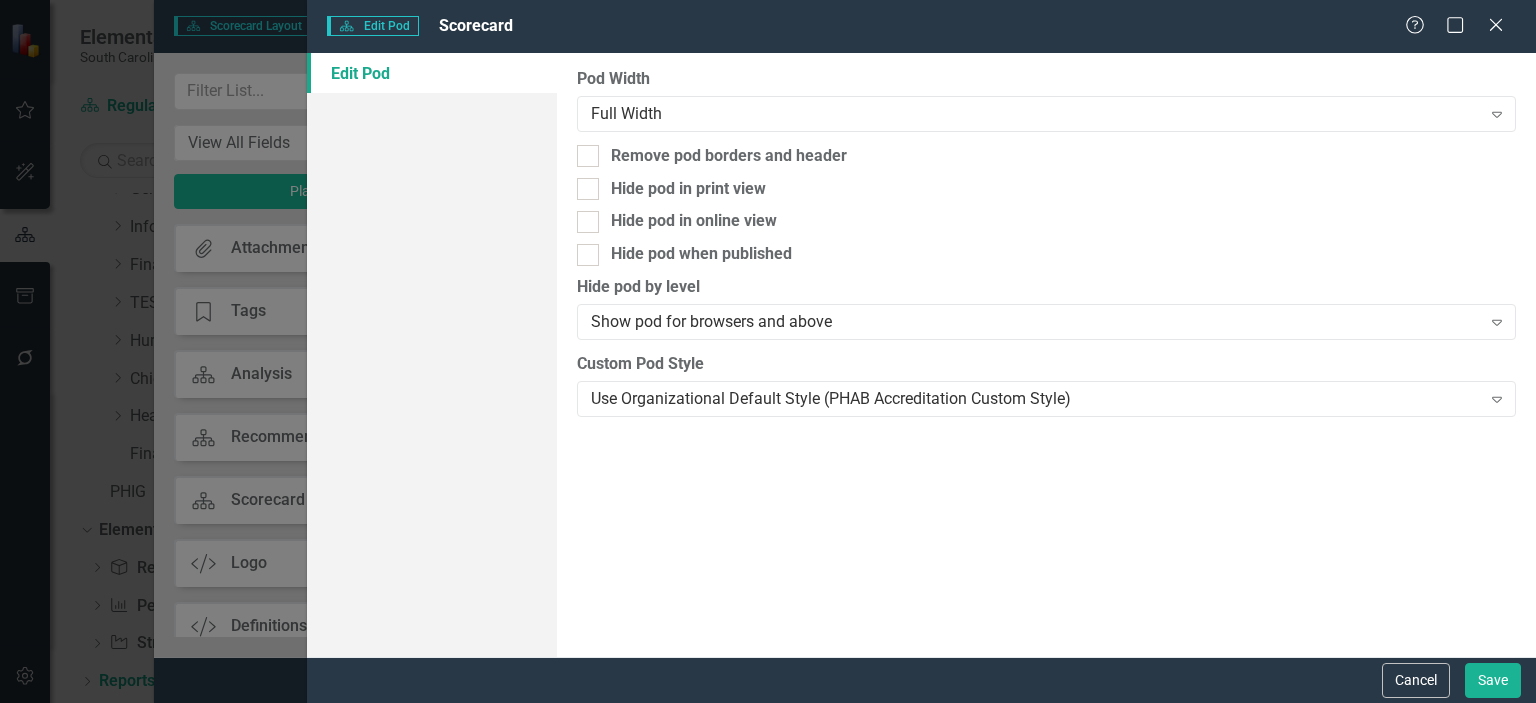 click on "Help Maximize Close" at bounding box center [1460, 26] 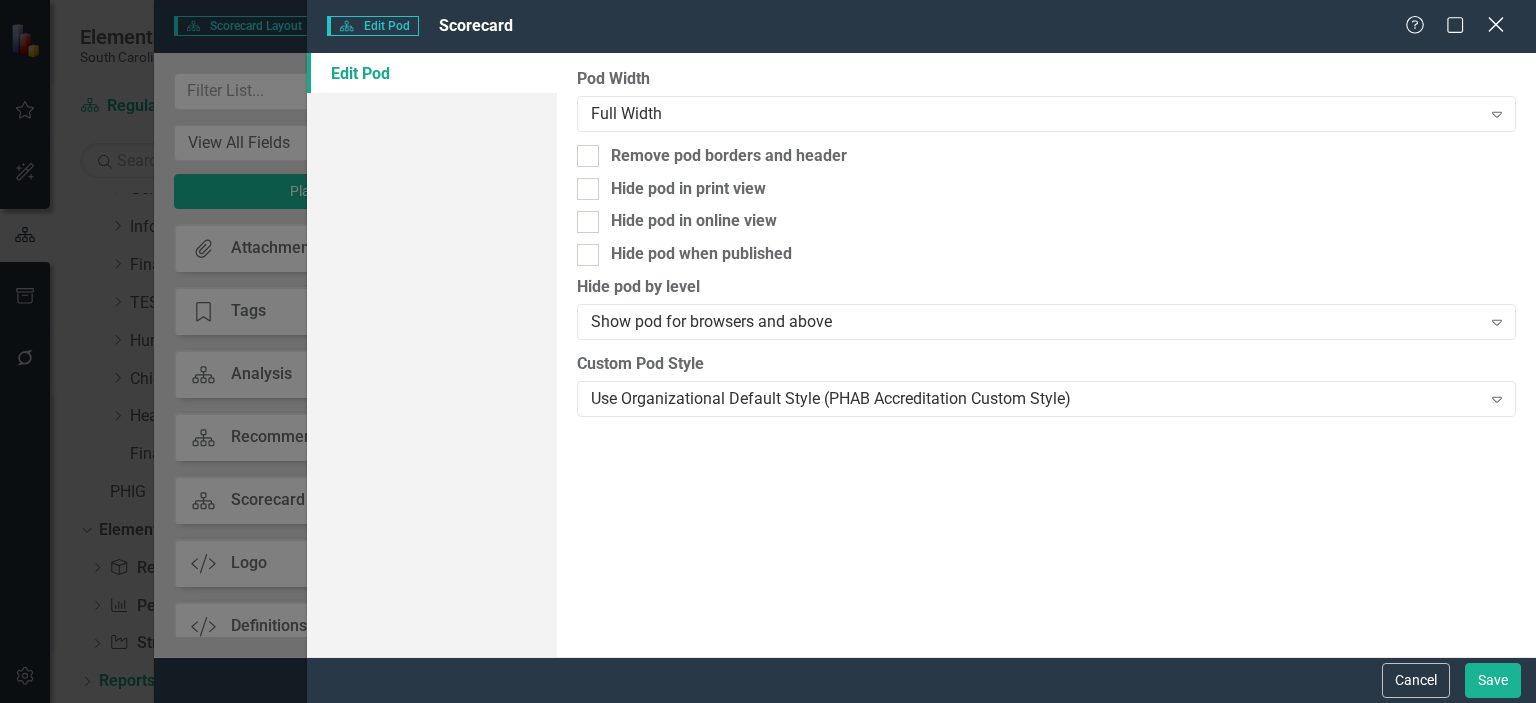 click on "Close" 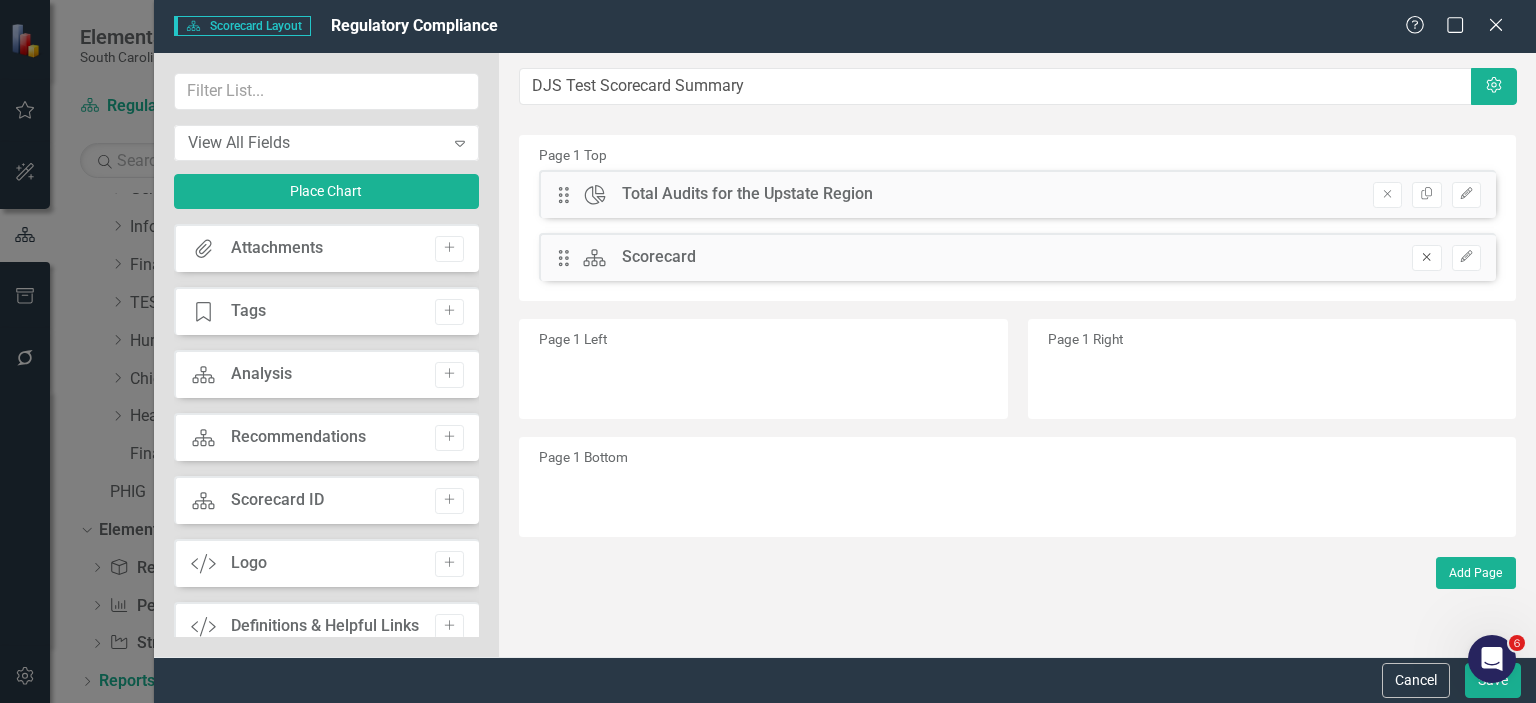 click on "Remove" 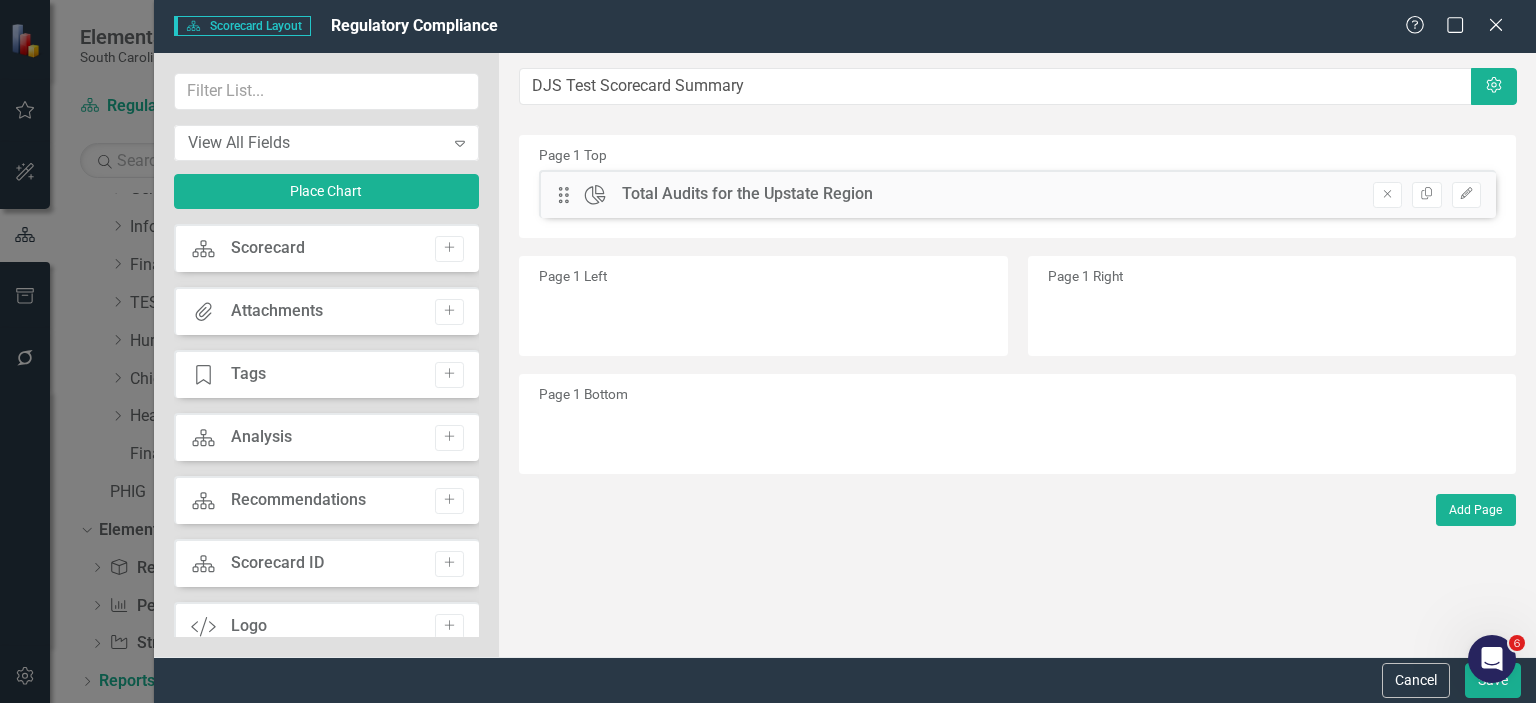 click on "Page 1 Left" at bounding box center (763, 306) 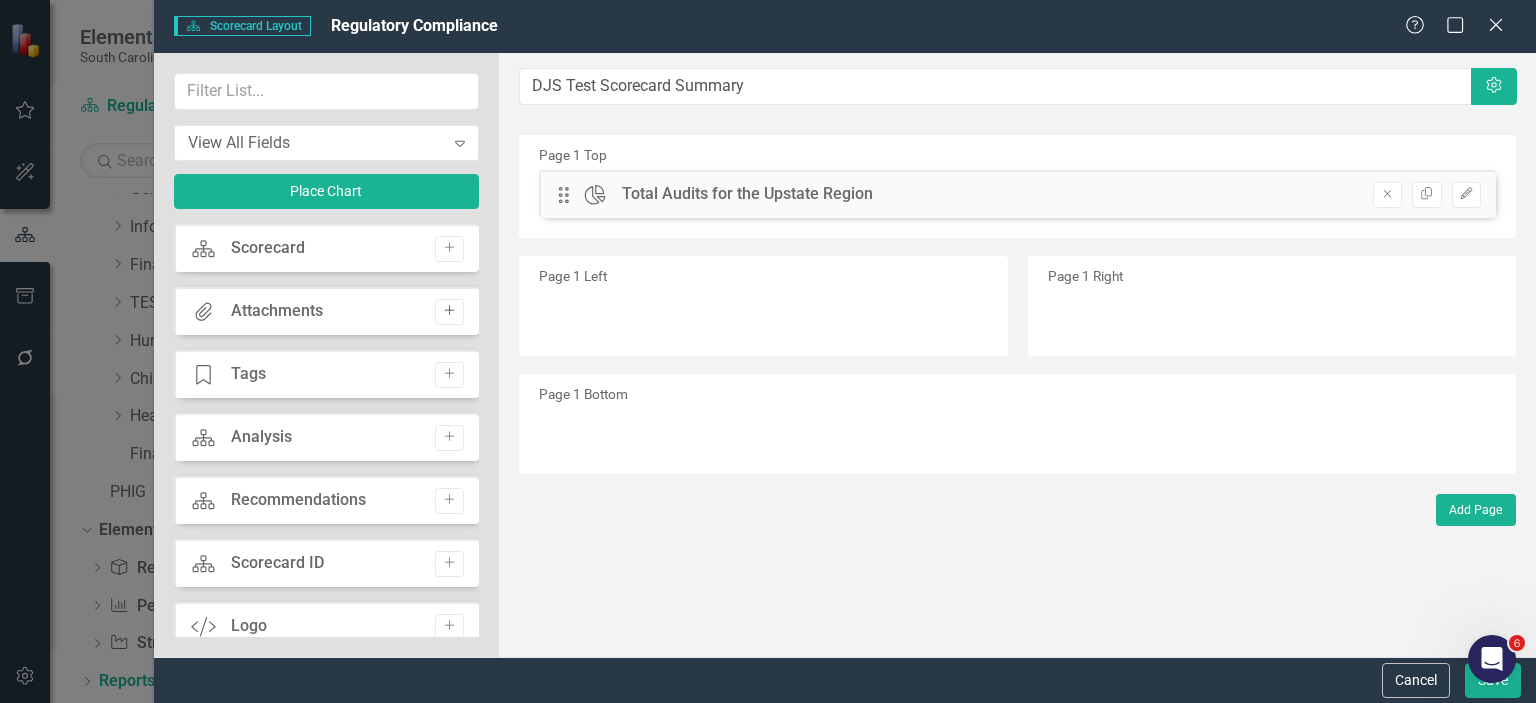 click on "Add" 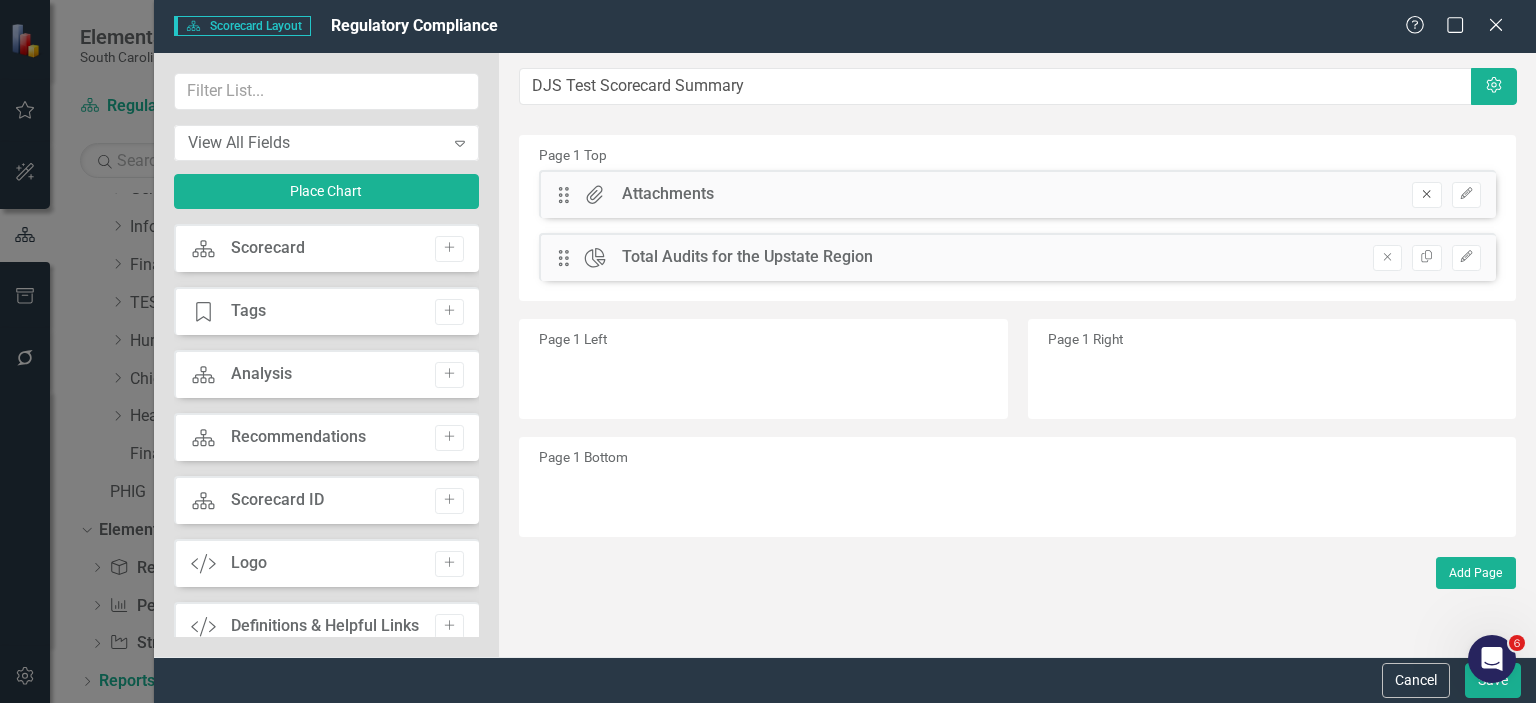 click on "Remove" 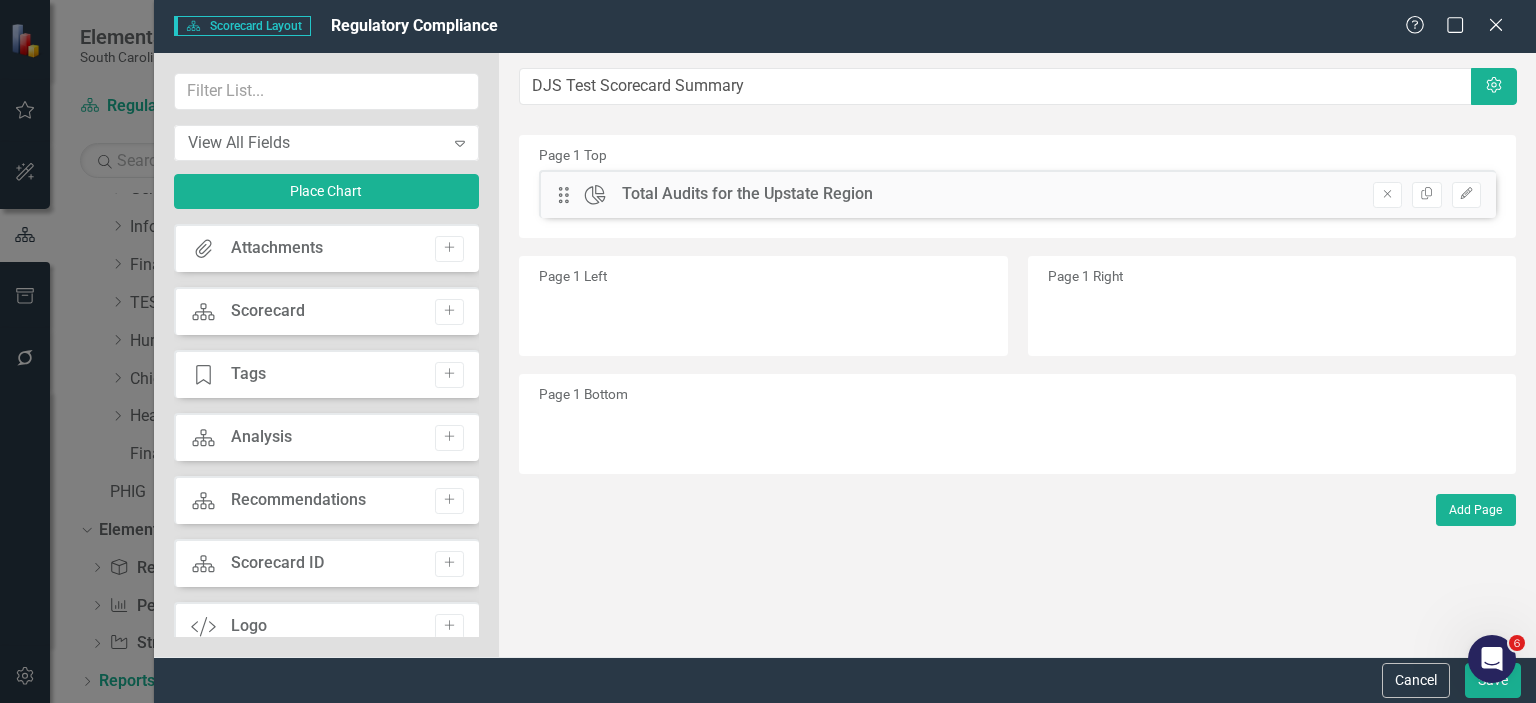 click on "Page 1 Left" at bounding box center [763, 306] 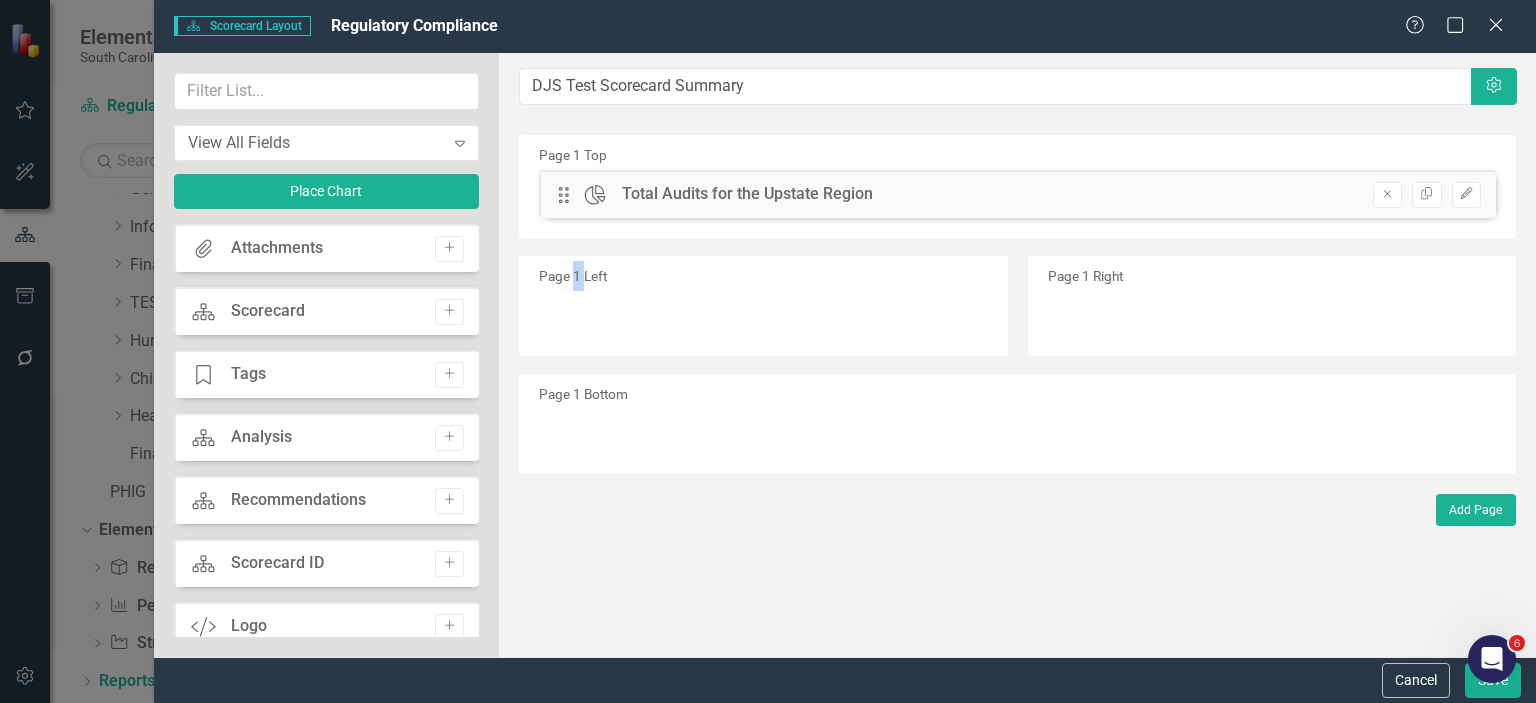 click on "Page 1 Left" at bounding box center [763, 306] 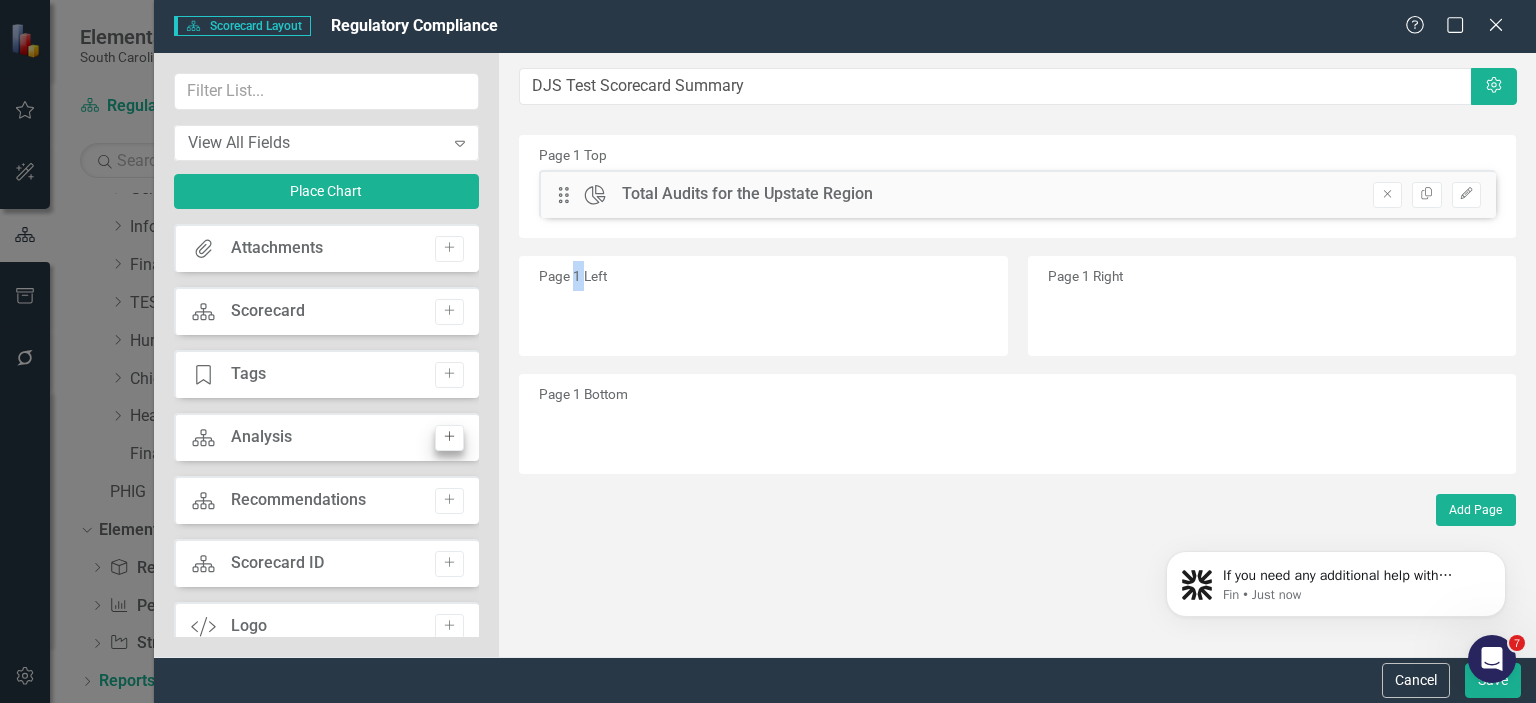 scroll, scrollTop: 0, scrollLeft: 0, axis: both 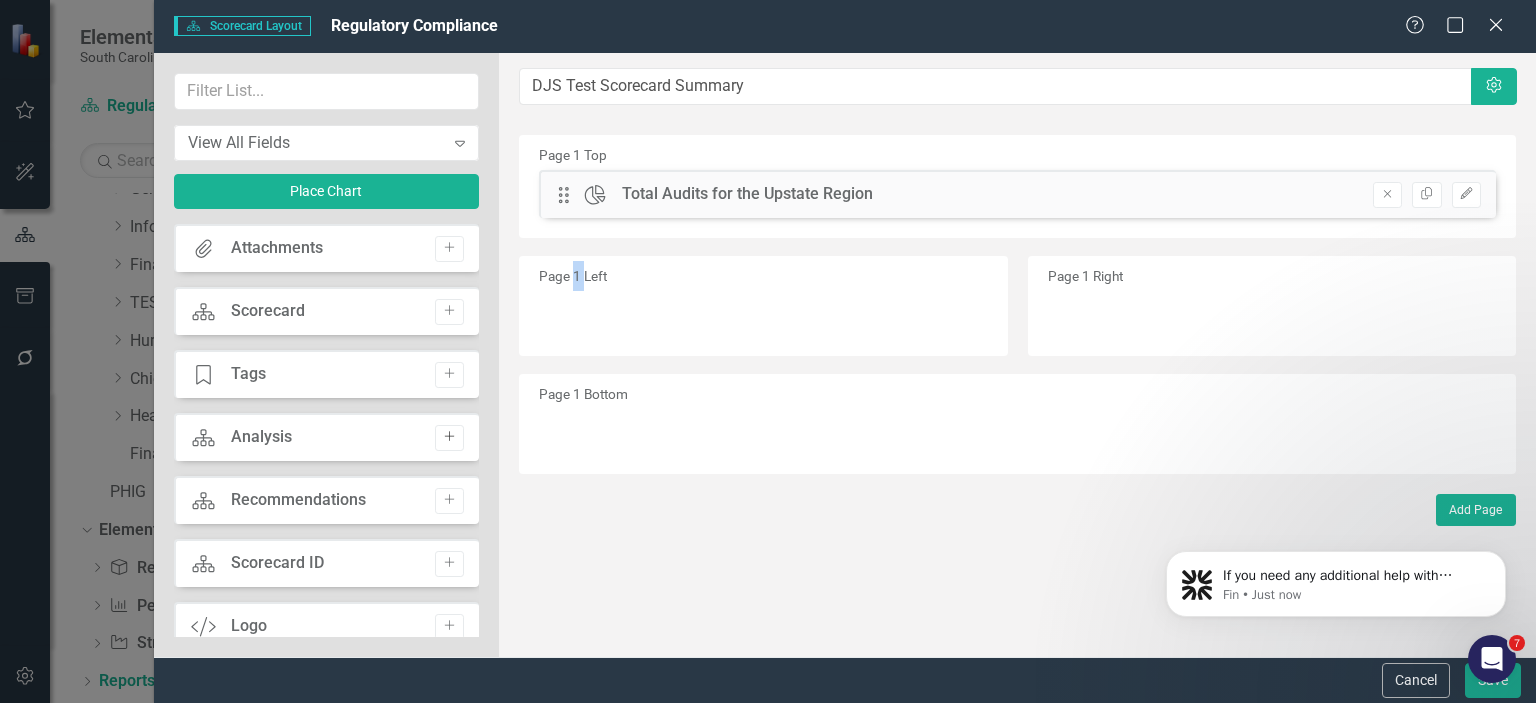 click on "Add" 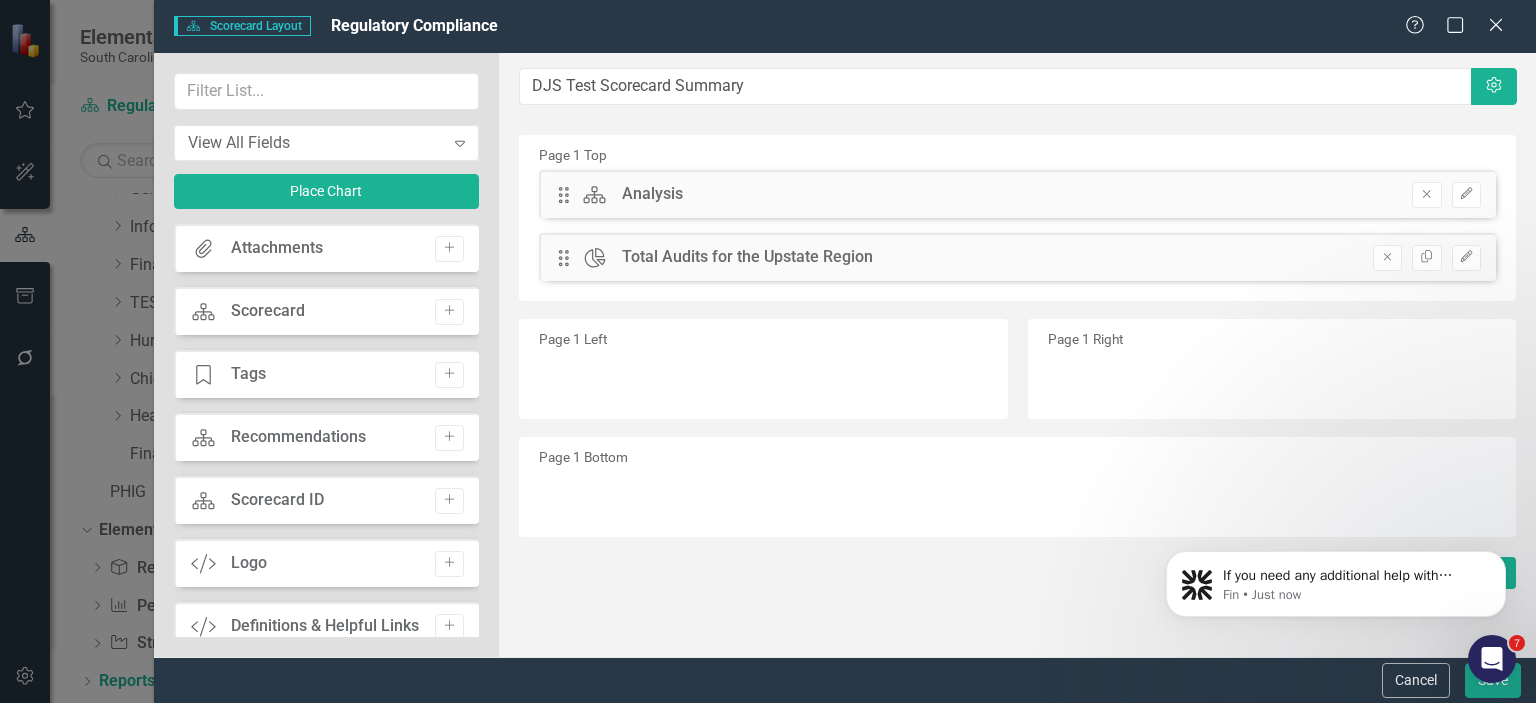 click on "Page 1 Left" at bounding box center (763, 369) 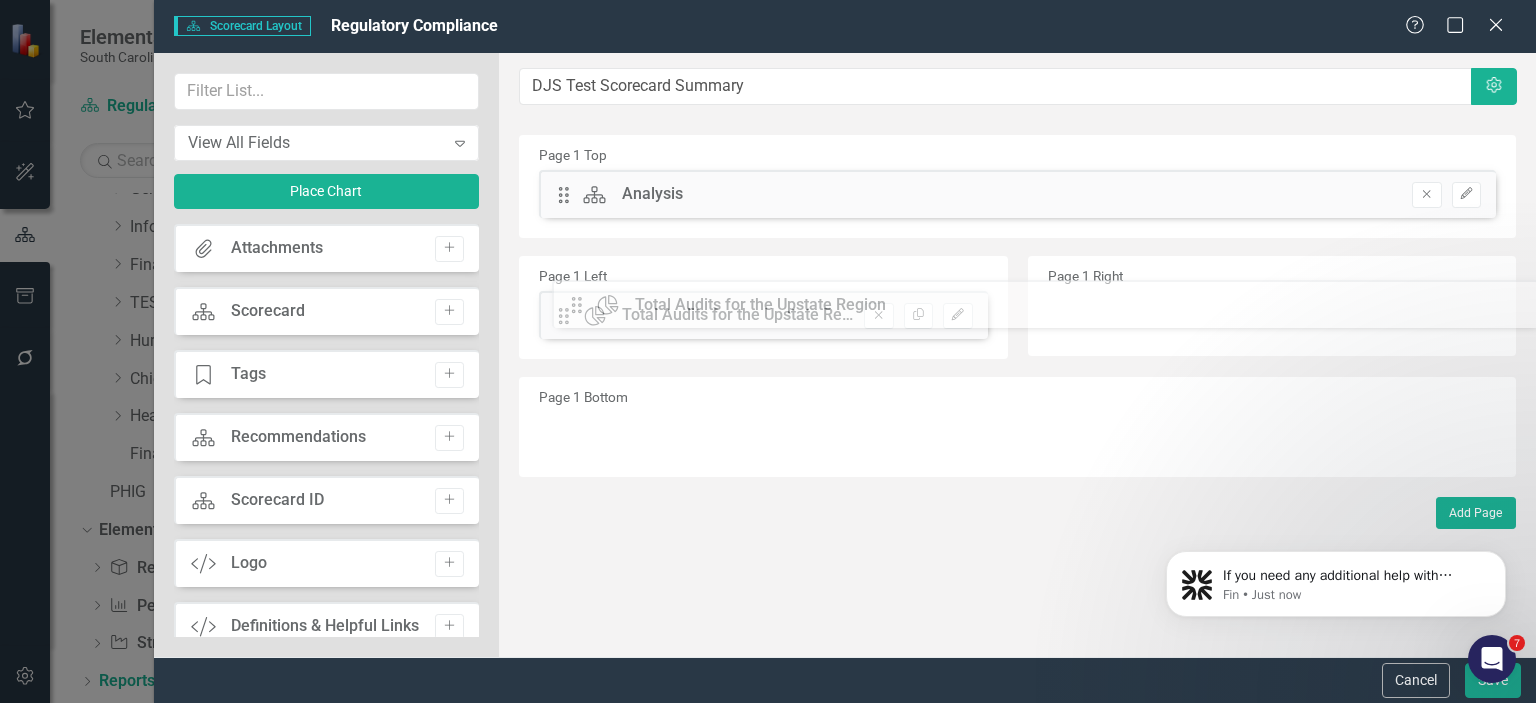 drag, startPoint x: 560, startPoint y: 259, endPoint x: 588, endPoint y: 307, distance: 55.569775 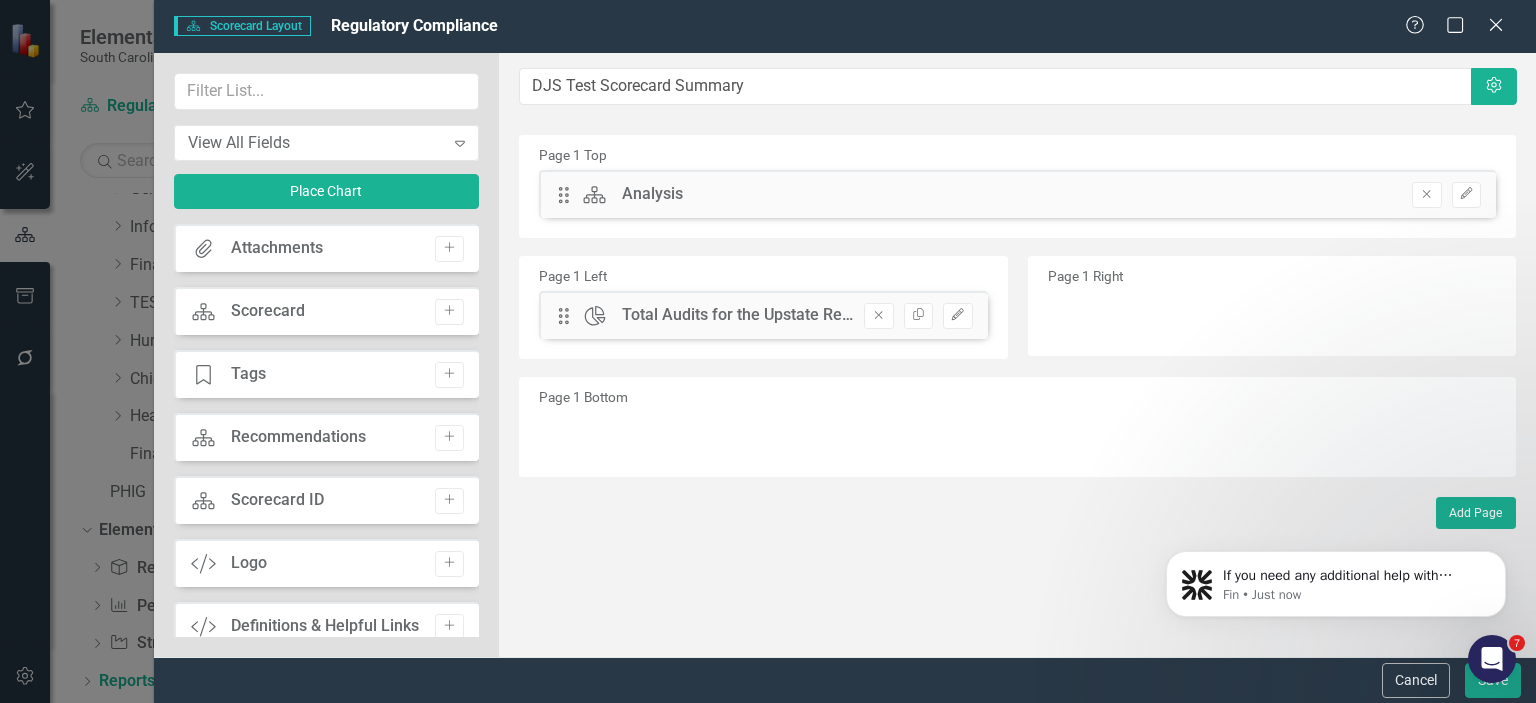 click on "If you need any additional help with designing your Scorecard Summary Report, I’m here to assist. Would you like to provide more details about what you’re trying to create or any specific features you want to include? Fin • Just now" 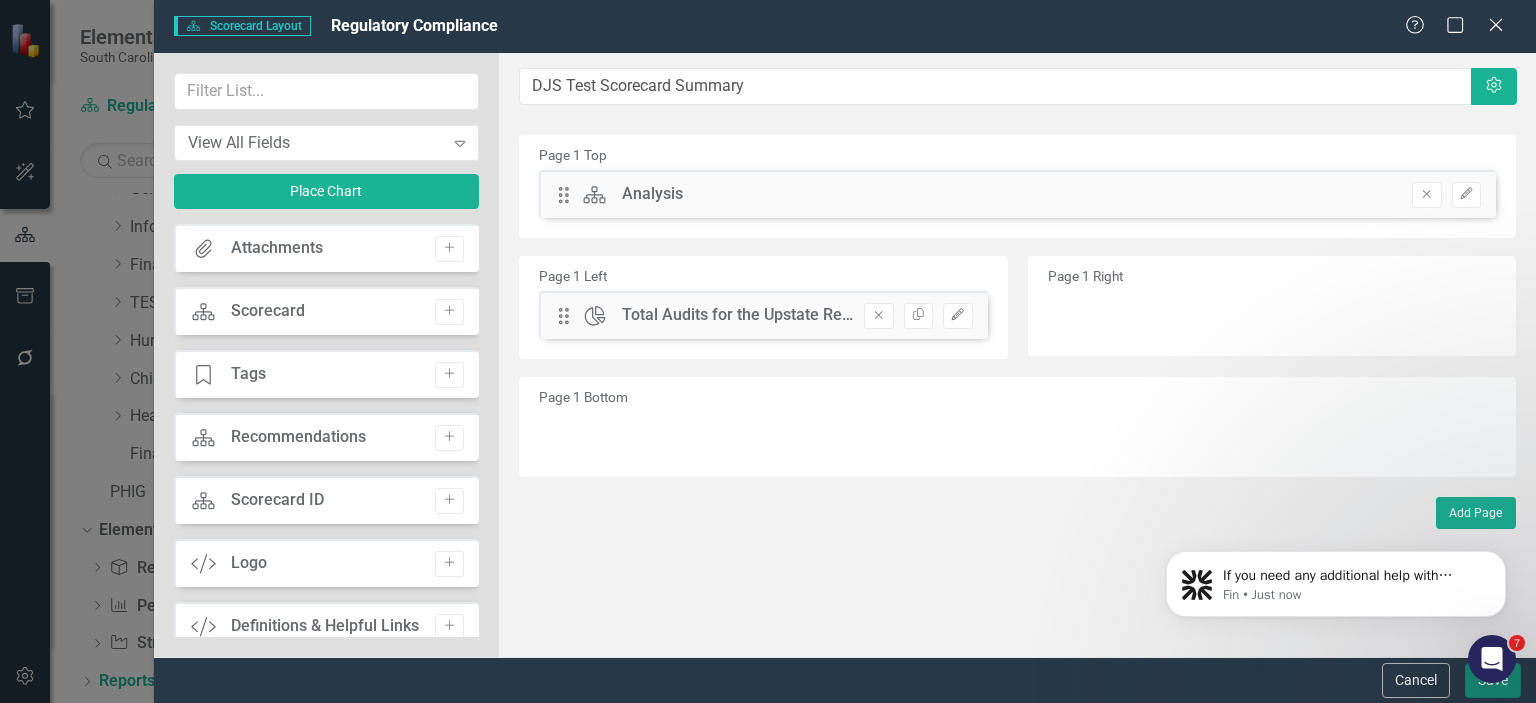 click on "Save" at bounding box center [1493, 680] 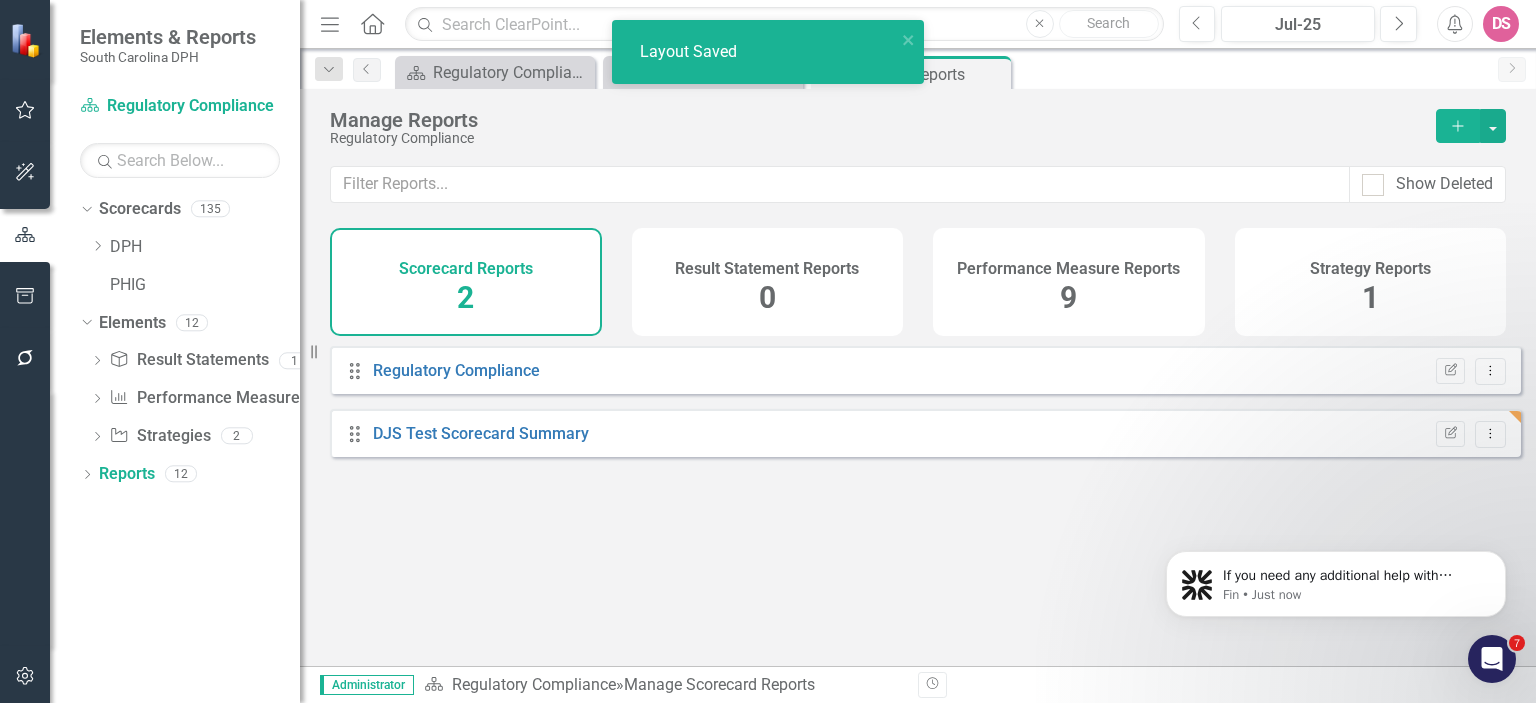 scroll, scrollTop: 0, scrollLeft: 0, axis: both 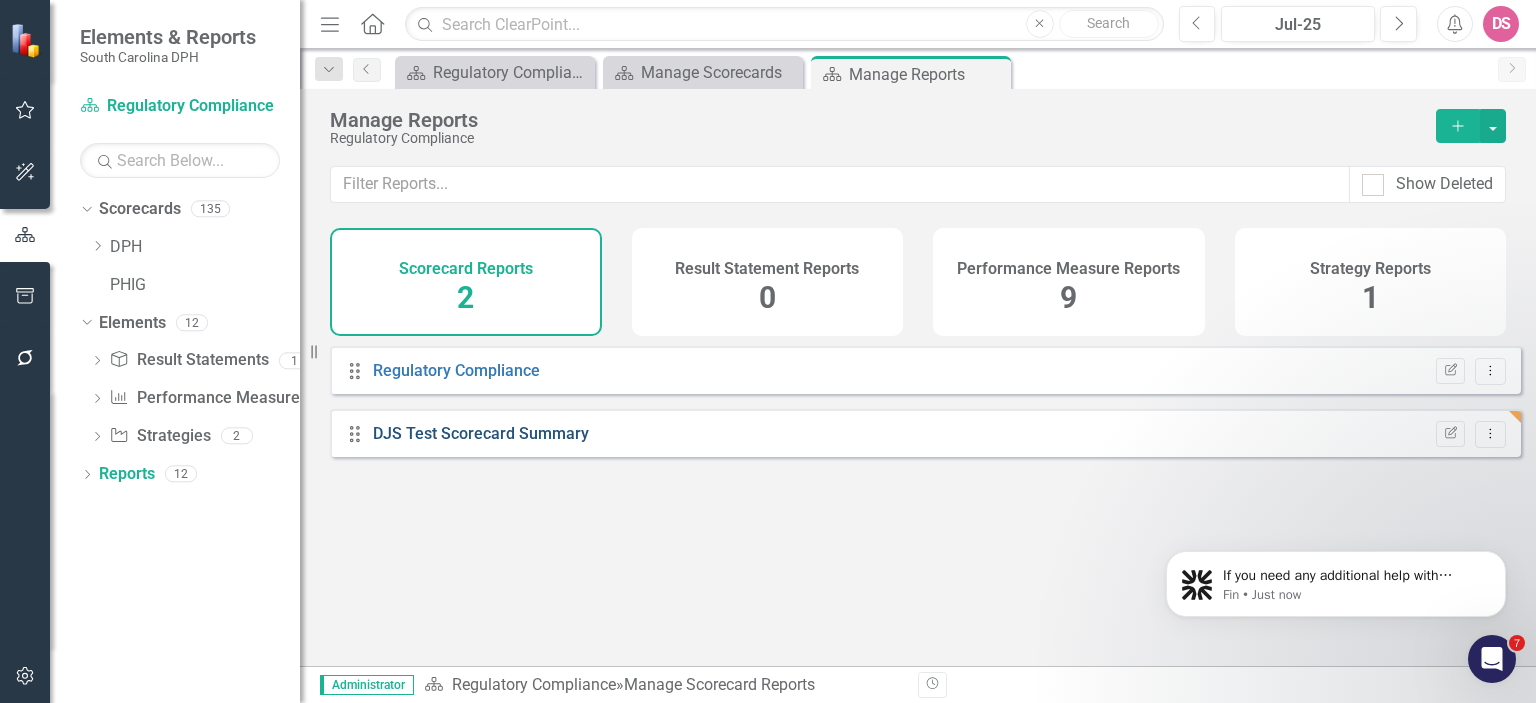 click on "DJS Test Scorecard Summary" at bounding box center (481, 433) 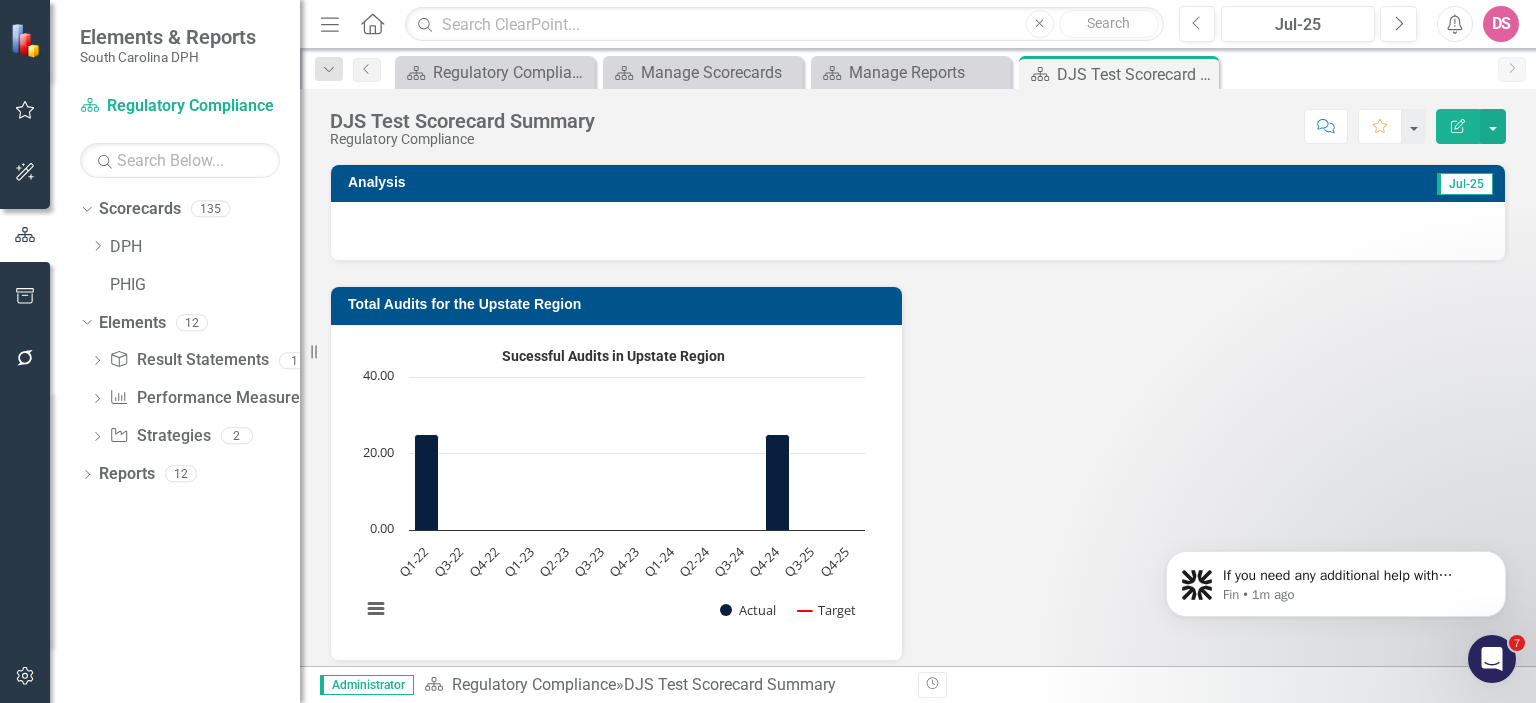click on "Edit Report" at bounding box center [1458, 126] 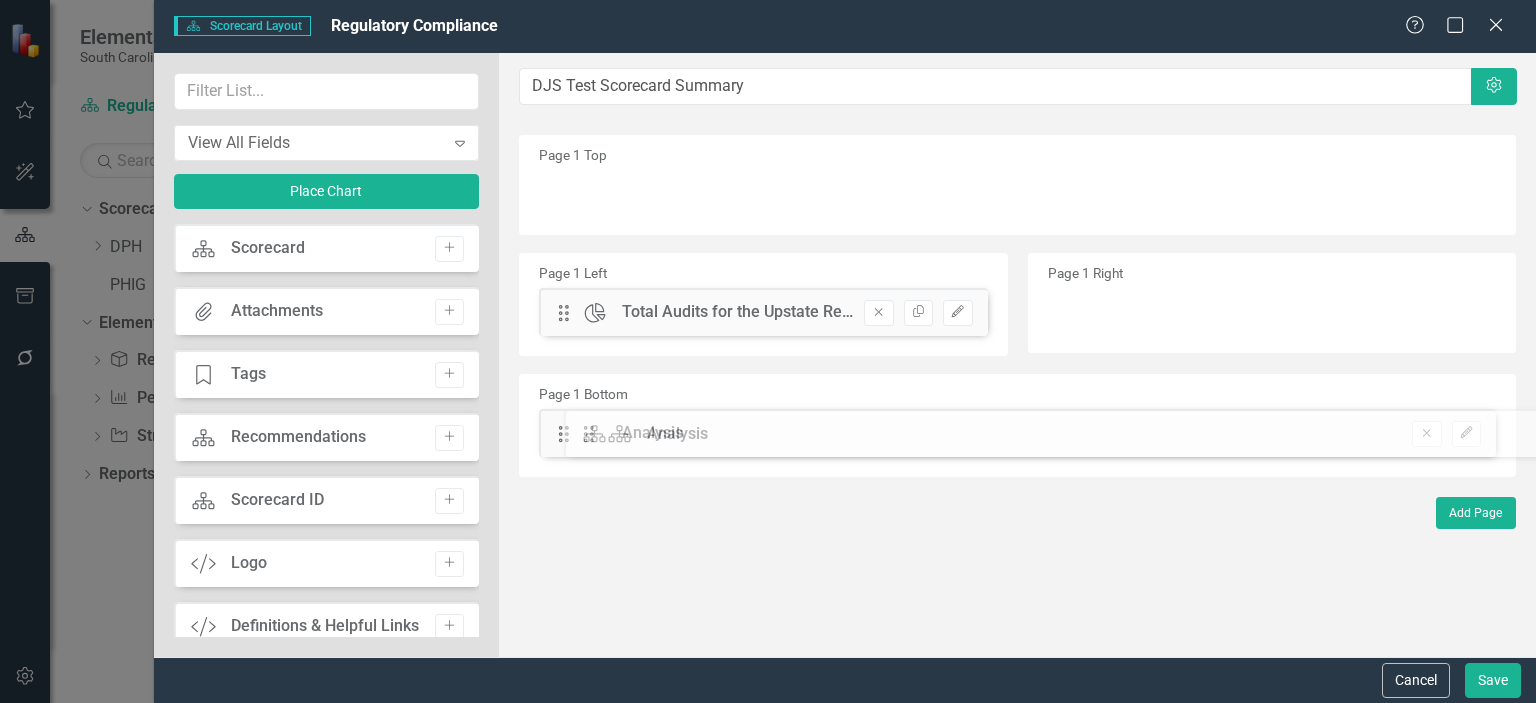 drag, startPoint x: 569, startPoint y: 195, endPoint x: 609, endPoint y: 435, distance: 243.3105 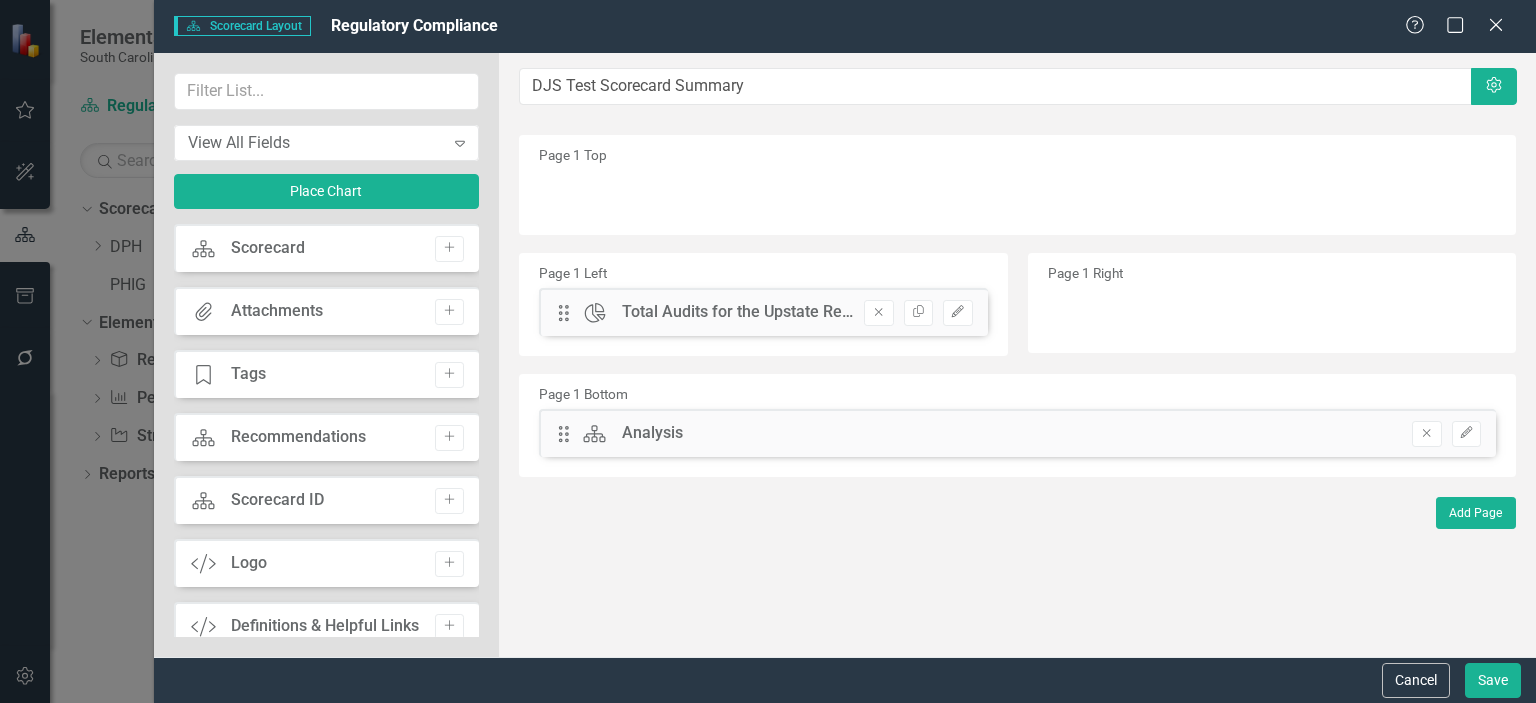 drag, startPoint x: 274, startPoint y: 246, endPoint x: 501, endPoint y: 256, distance: 227.22015 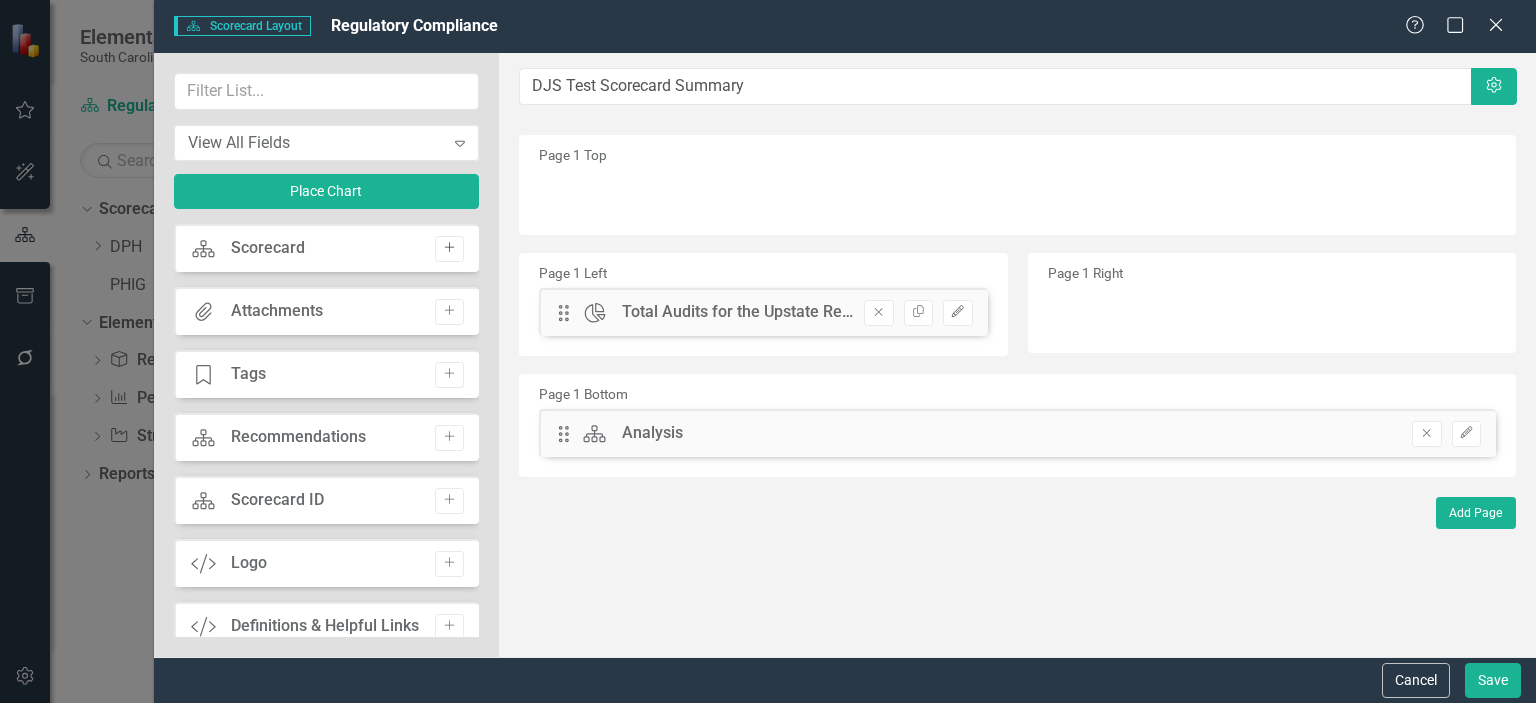 click on "Add" at bounding box center (449, 249) 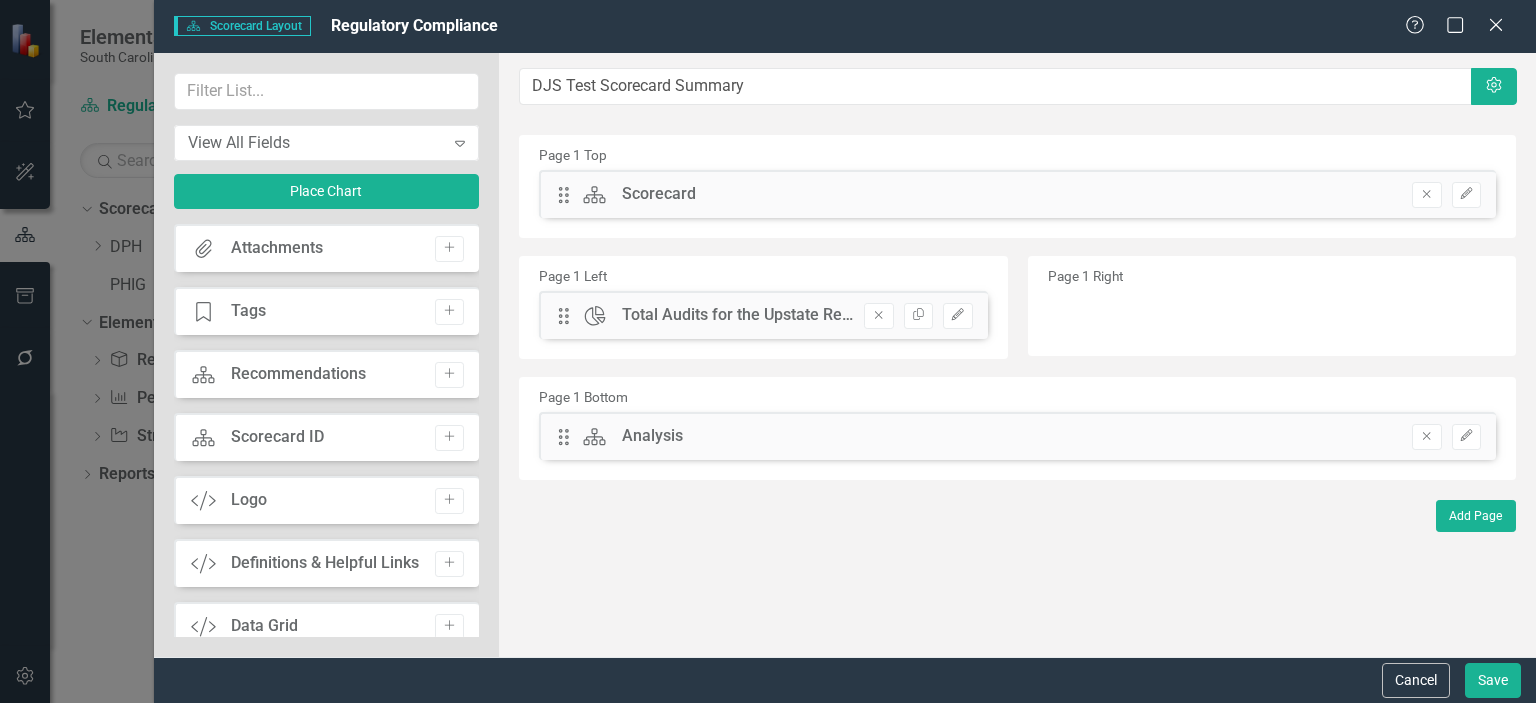 drag, startPoint x: 471, startPoint y: 279, endPoint x: 496, endPoint y: 352, distance: 77.16217 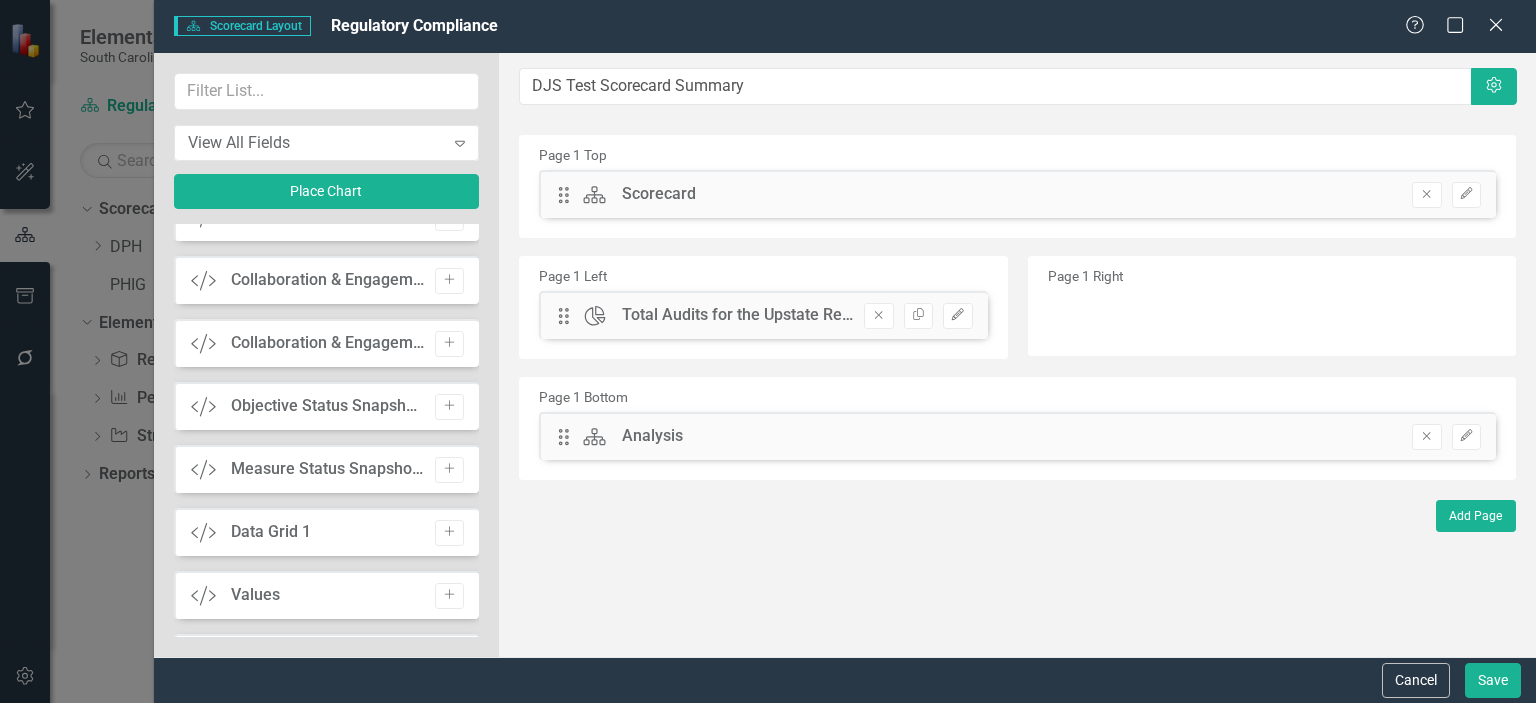 scroll, scrollTop: 1475, scrollLeft: 0, axis: vertical 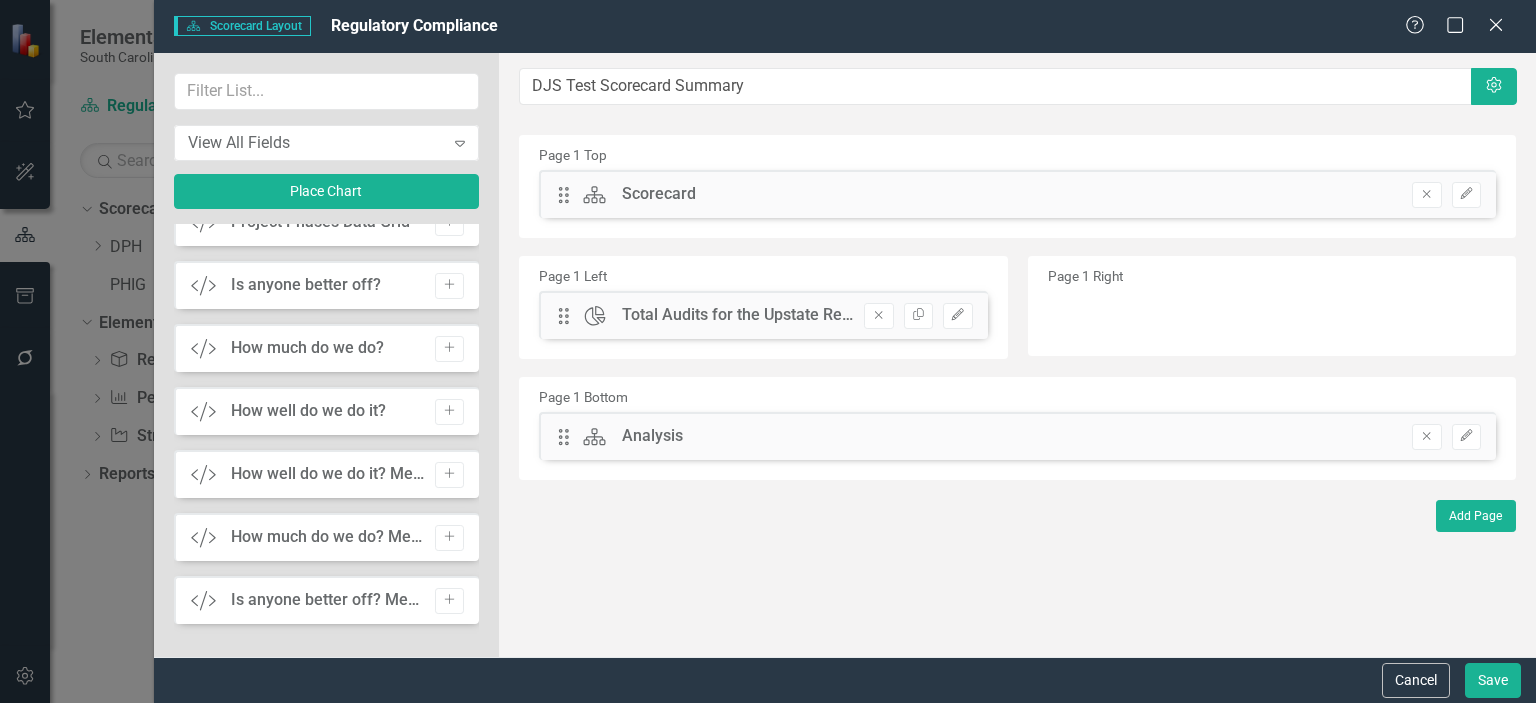 drag, startPoint x: 470, startPoint y: 581, endPoint x: 460, endPoint y: 171, distance: 410.12195 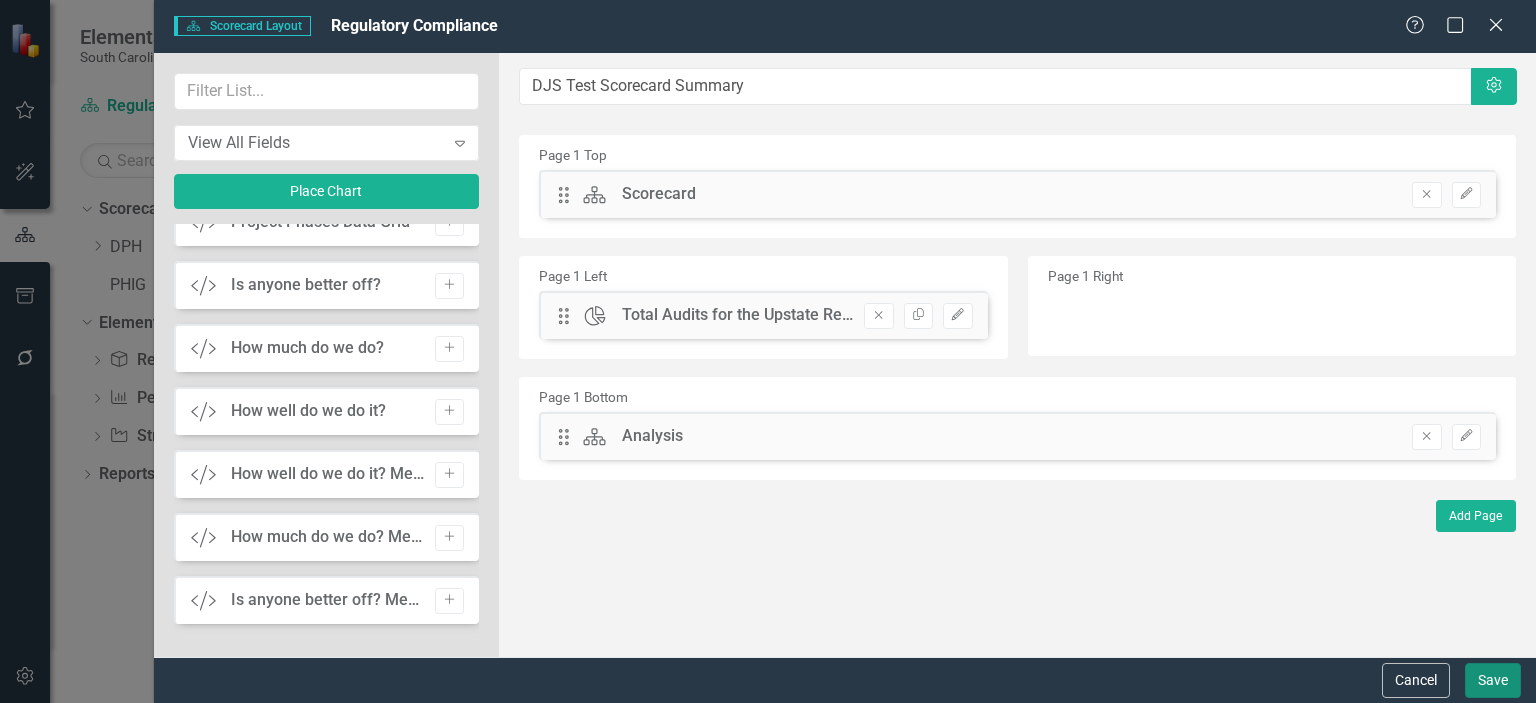 click on "Save" at bounding box center [1493, 680] 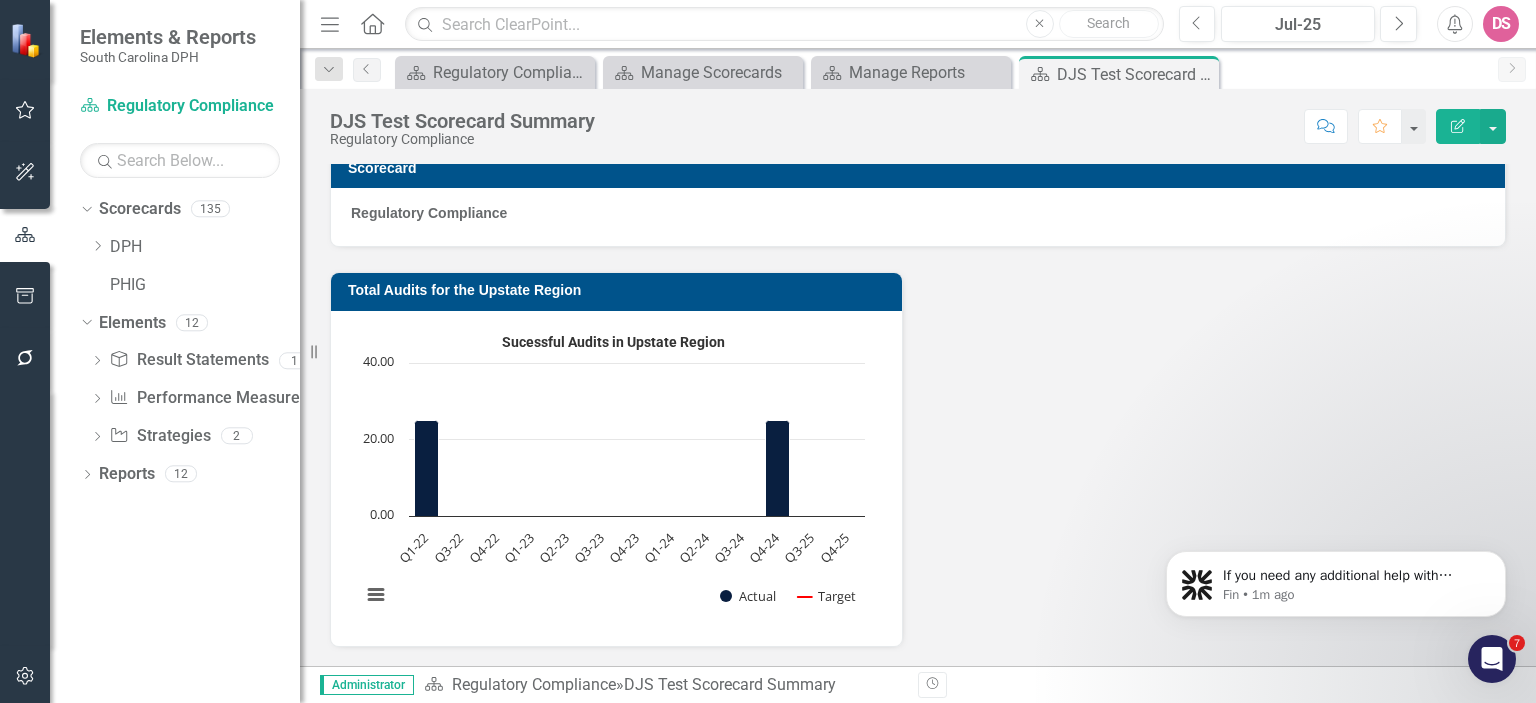 scroll, scrollTop: 0, scrollLeft: 0, axis: both 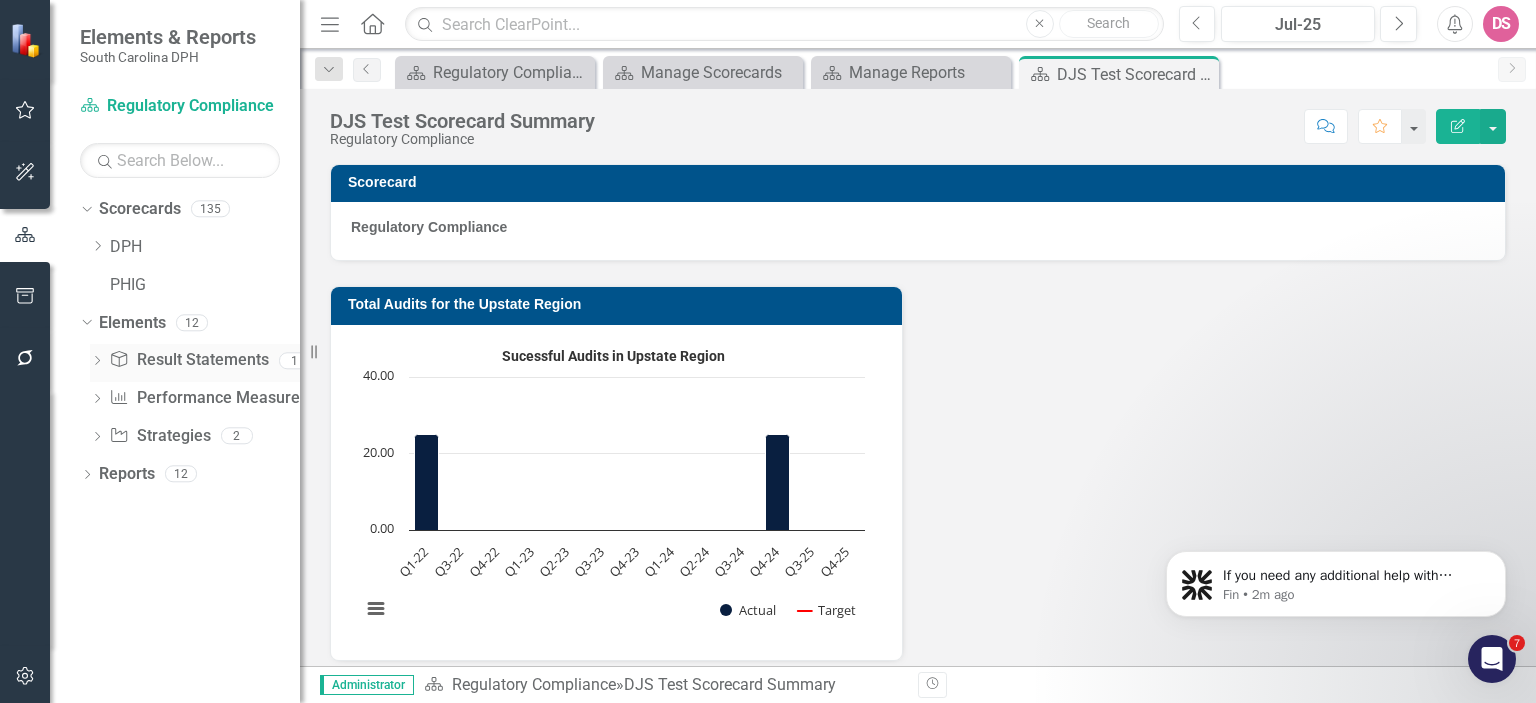 click on "Dropdown" 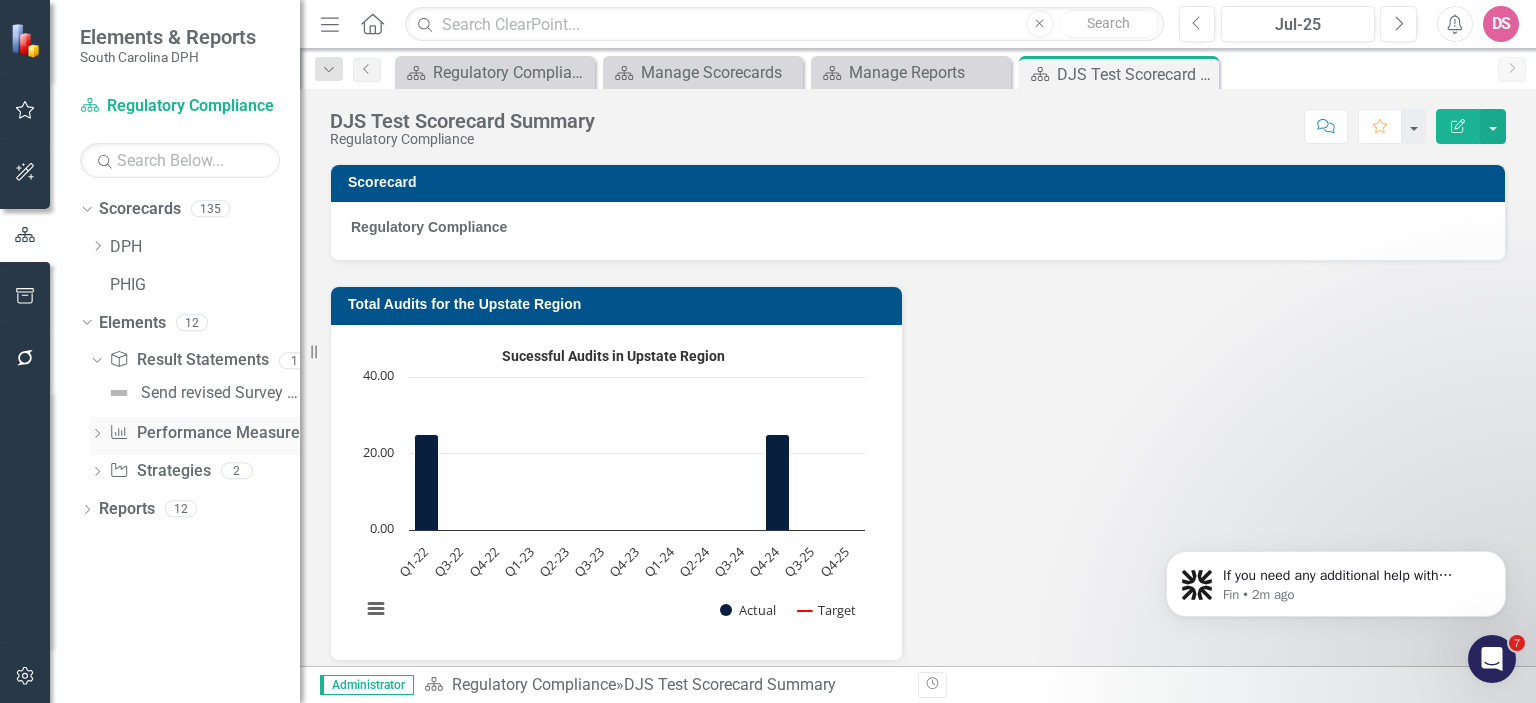 click on "Dropdown" at bounding box center [97, 436] 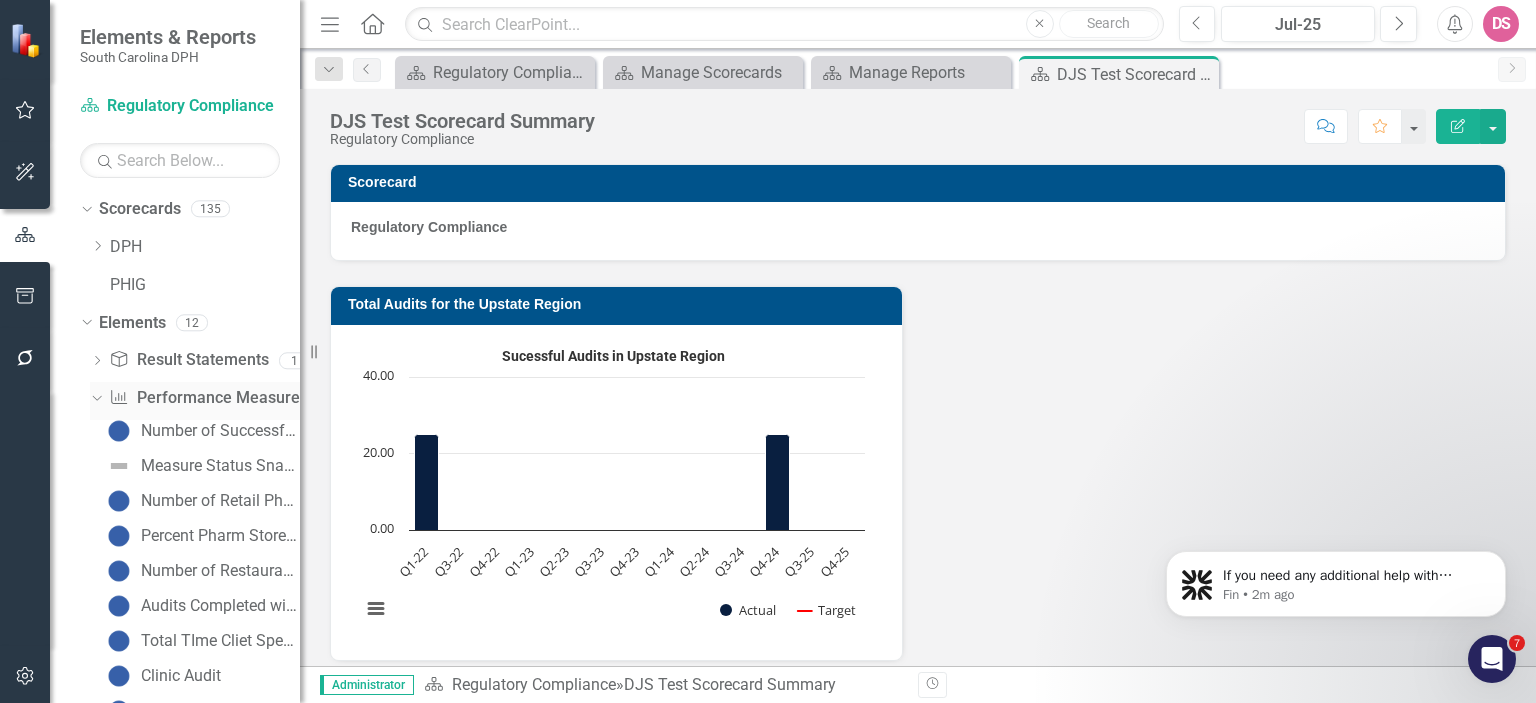 click on "Dropdown" 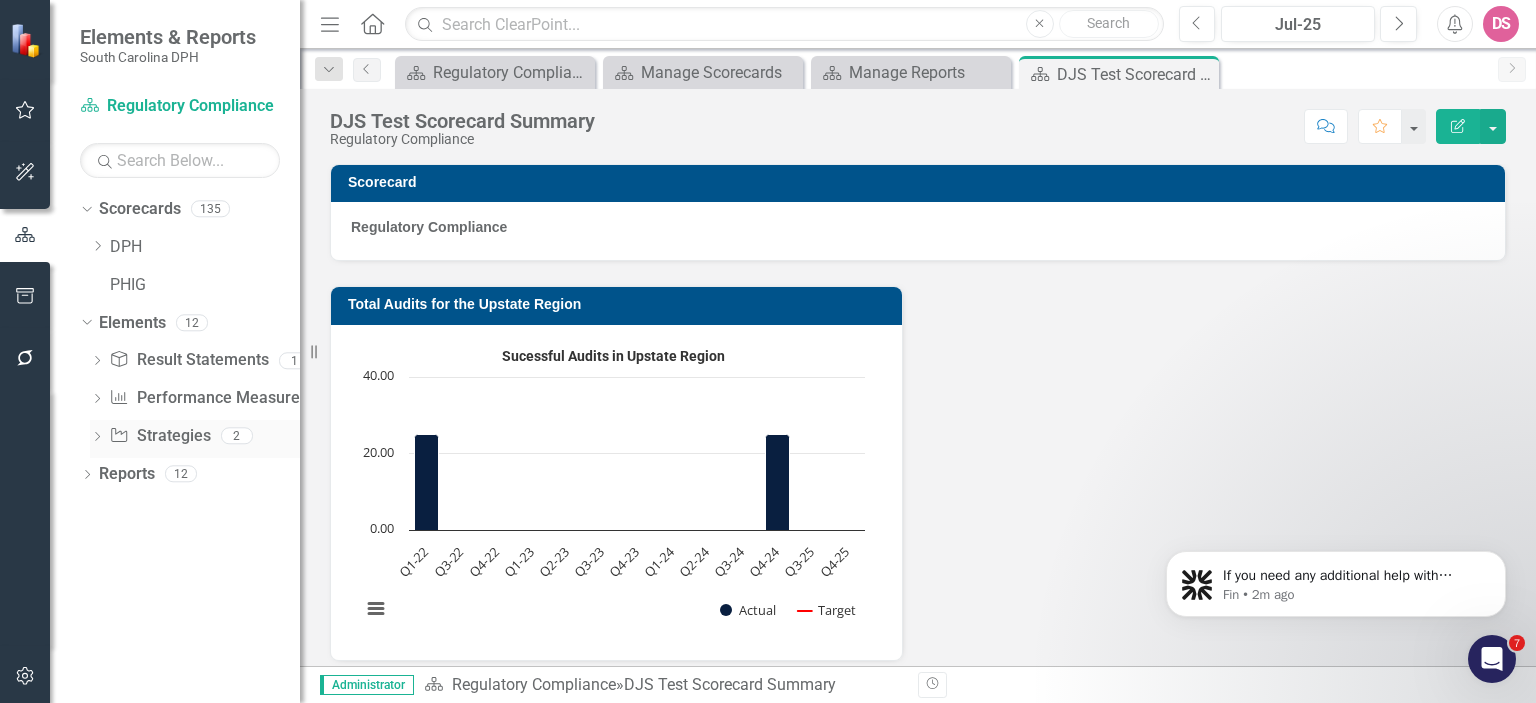 click 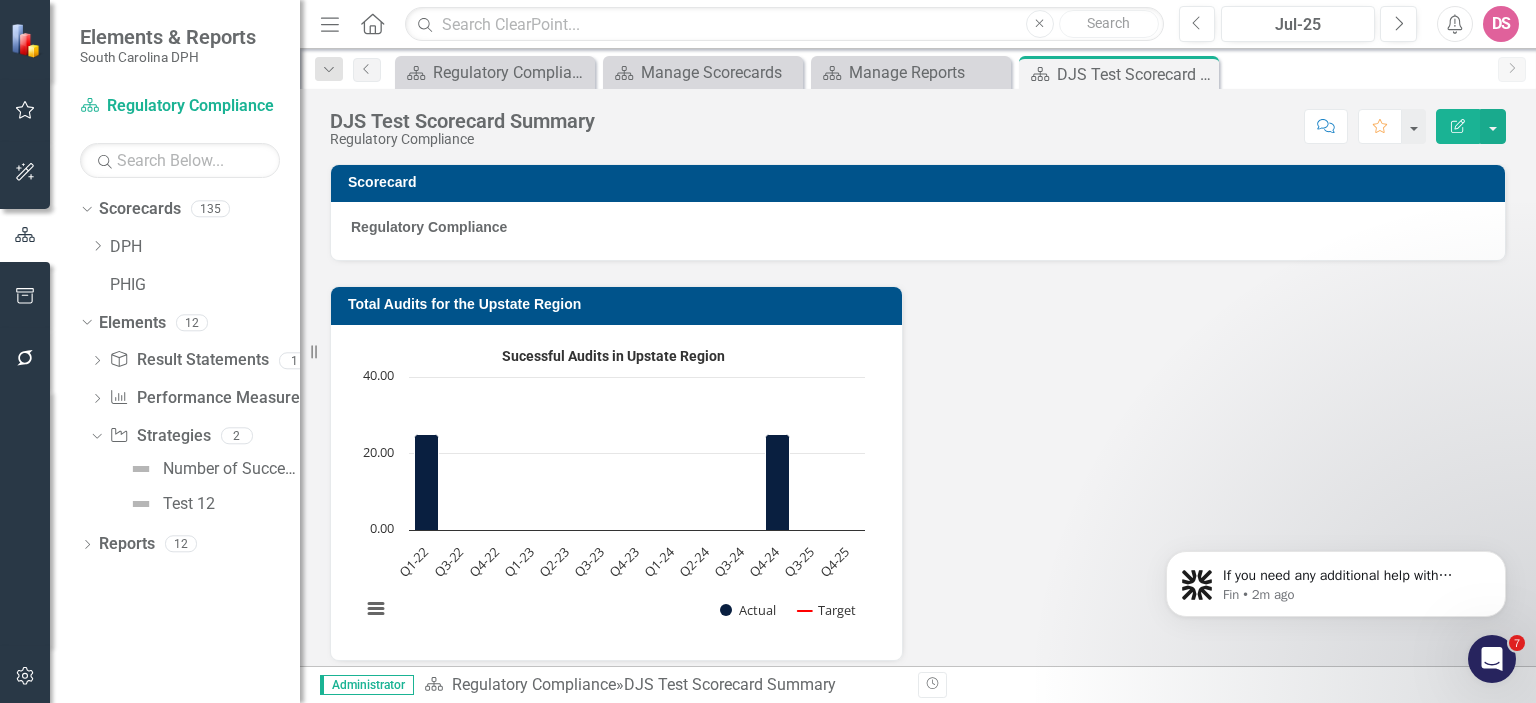 click on "Dropdown Scorecards 135 Dropdown DPH Dropdown Healthcare Quality Dropdown Drug Control Regulatory Compliance Prescription Monitoring Registration and Operations Dropdown Hospitals, Community Services, and Emergency Management Hospitals and Professionals Community Services Emergency Medical Services Dropdown Nursing Home and Medical Services Nursing Home Fire and Life Safety Medical Services Dropdown Operations Support Administrative Support Training and Quality Management Health Facilities Construction Dropdown Public Information and Regulatory Affairs Public Information Regulatory Affairs Dropdown General Counsel Administration General Counsel Healthcare Quality General Counsel Health Promotion & Services General Counsel Internal Audits Dropdown Information Technology Dropdown Applications Administrative Applications Health Applications Health Systems Integration Health Data Visualization Dropdown End-User Services Service Desk Central Office Support End-User Support Dropdown IT Operations Infrastructure 12" at bounding box center (175, 448) 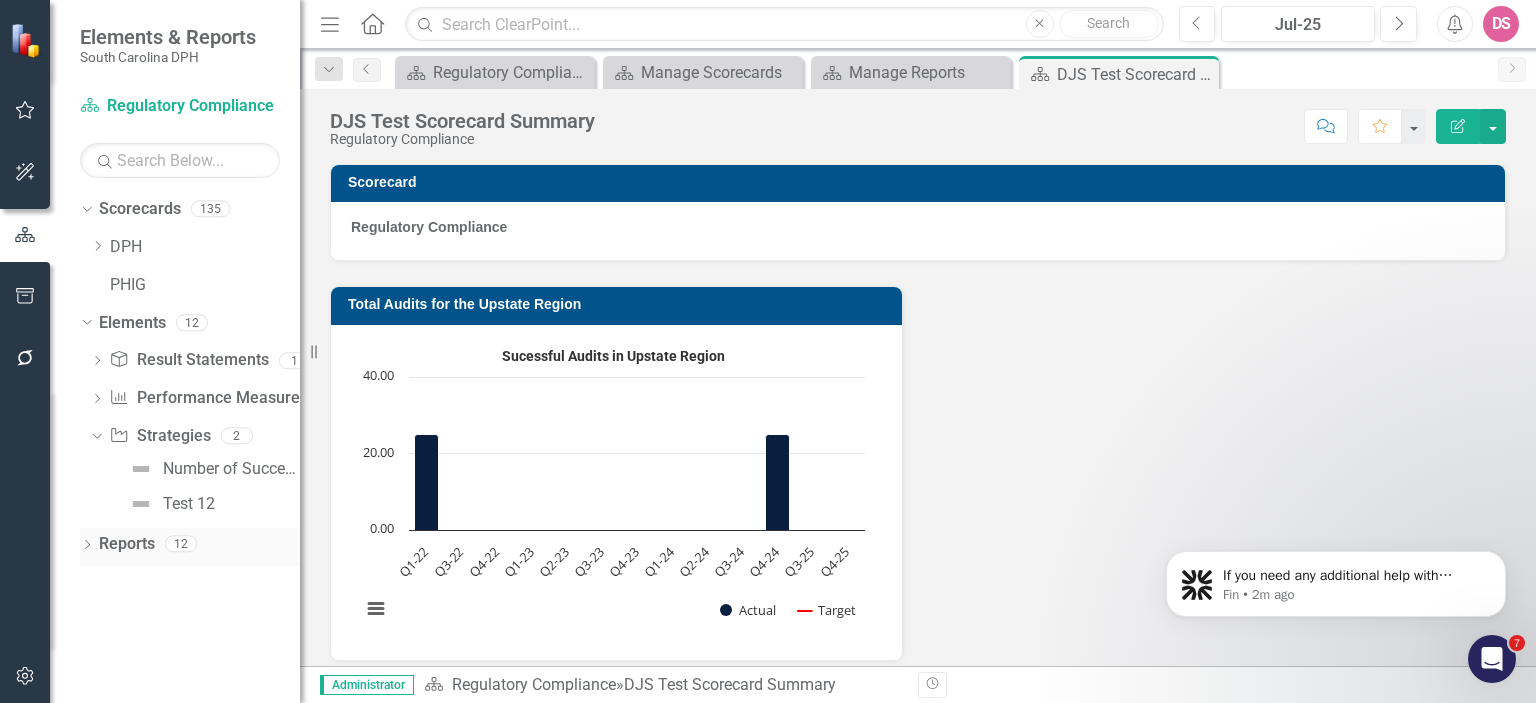 click on "Reports" at bounding box center [127, 544] 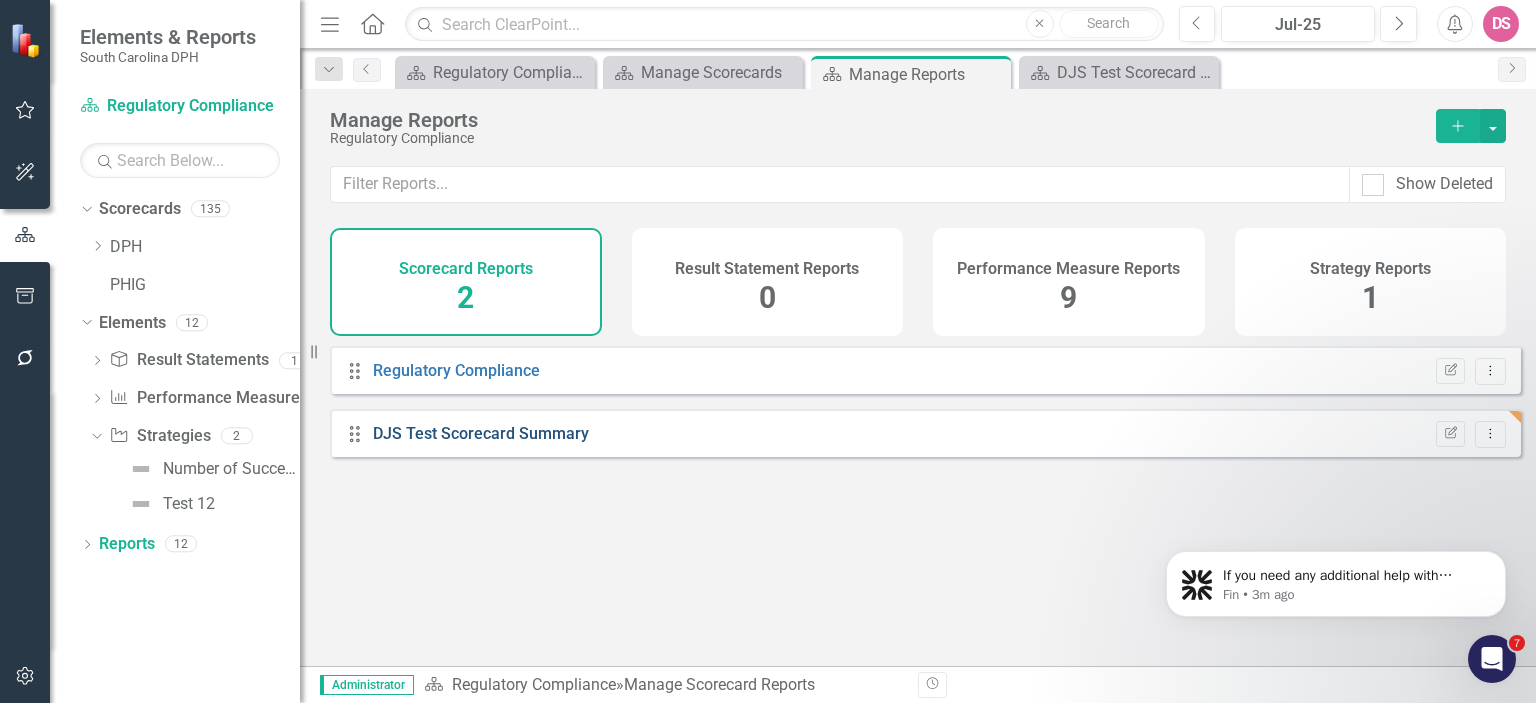 click on "DJS Test Scorecard Summary" at bounding box center [481, 433] 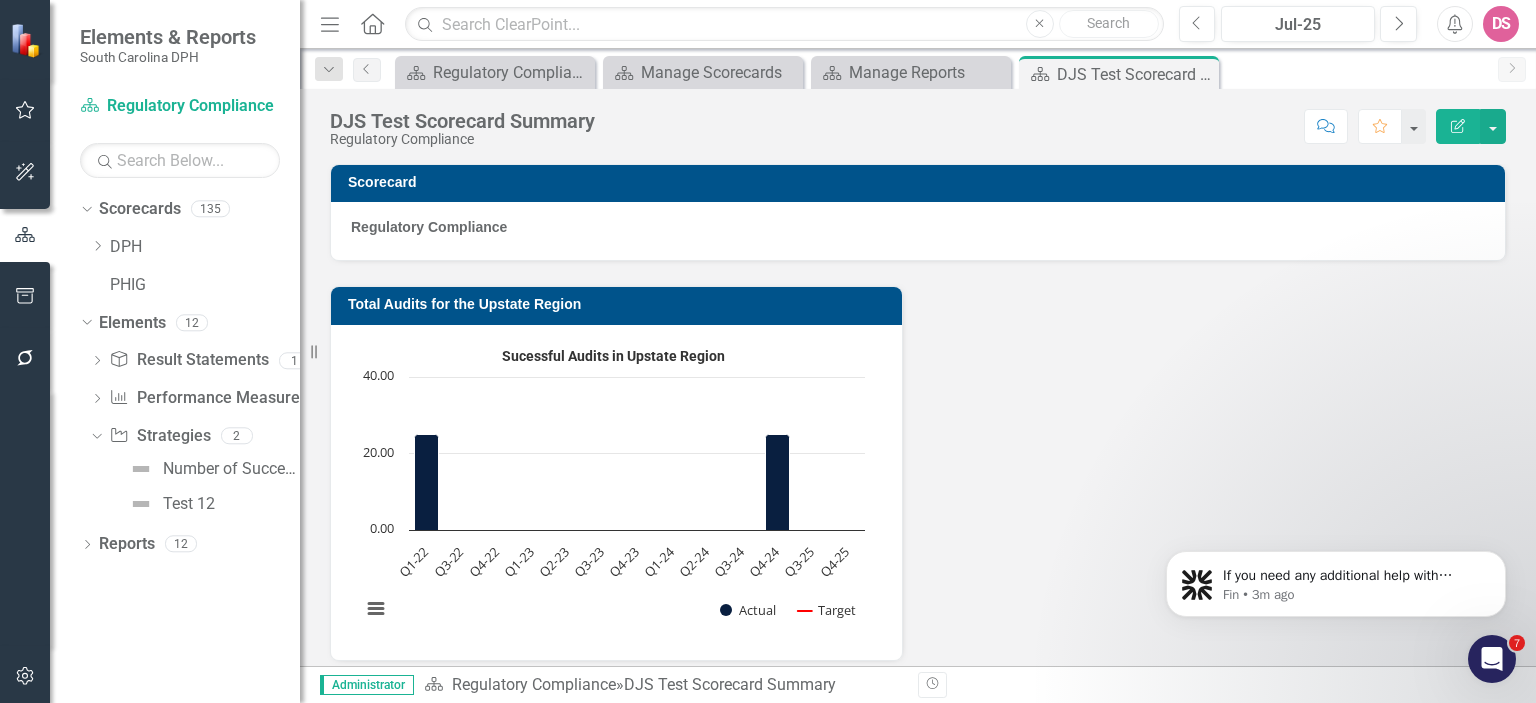 click 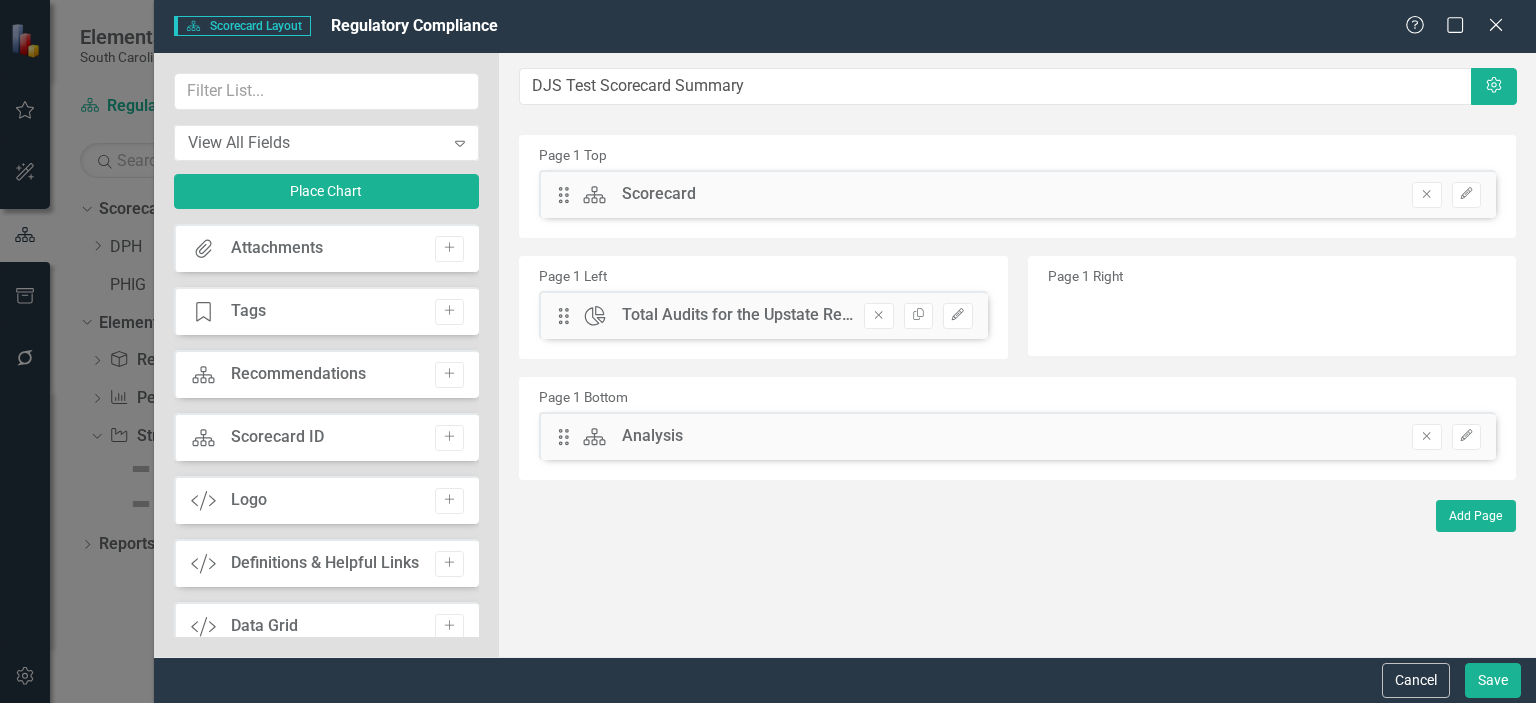 drag, startPoint x: 269, startPoint y: 623, endPoint x: 518, endPoint y: 591, distance: 251.0478 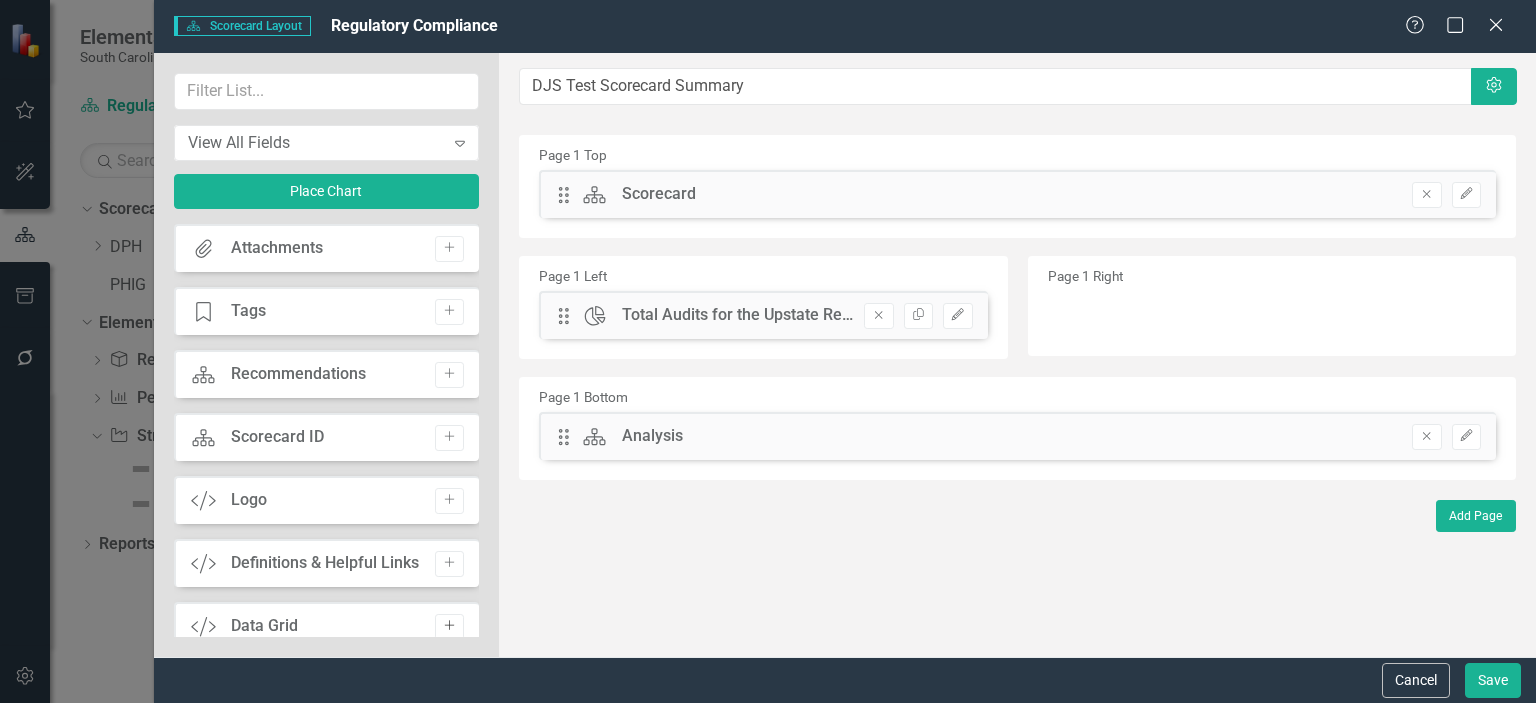 click on "Add" 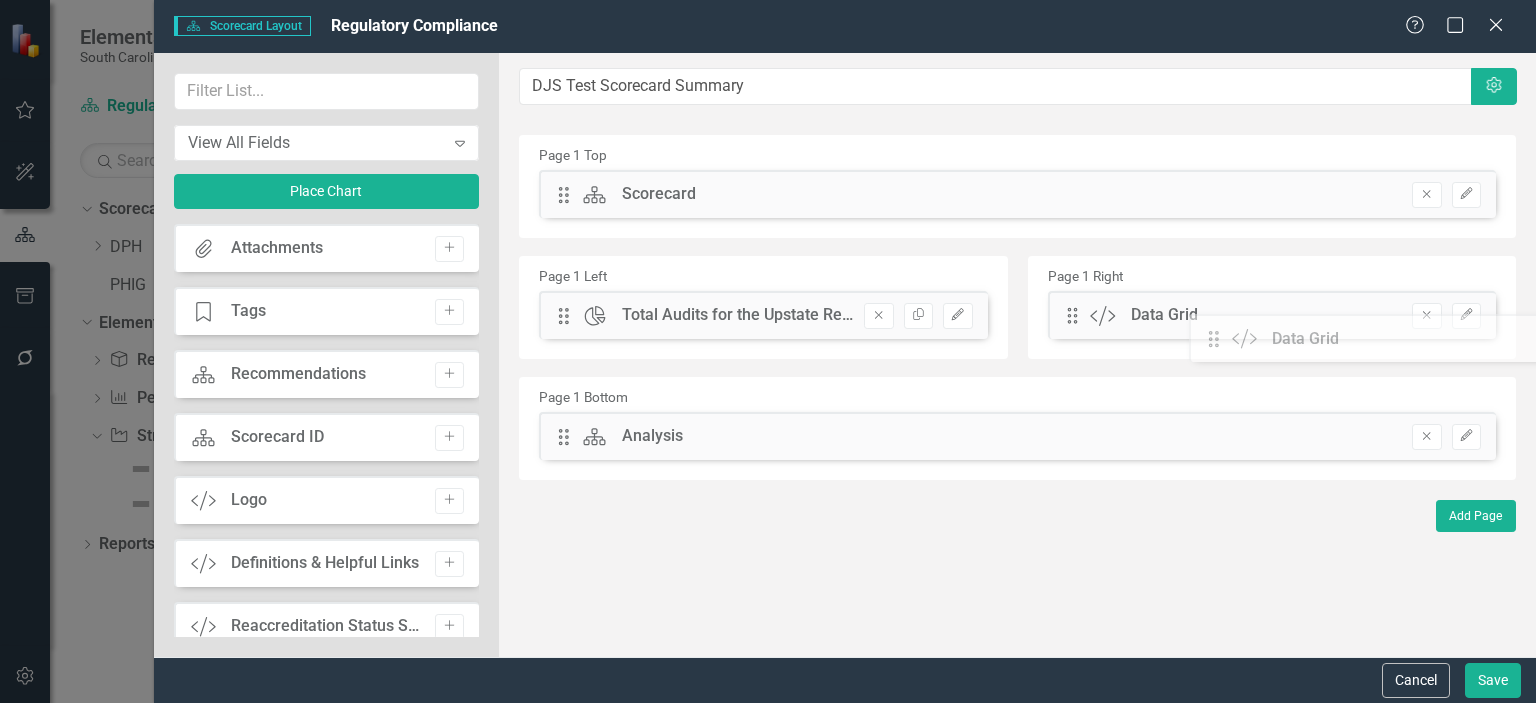 drag, startPoint x: 569, startPoint y: 200, endPoint x: 1234, endPoint y: 345, distance: 680.6247 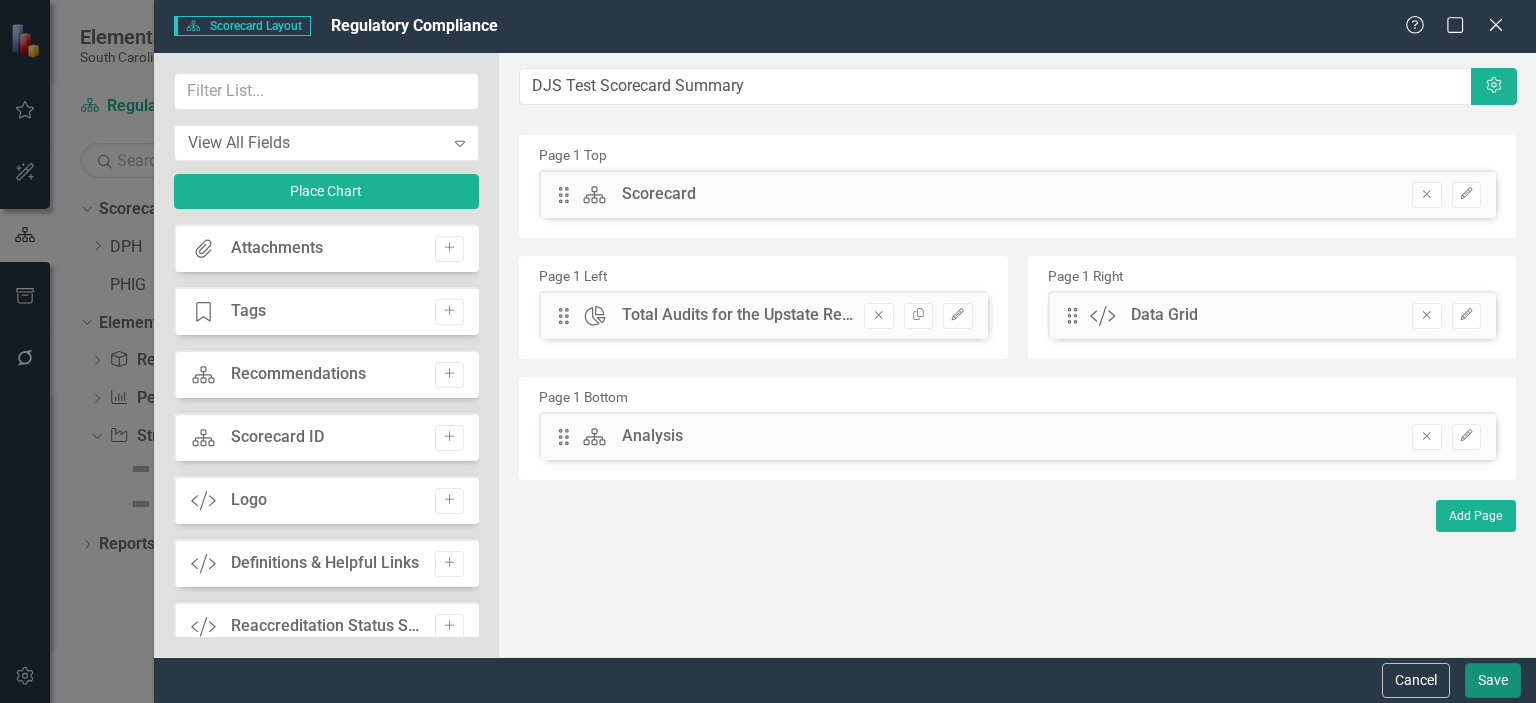 click on "Save" at bounding box center [1493, 680] 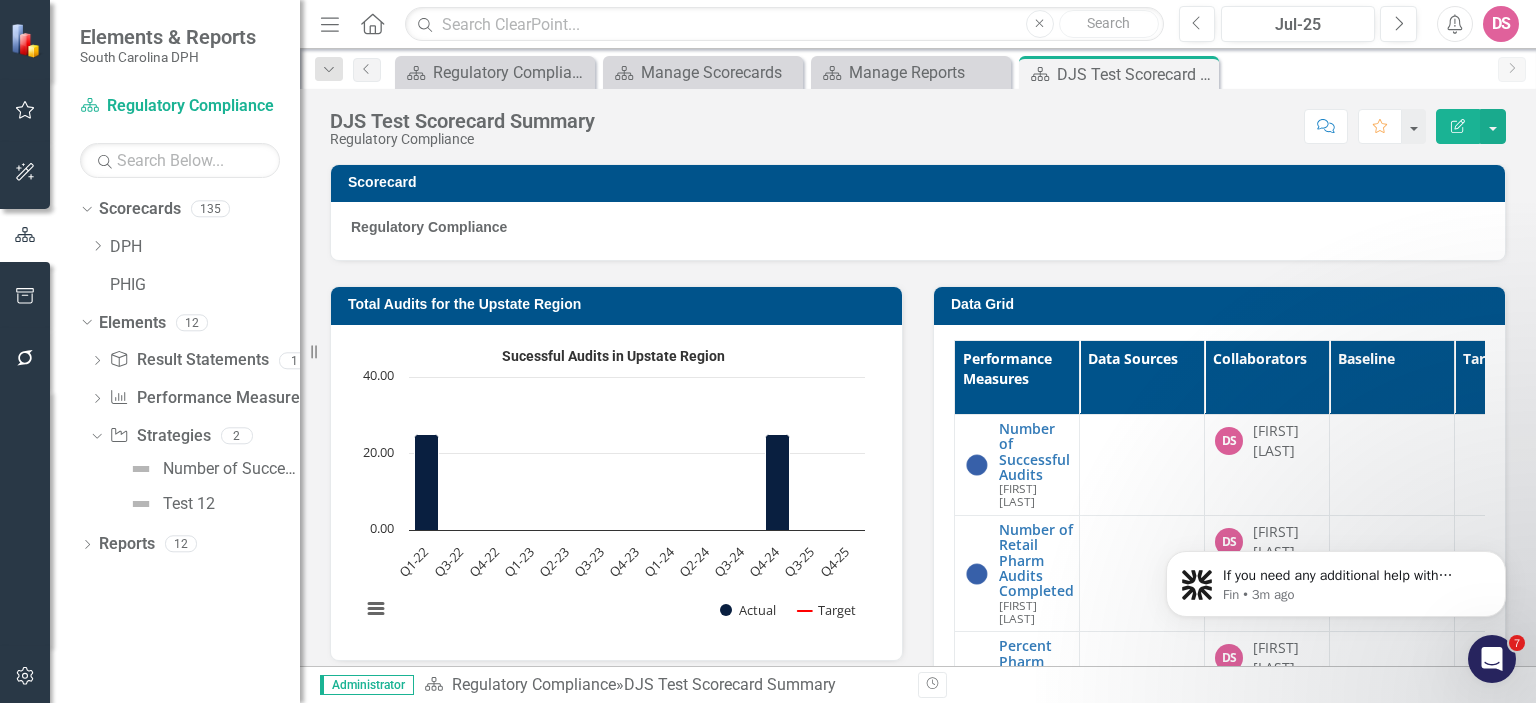 click 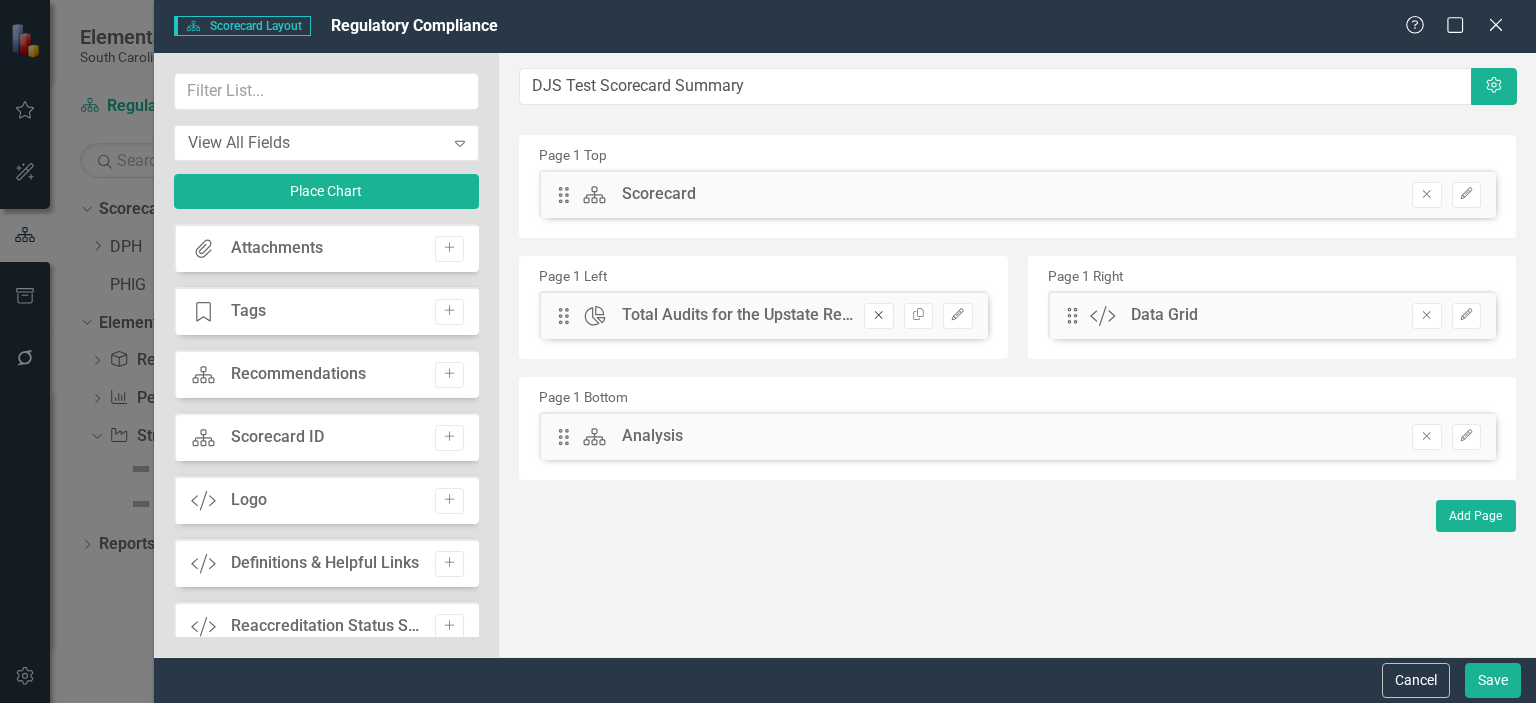 click on "Remove" 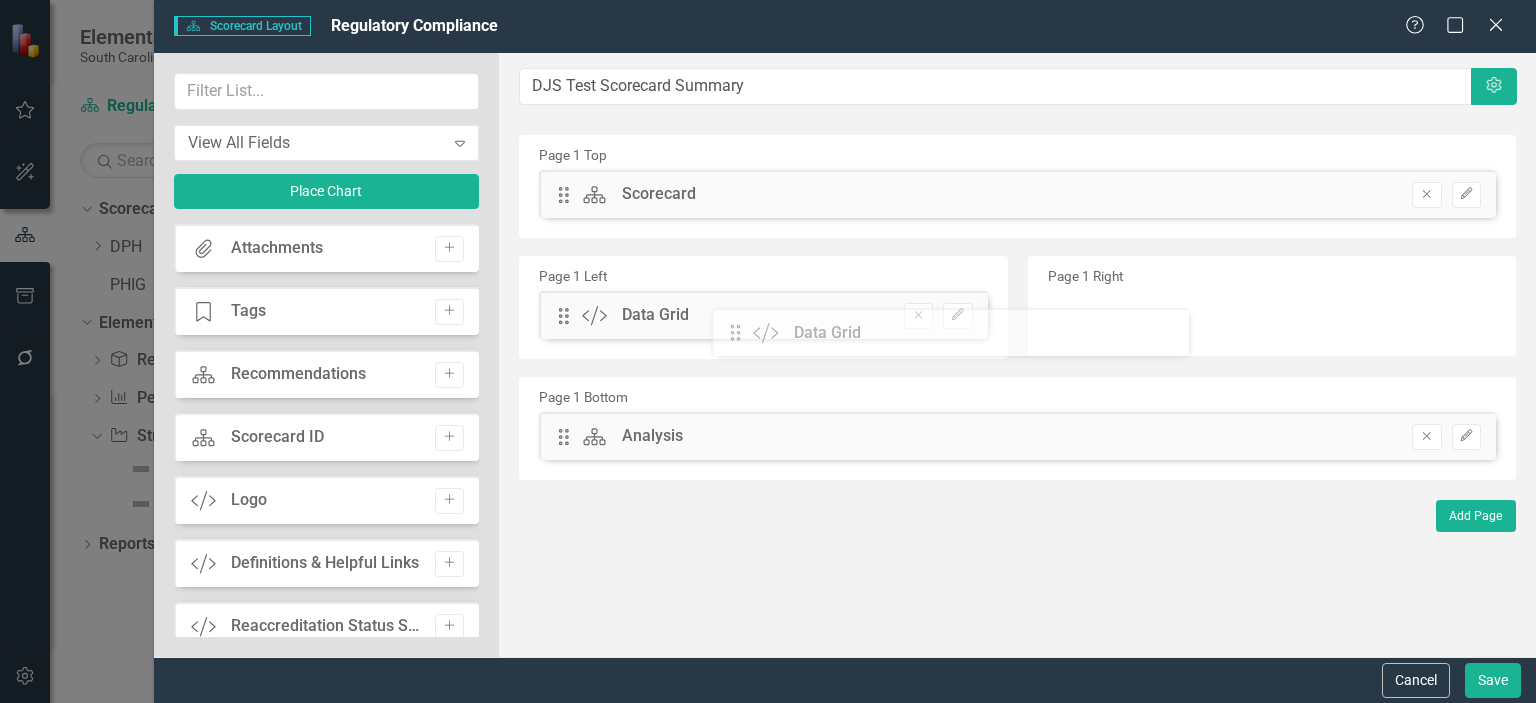 drag, startPoint x: 1071, startPoint y: 317, endPoint x: 749, endPoint y: 335, distance: 322.50272 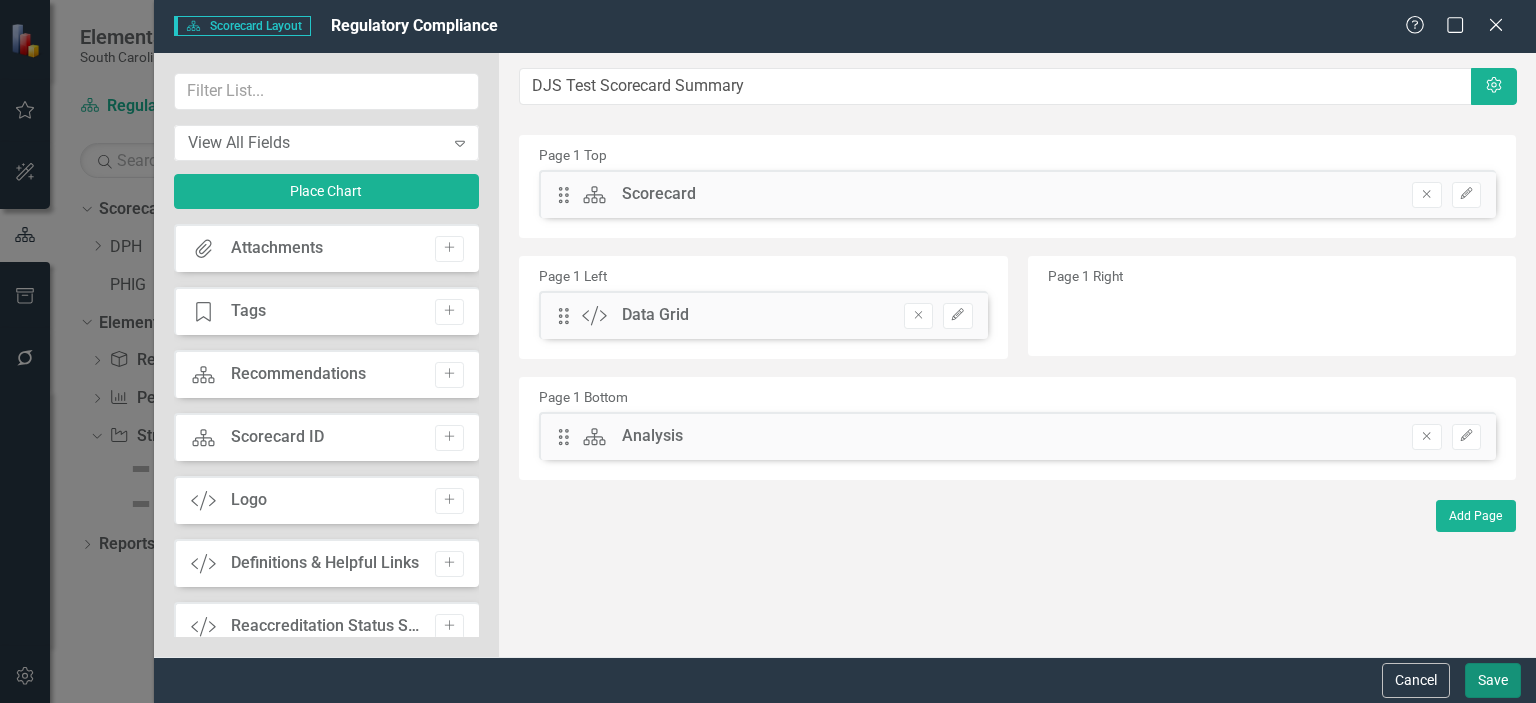 click on "Save" at bounding box center (1493, 680) 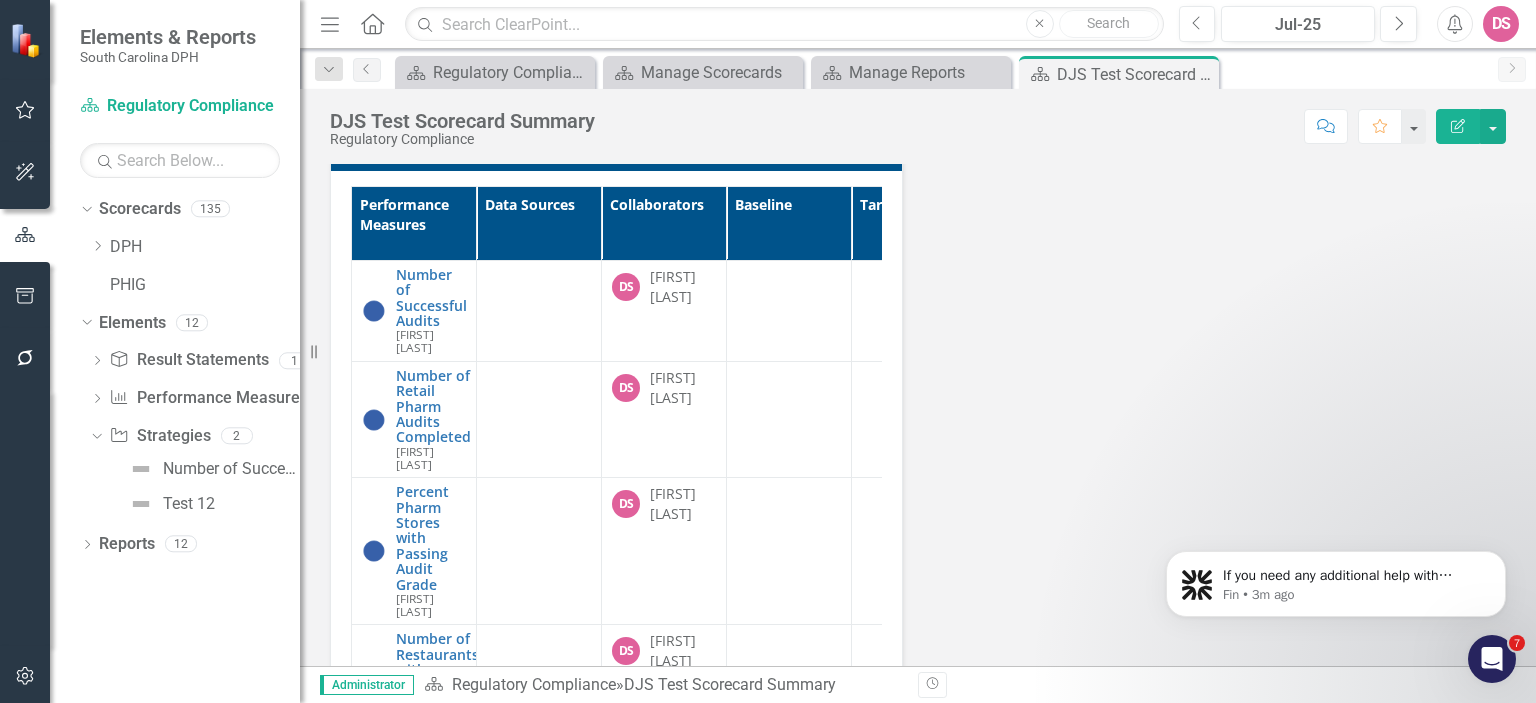 scroll, scrollTop: 127, scrollLeft: 0, axis: vertical 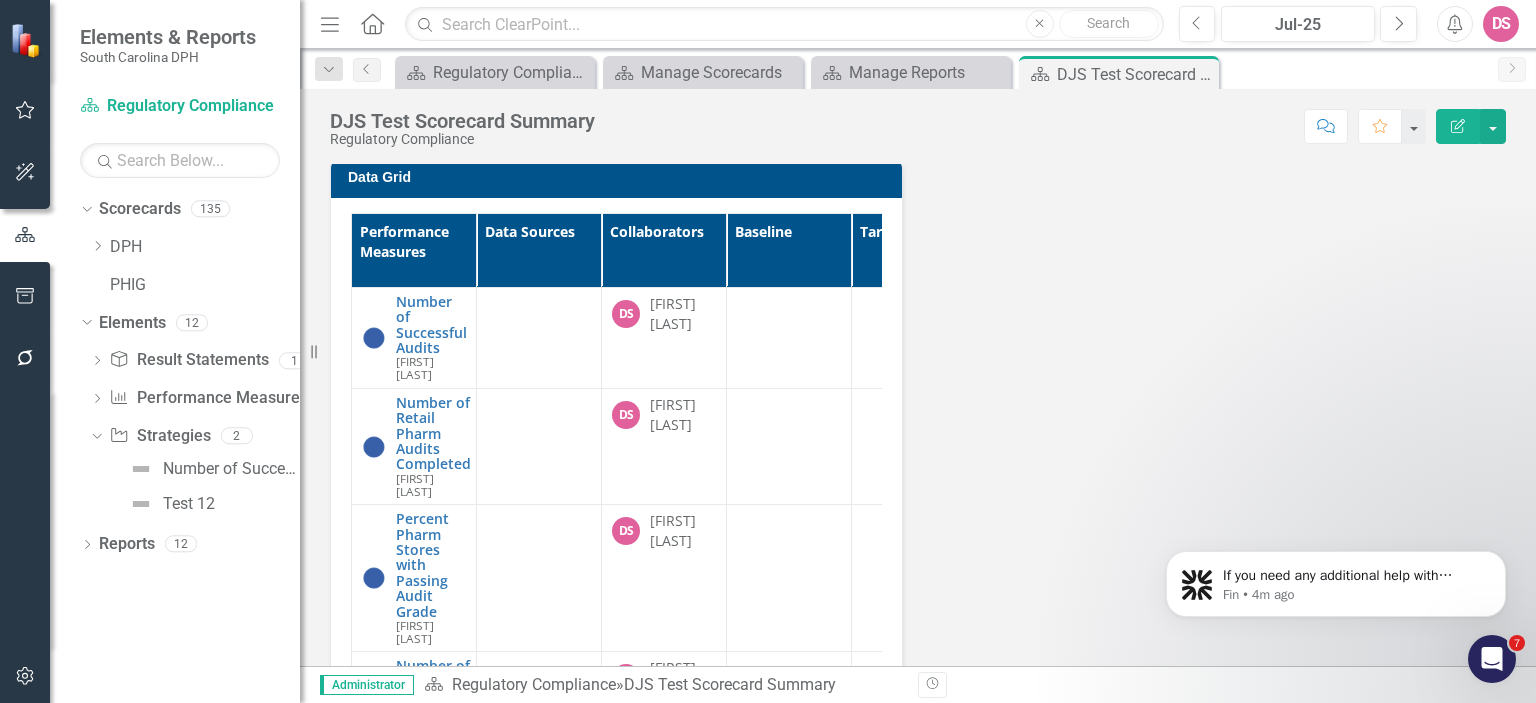 click on "Home" 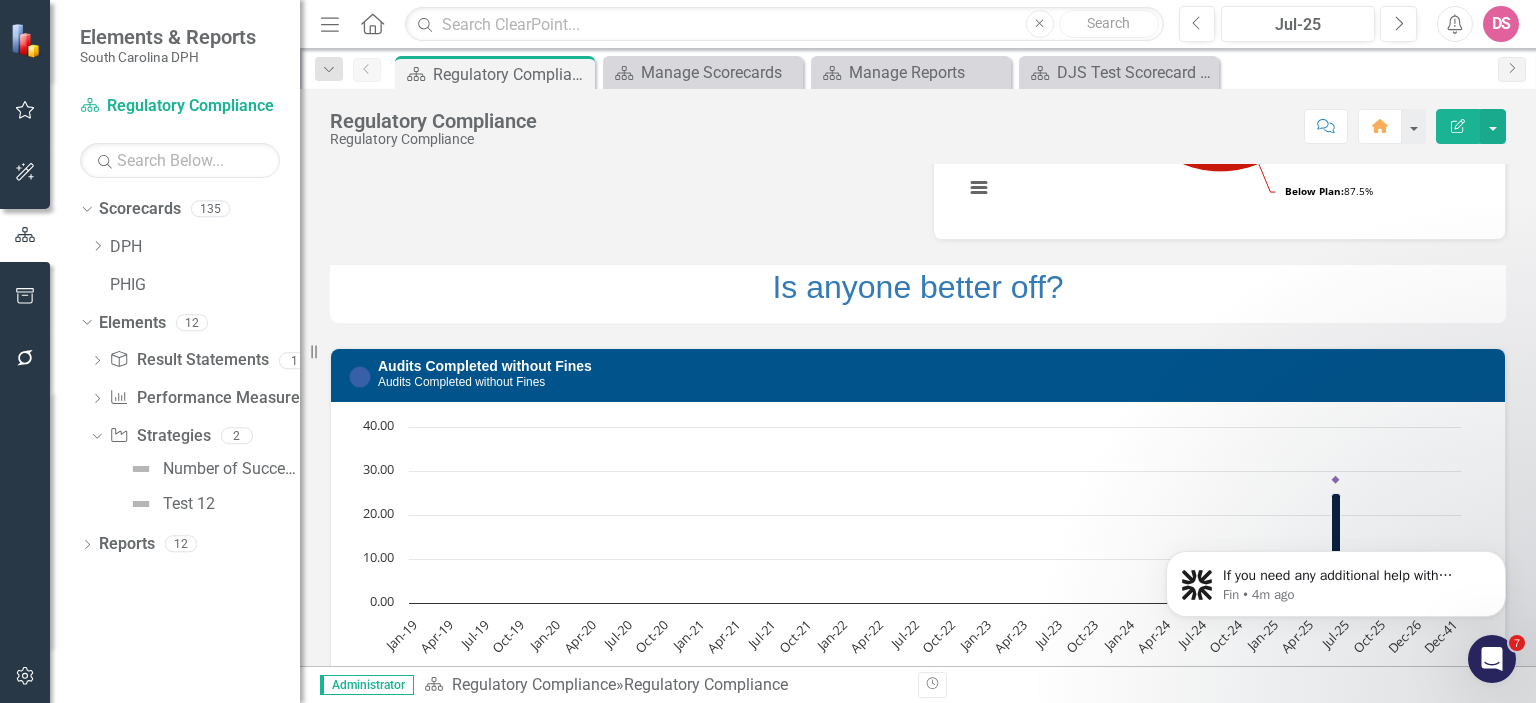 scroll, scrollTop: 0, scrollLeft: 0, axis: both 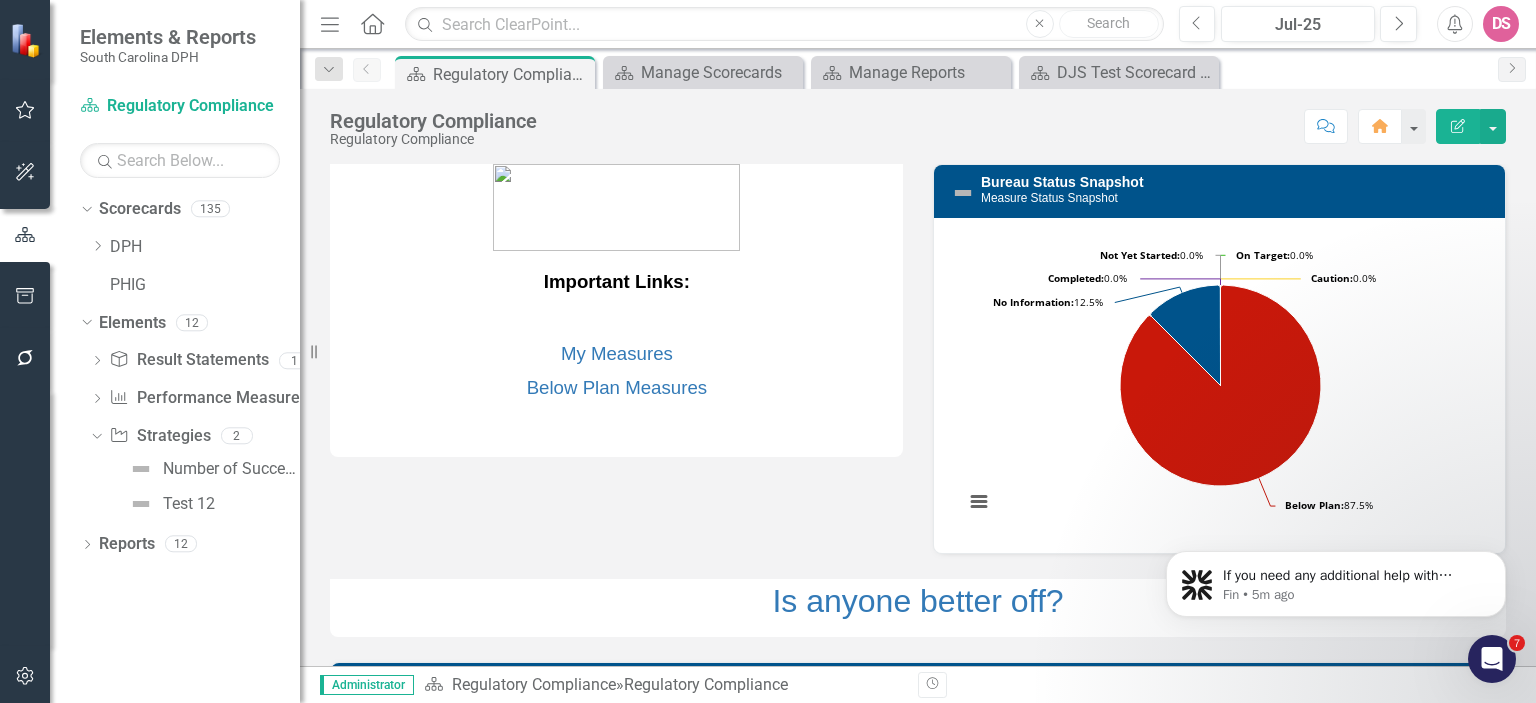 click on "DS" at bounding box center (1501, 24) 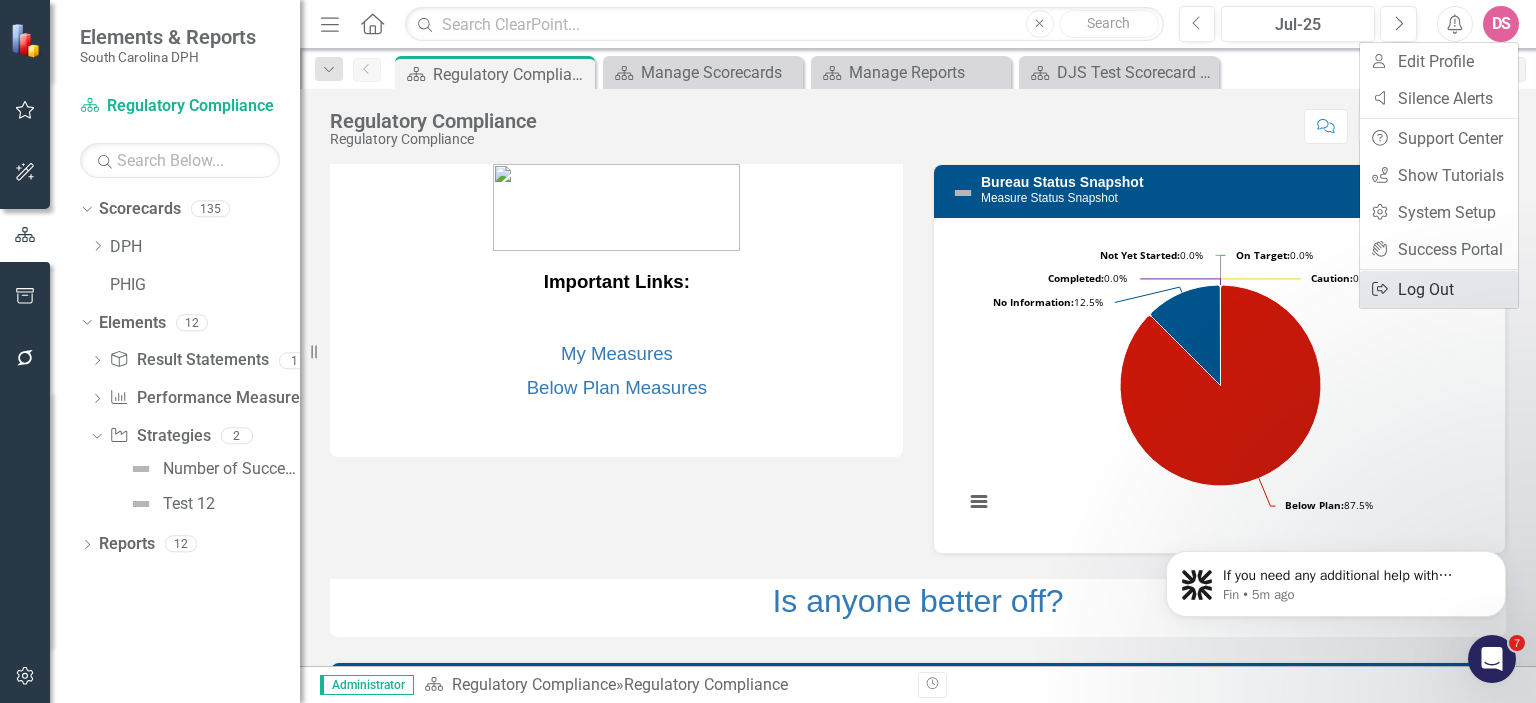 click on "Logout Log Out" at bounding box center [1439, 289] 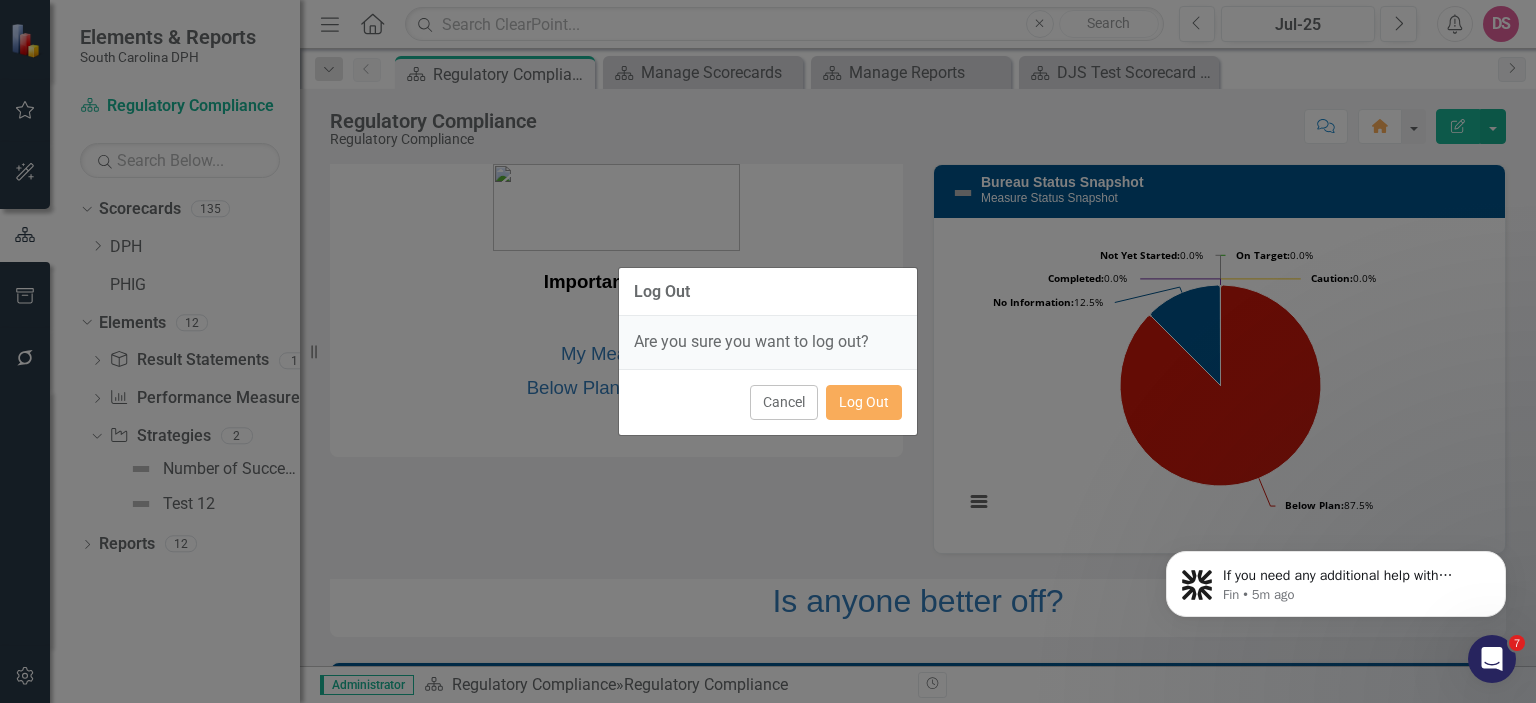 click on "Cancel Log Out" at bounding box center [768, 402] 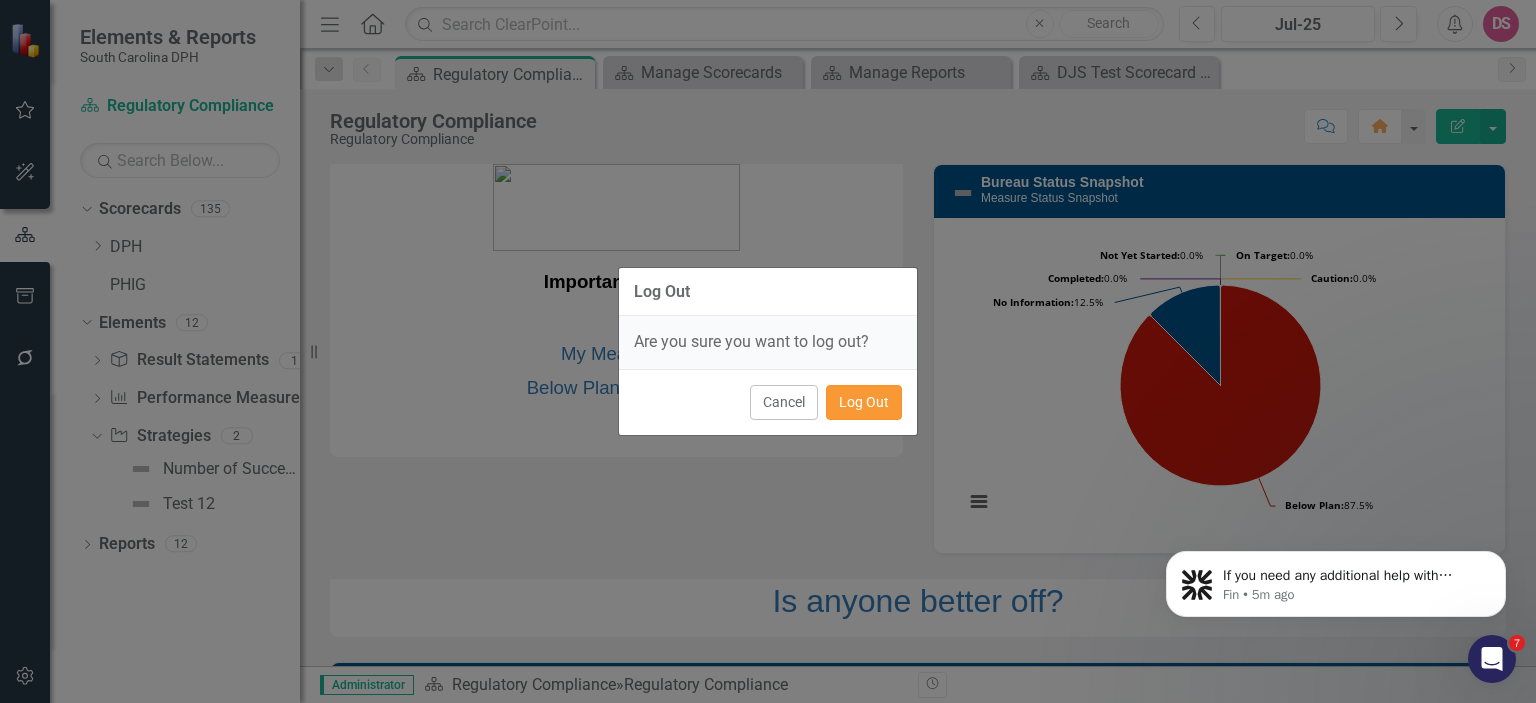 click on "Log Out" at bounding box center [864, 402] 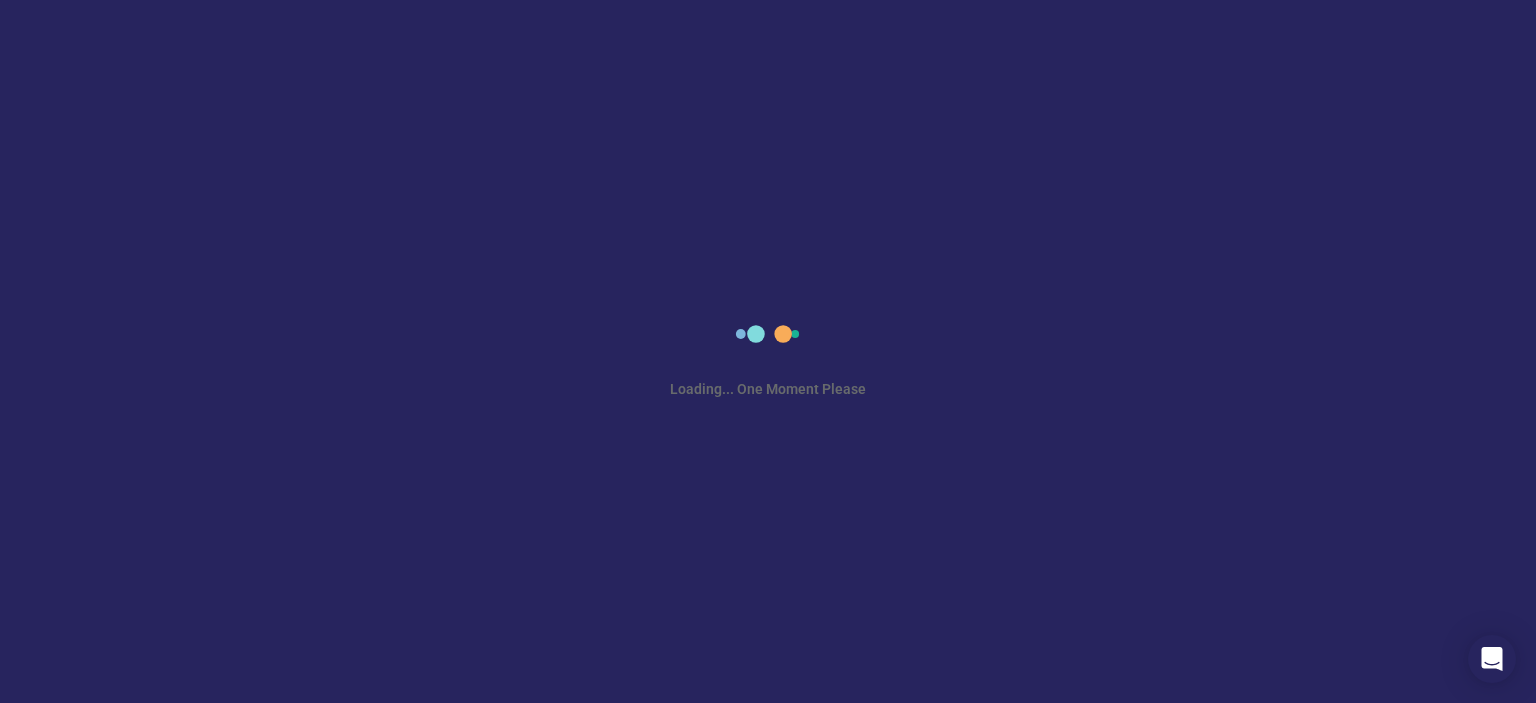 scroll, scrollTop: 0, scrollLeft: 0, axis: both 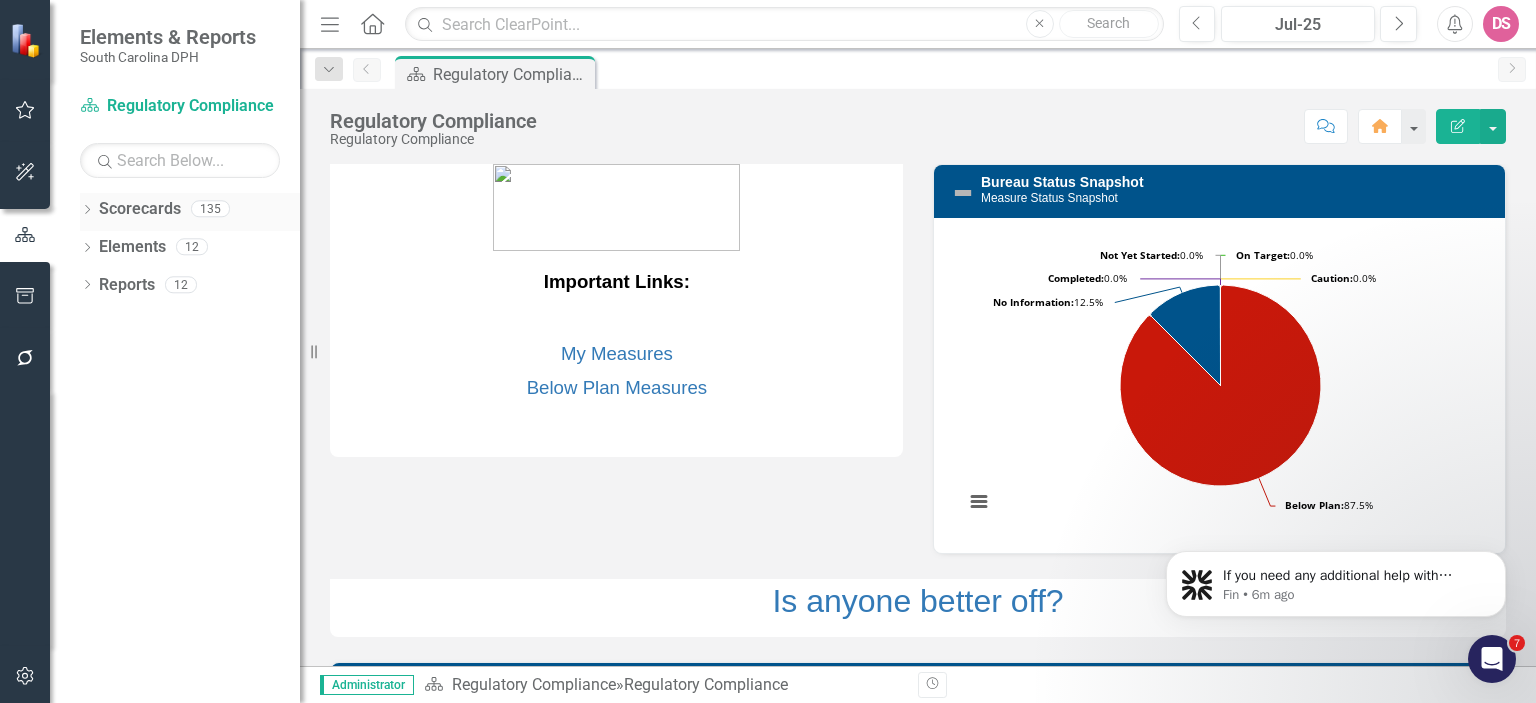 click on "Scorecards" at bounding box center [140, 209] 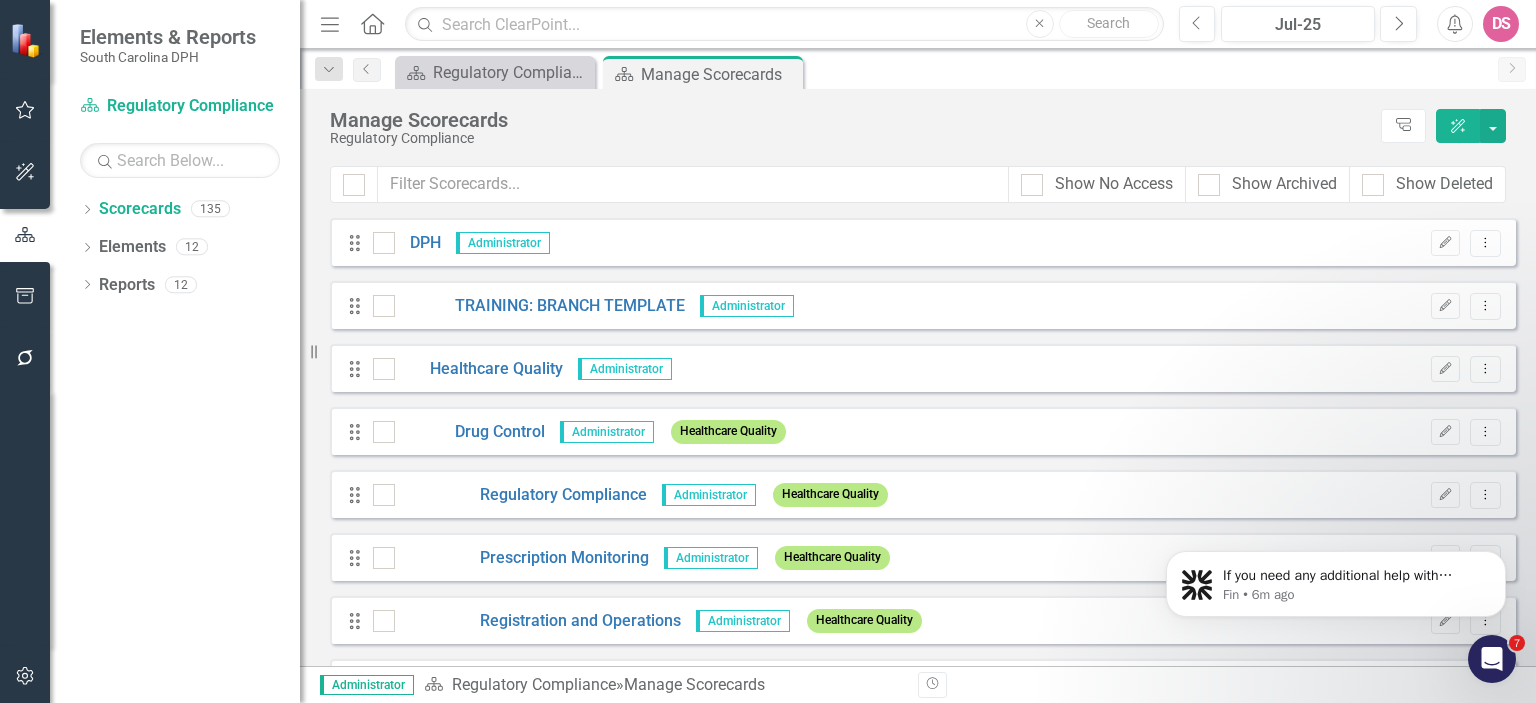 click at bounding box center (1492, 659) 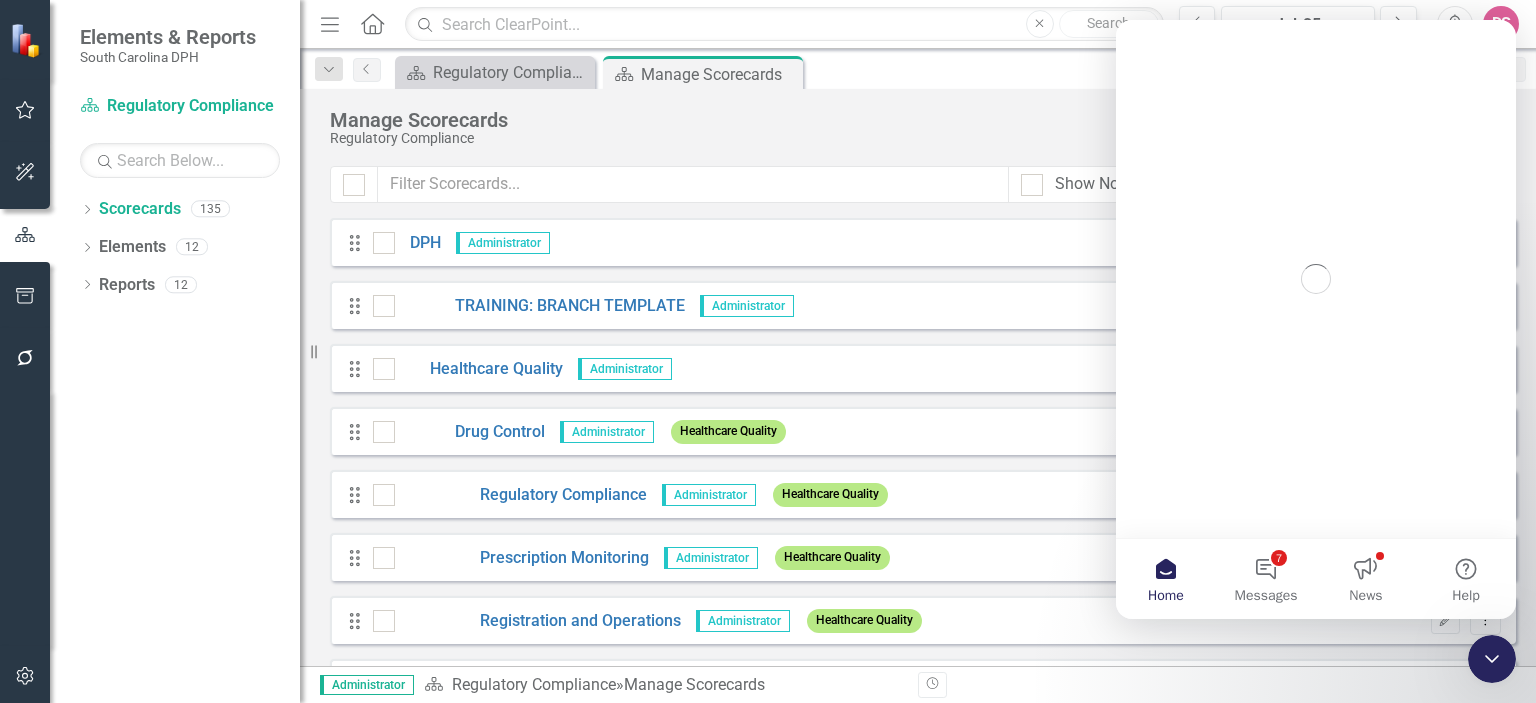 scroll, scrollTop: 0, scrollLeft: 0, axis: both 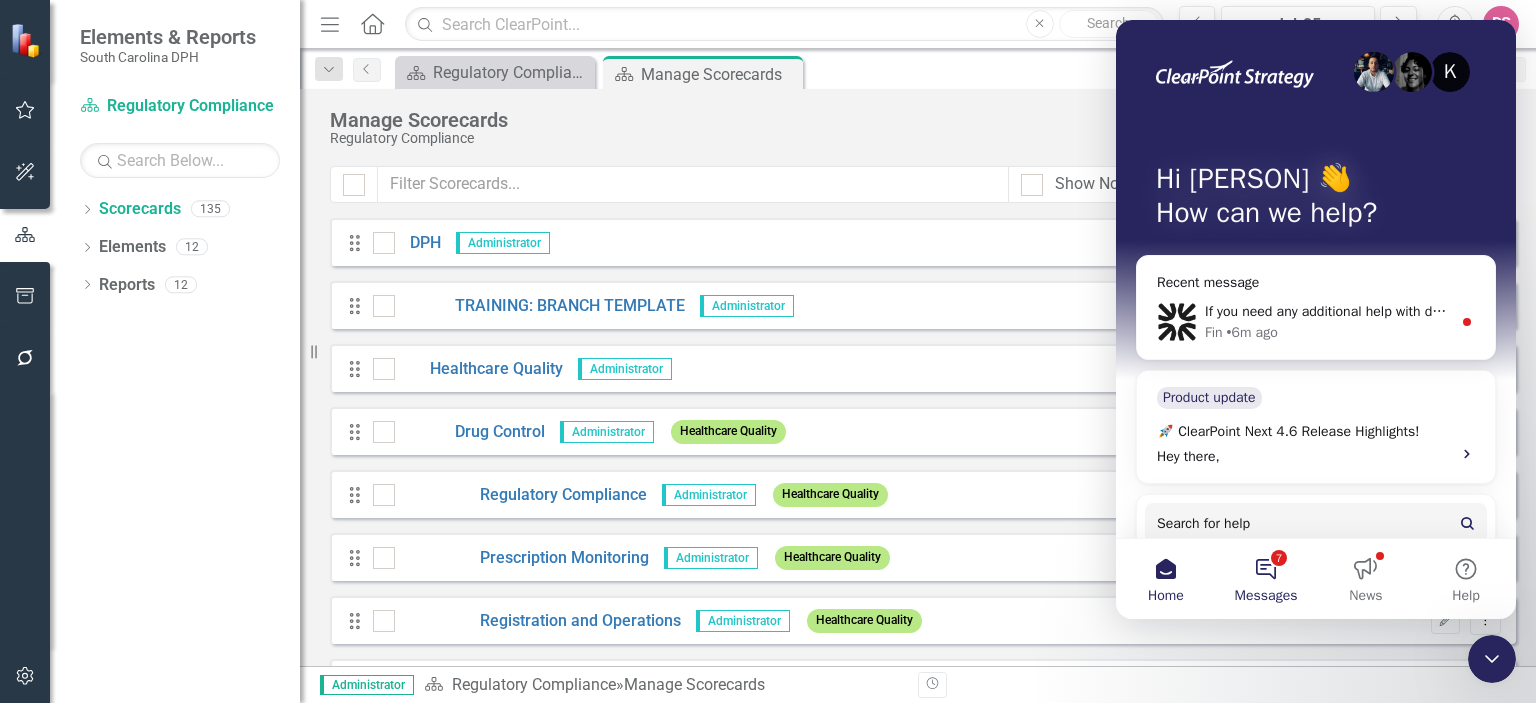 click on "7 Messages" at bounding box center [1266, 579] 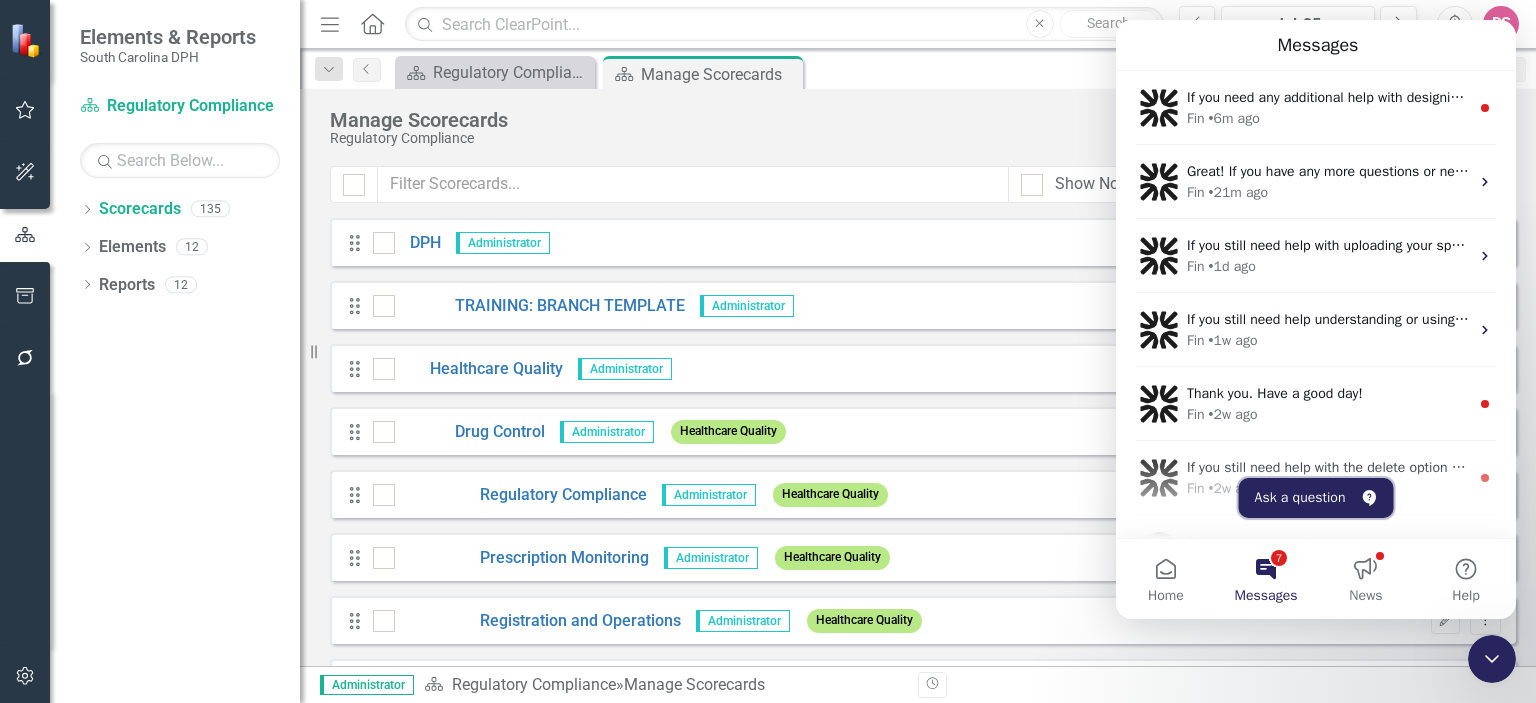 click on "Ask a question" at bounding box center [1316, 498] 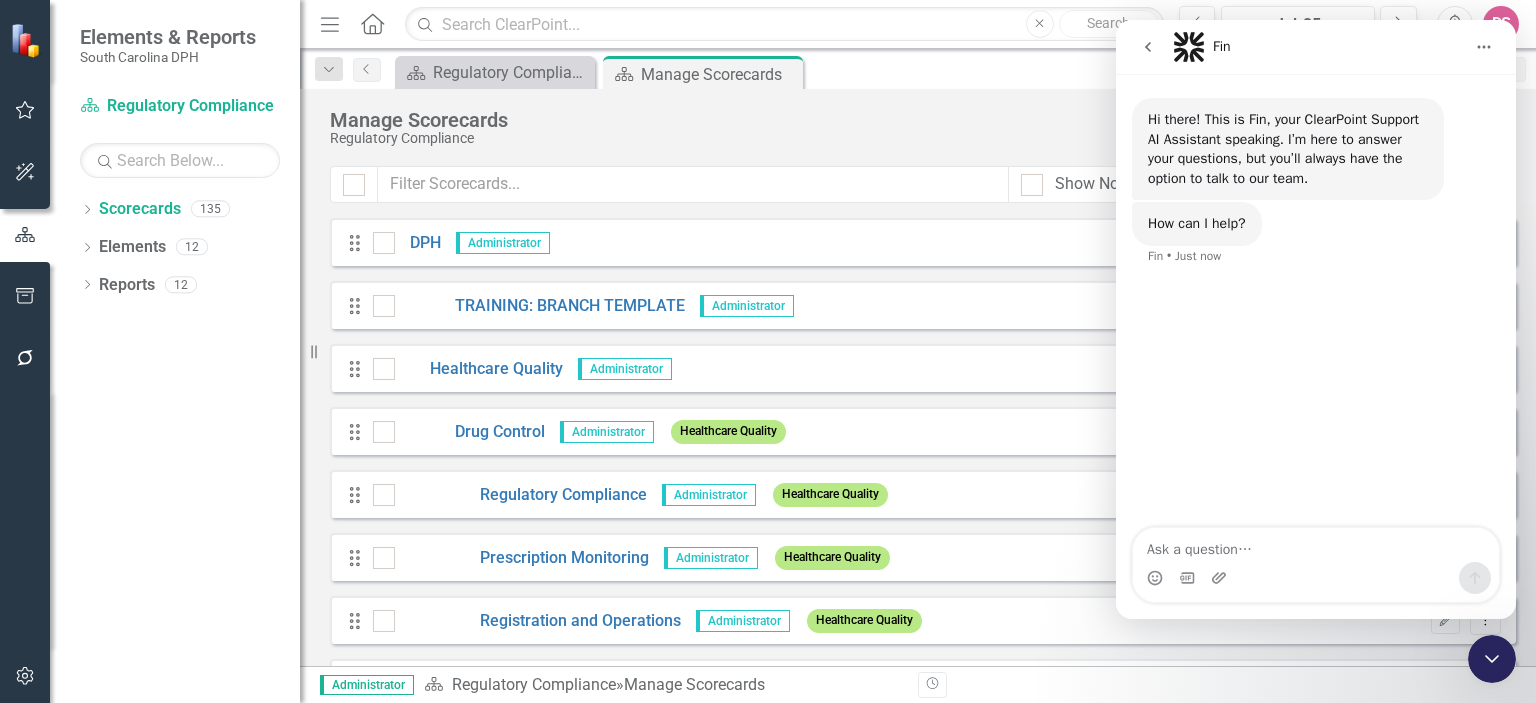 click at bounding box center (1316, 545) 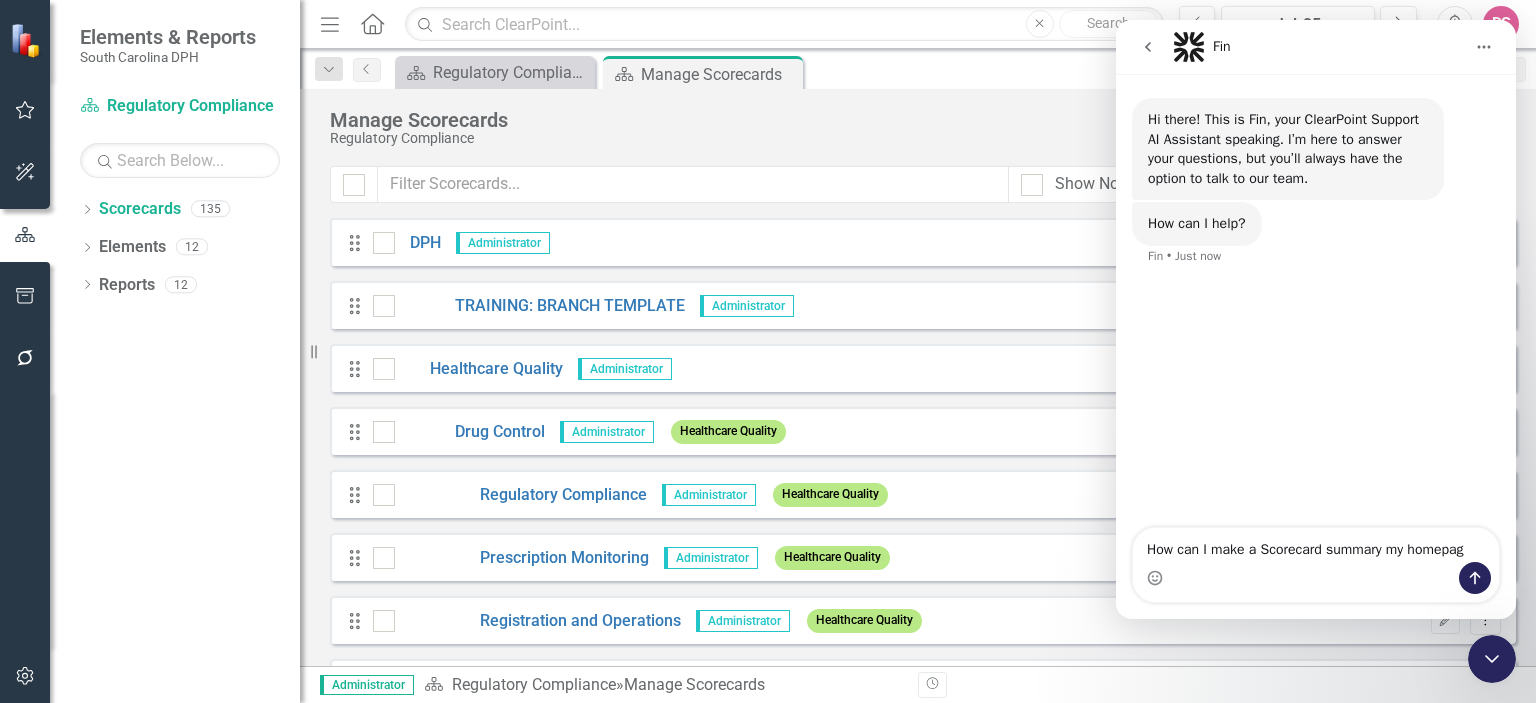 type on "How can I make a Scorecard summary my homepage" 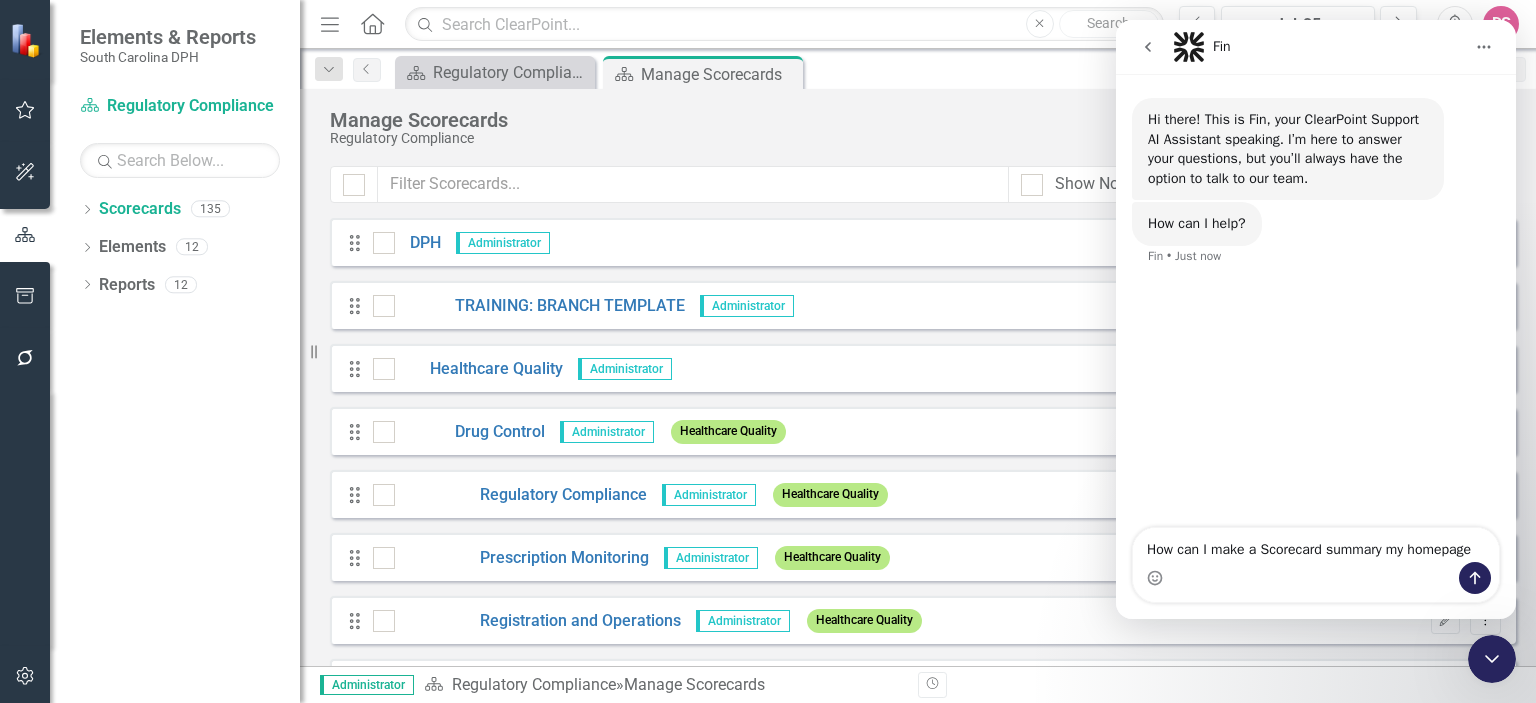 type 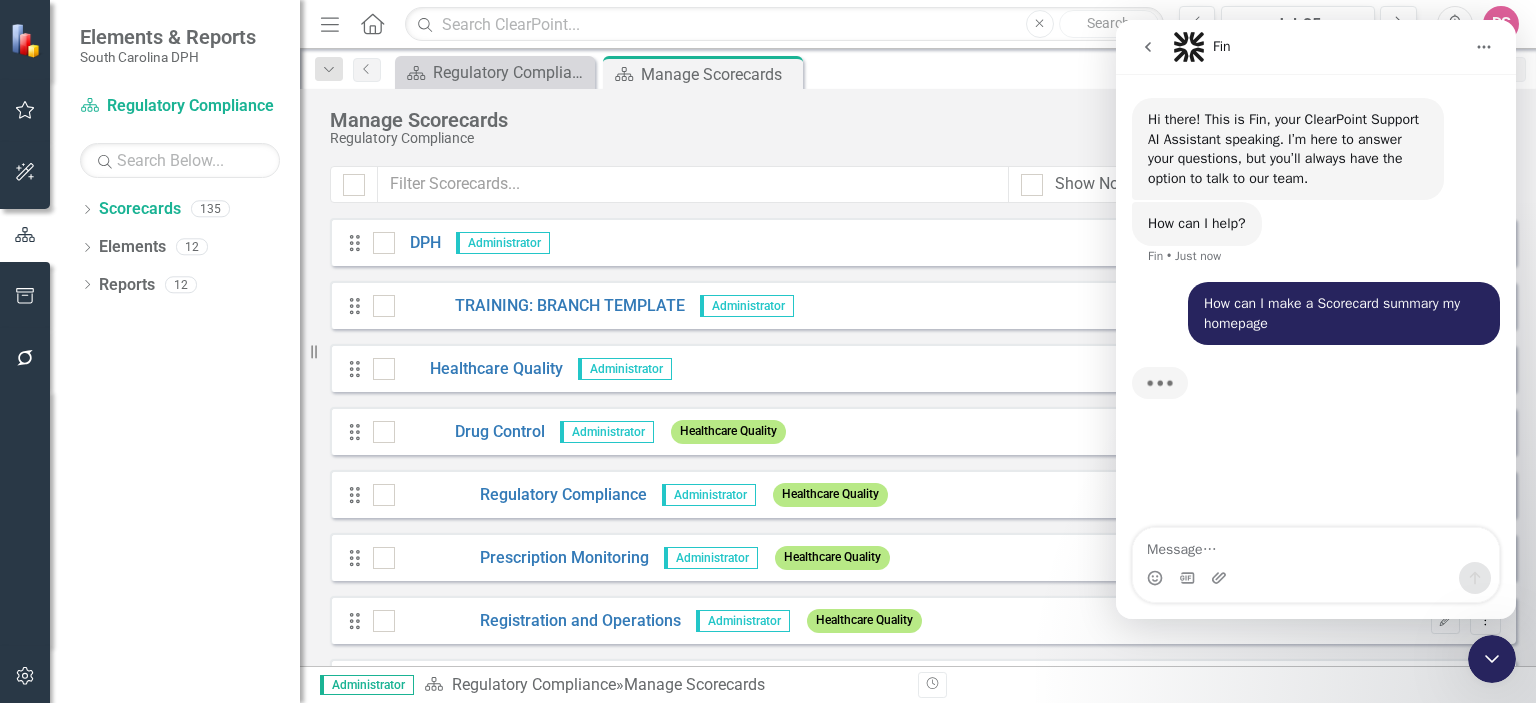 scroll, scrollTop: 3, scrollLeft: 0, axis: vertical 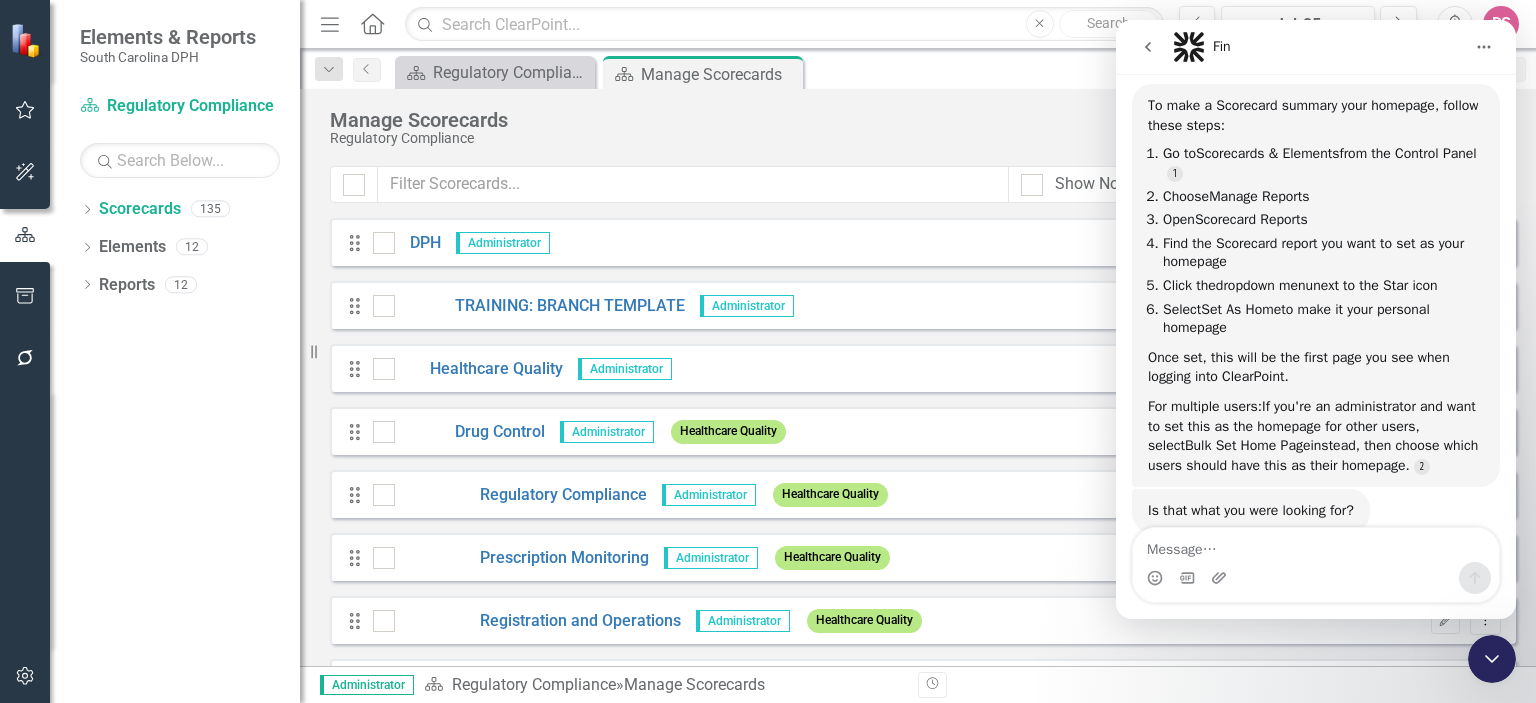 click on "Manage Scorecards" at bounding box center [850, 120] 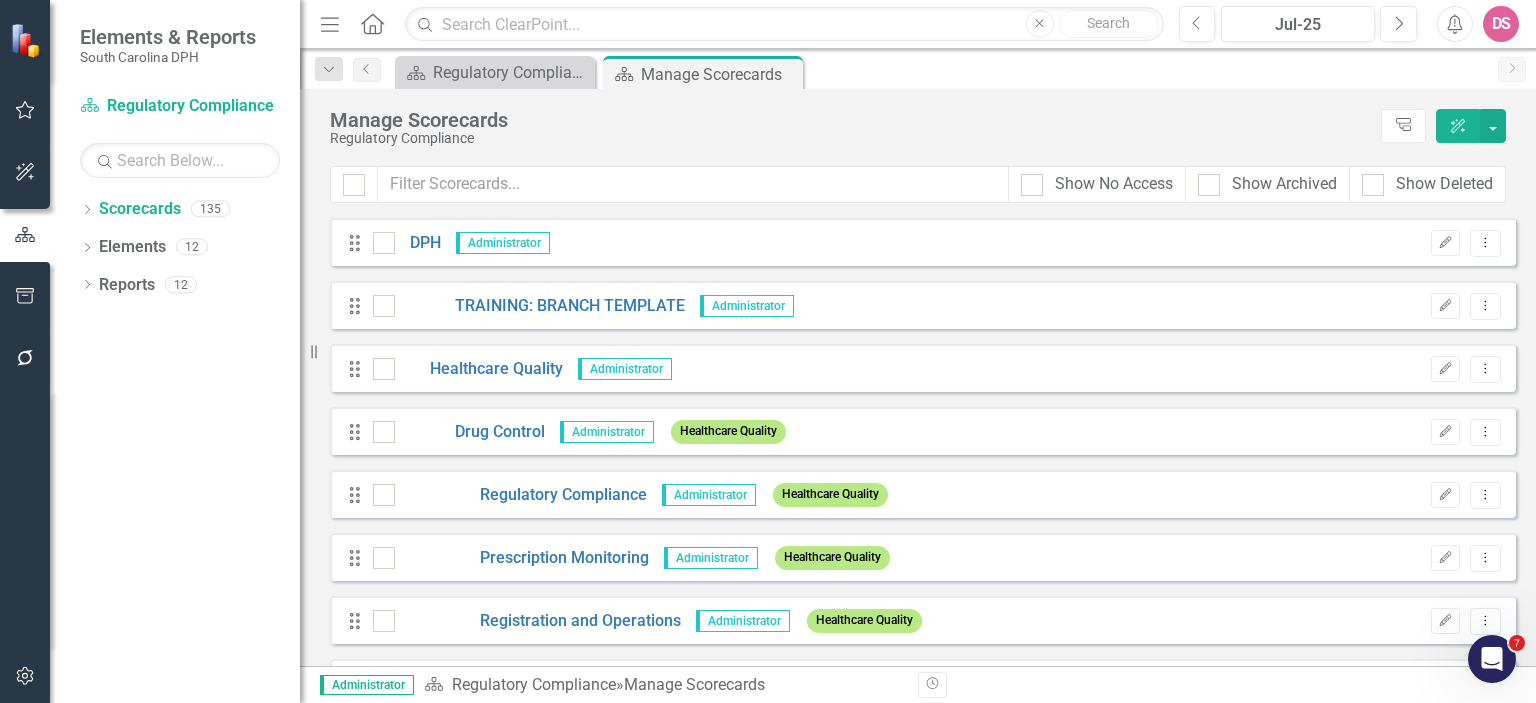 scroll, scrollTop: 0, scrollLeft: 0, axis: both 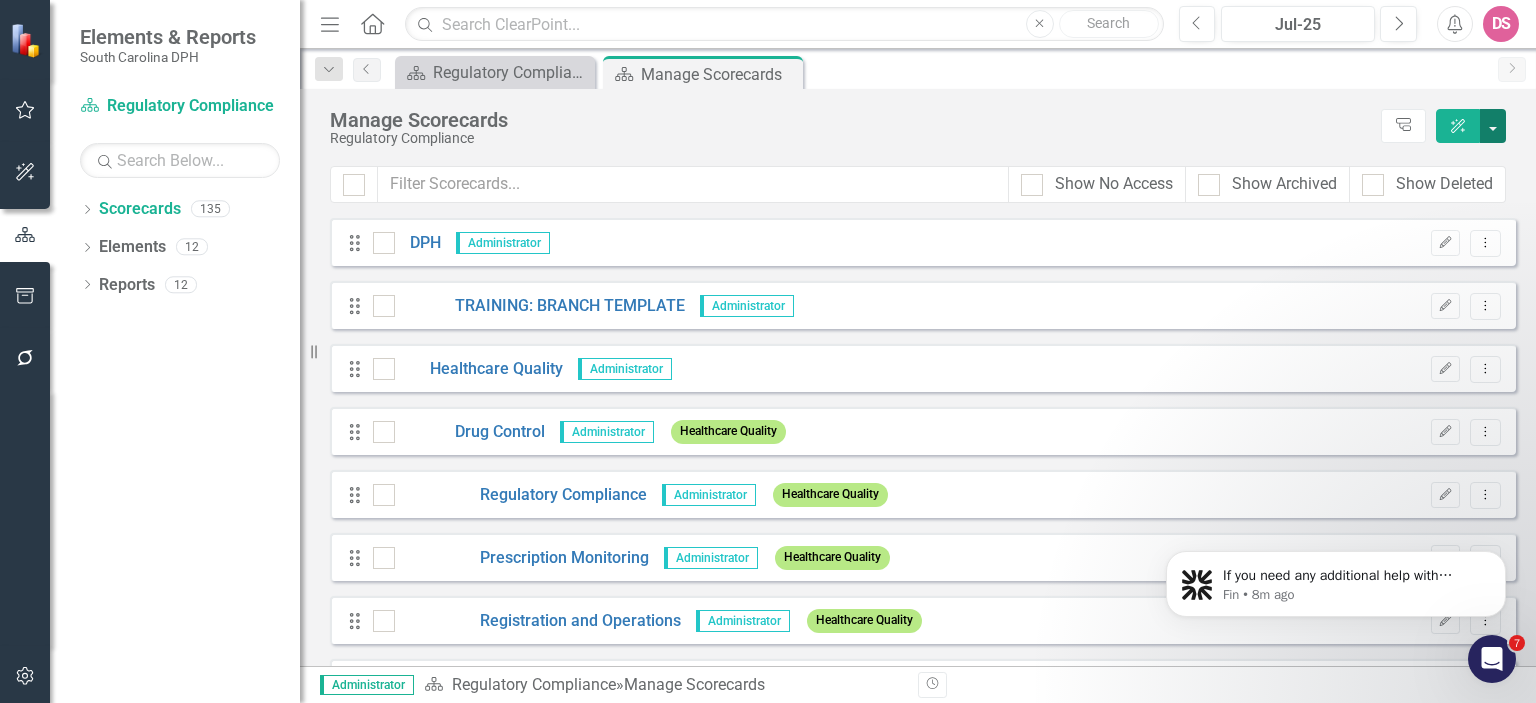 click at bounding box center [1493, 126] 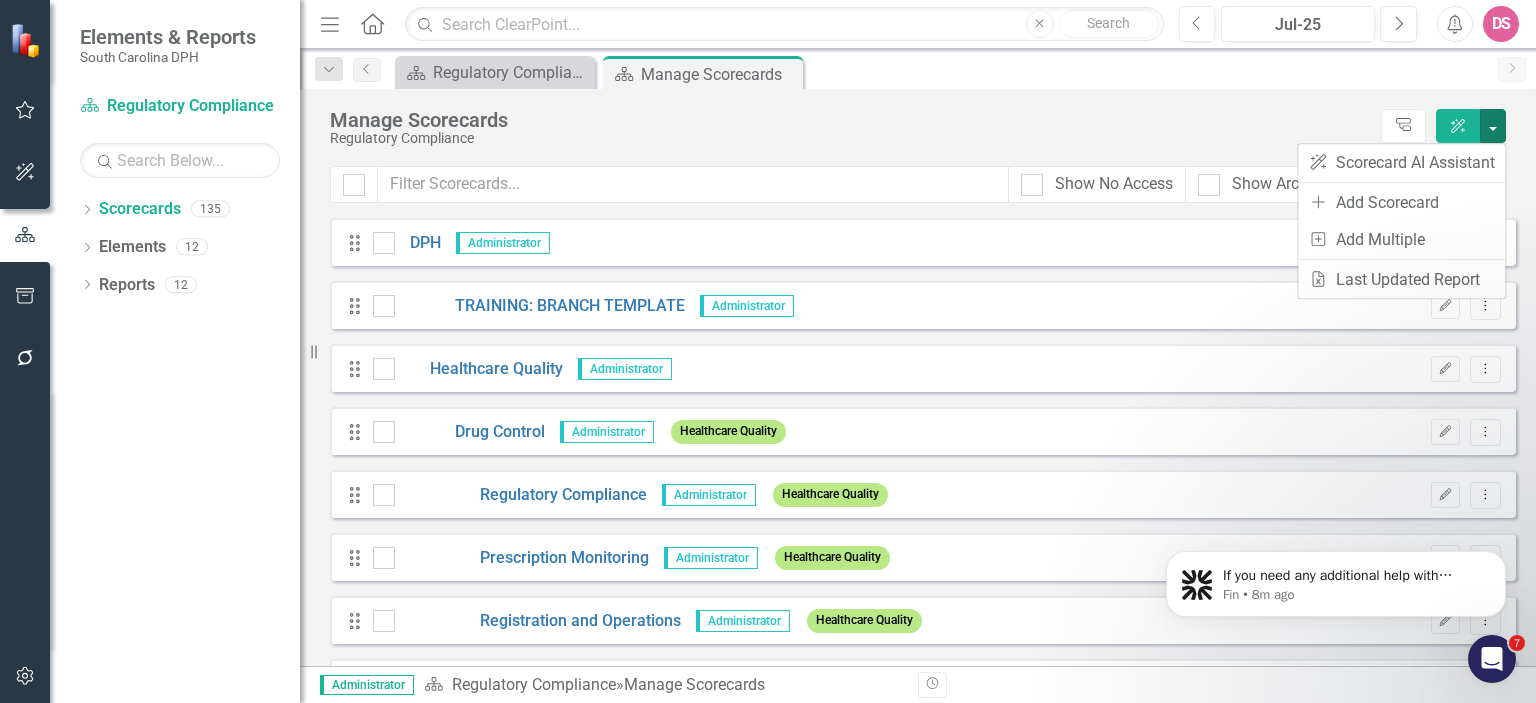 click on "Manage Scorecards" at bounding box center [850, 120] 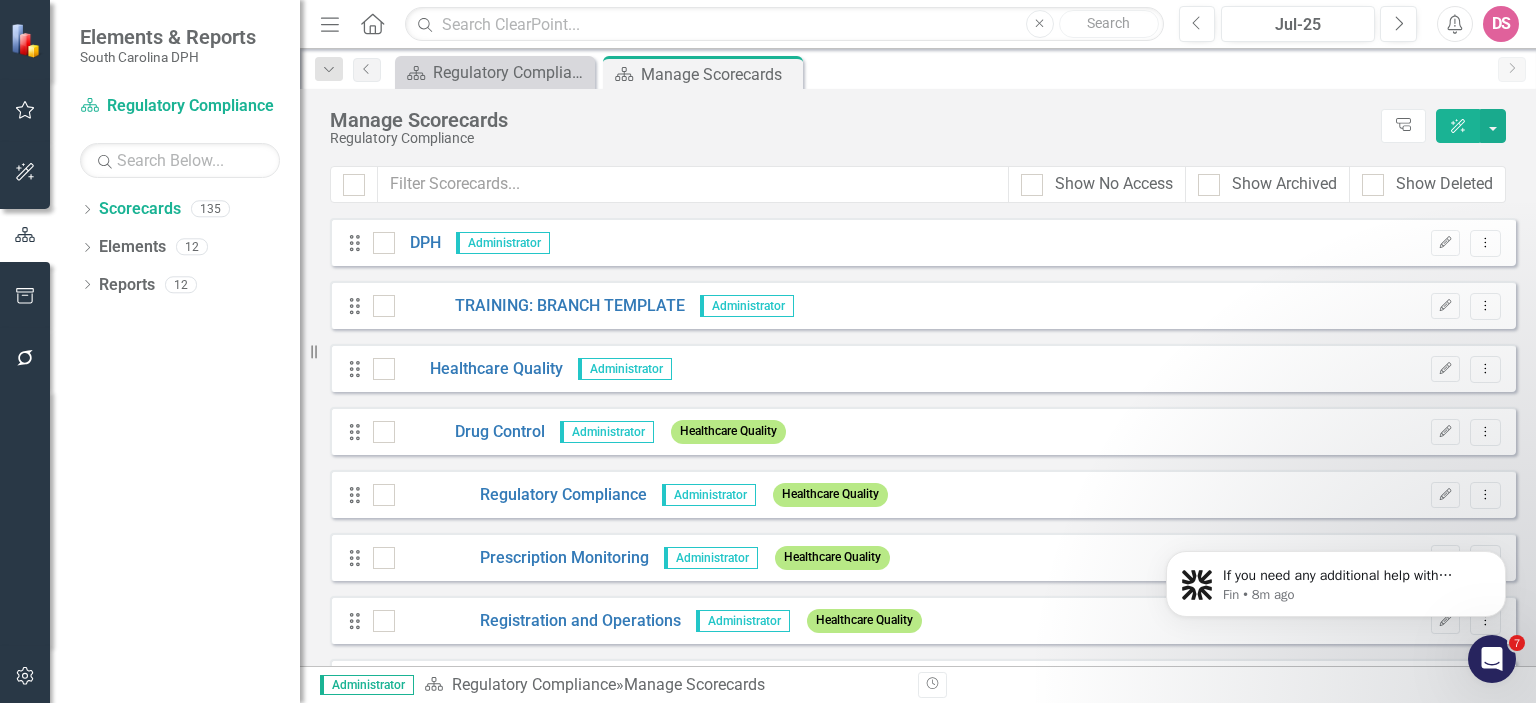 click 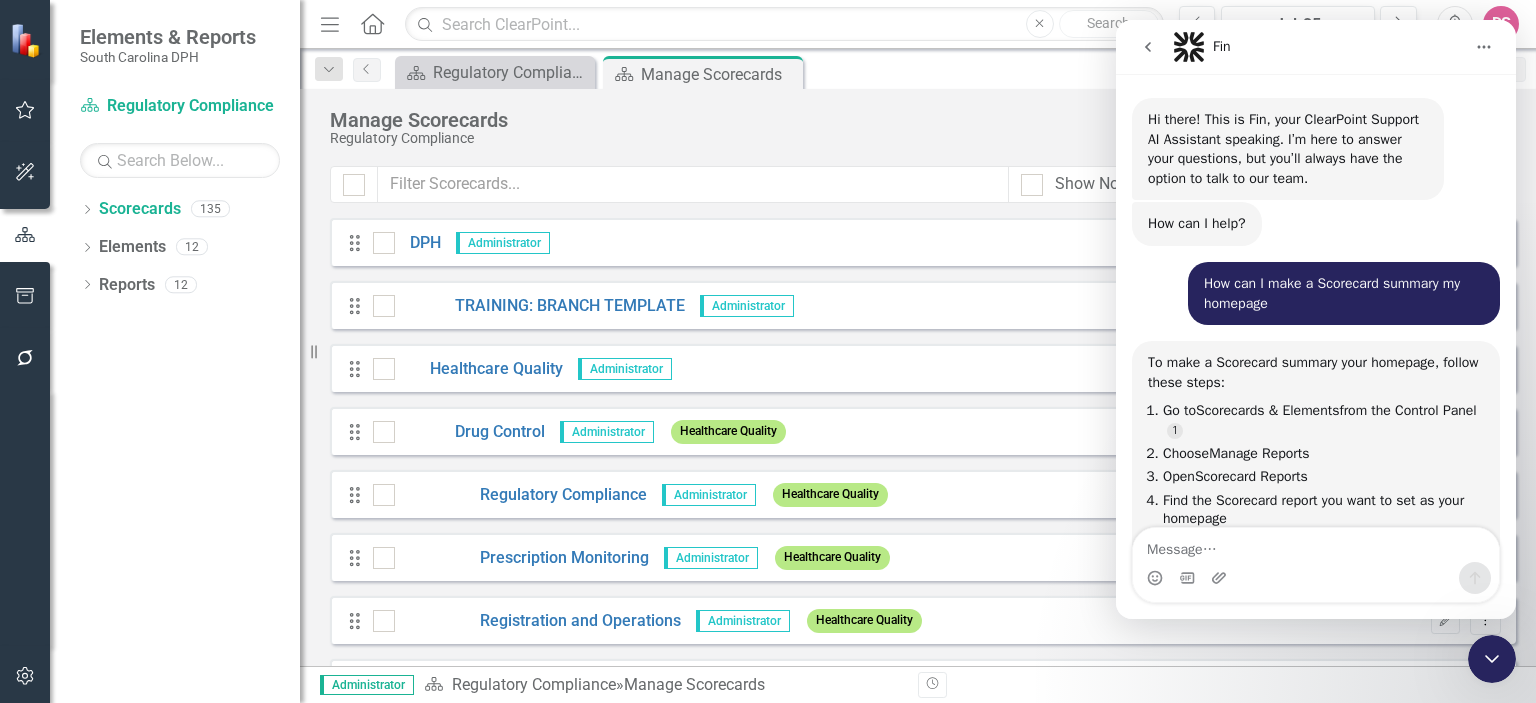 scroll, scrollTop: 303, scrollLeft: 0, axis: vertical 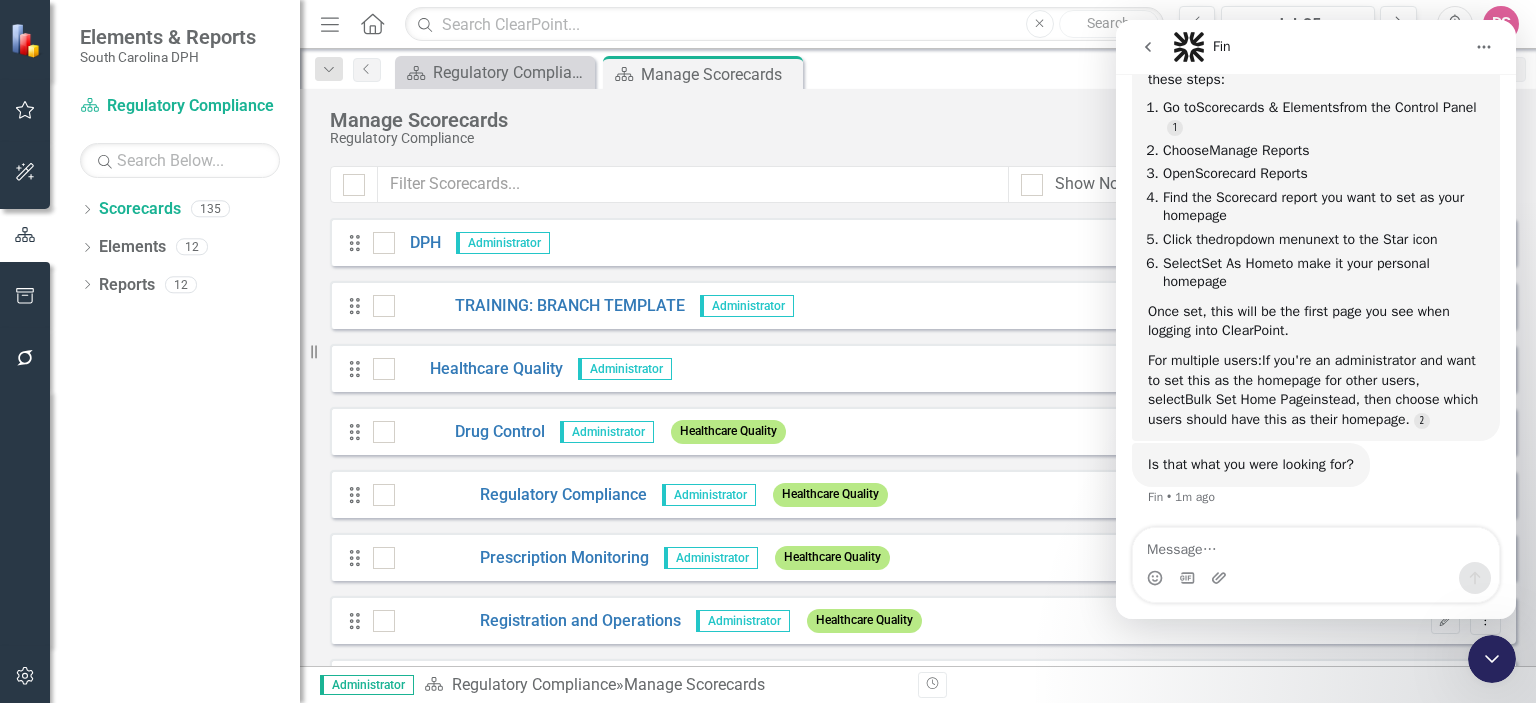 click 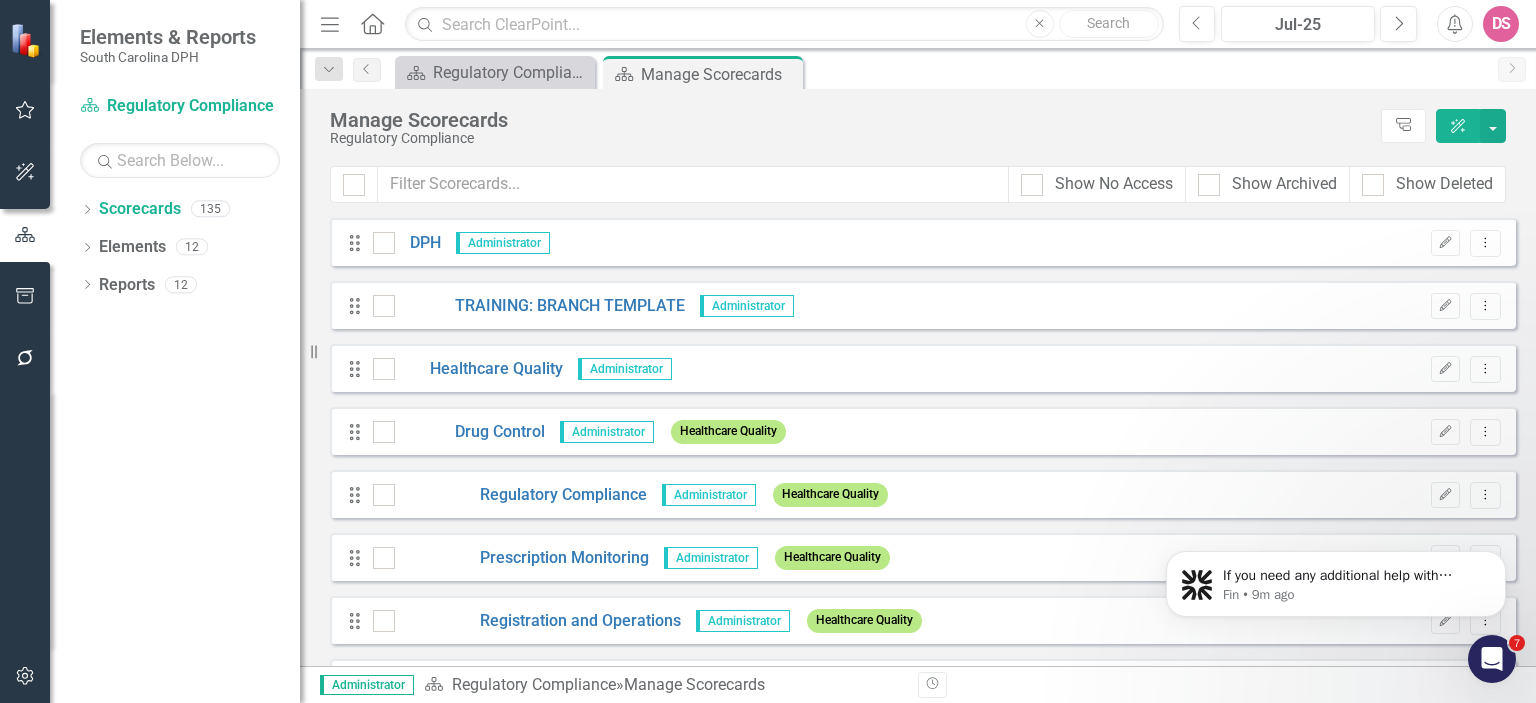 scroll, scrollTop: 0, scrollLeft: 0, axis: both 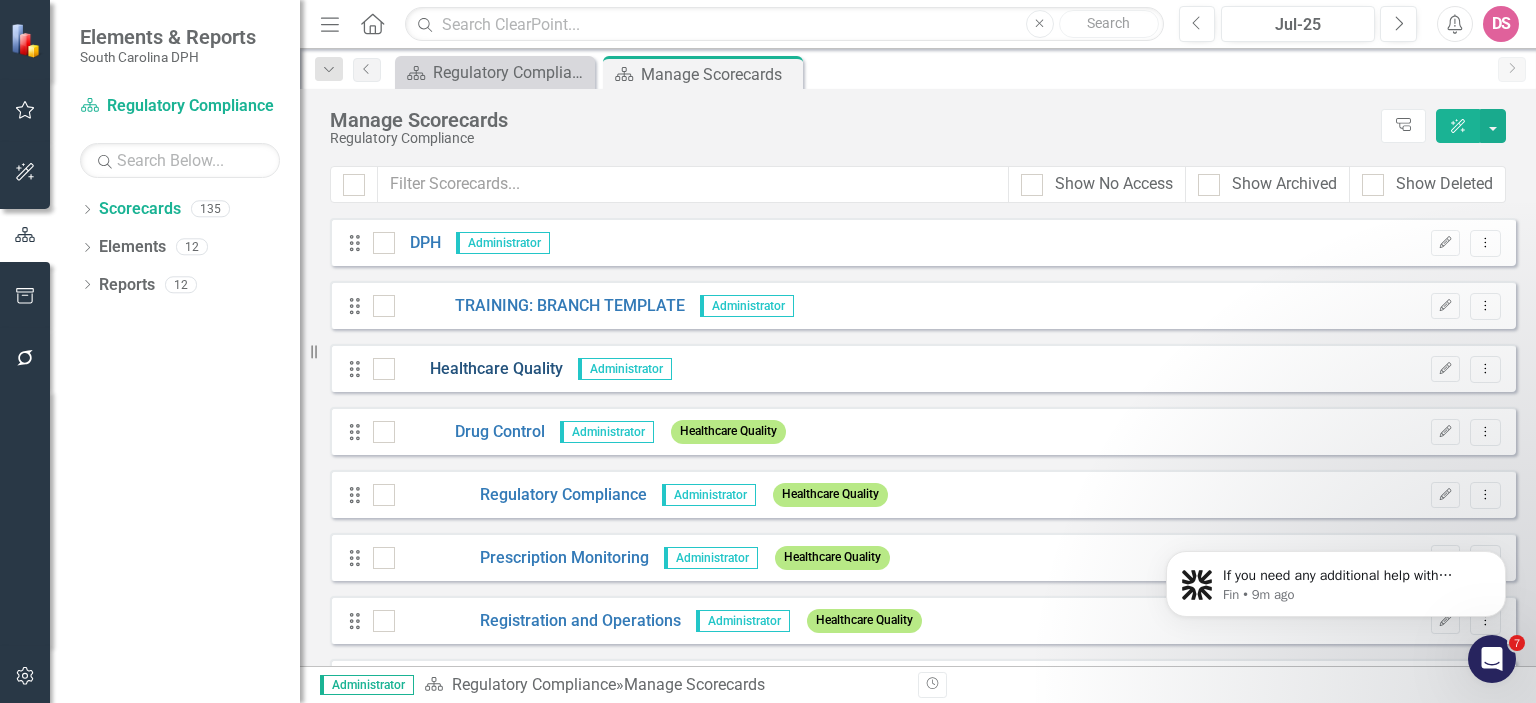 click on "Healthcare Quality" at bounding box center [479, 369] 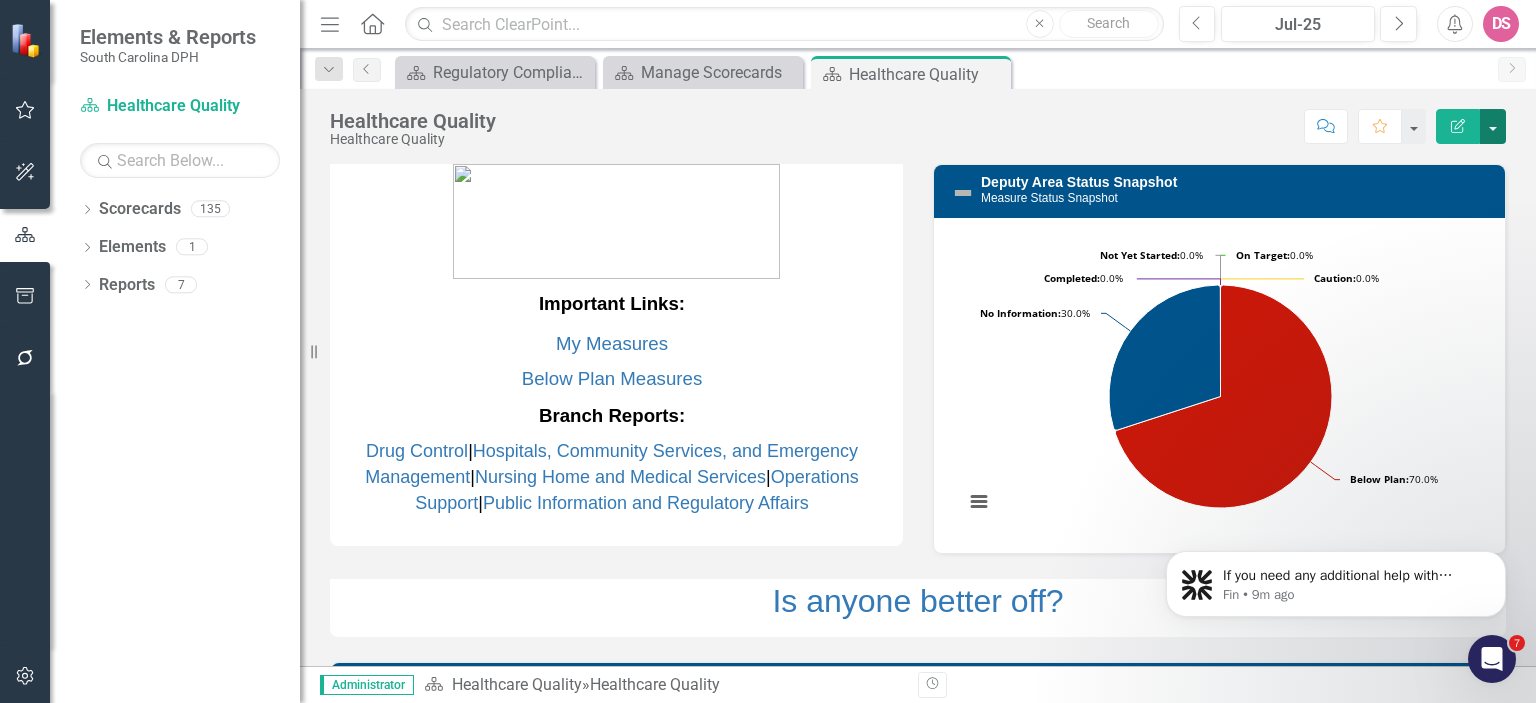 click at bounding box center [1493, 126] 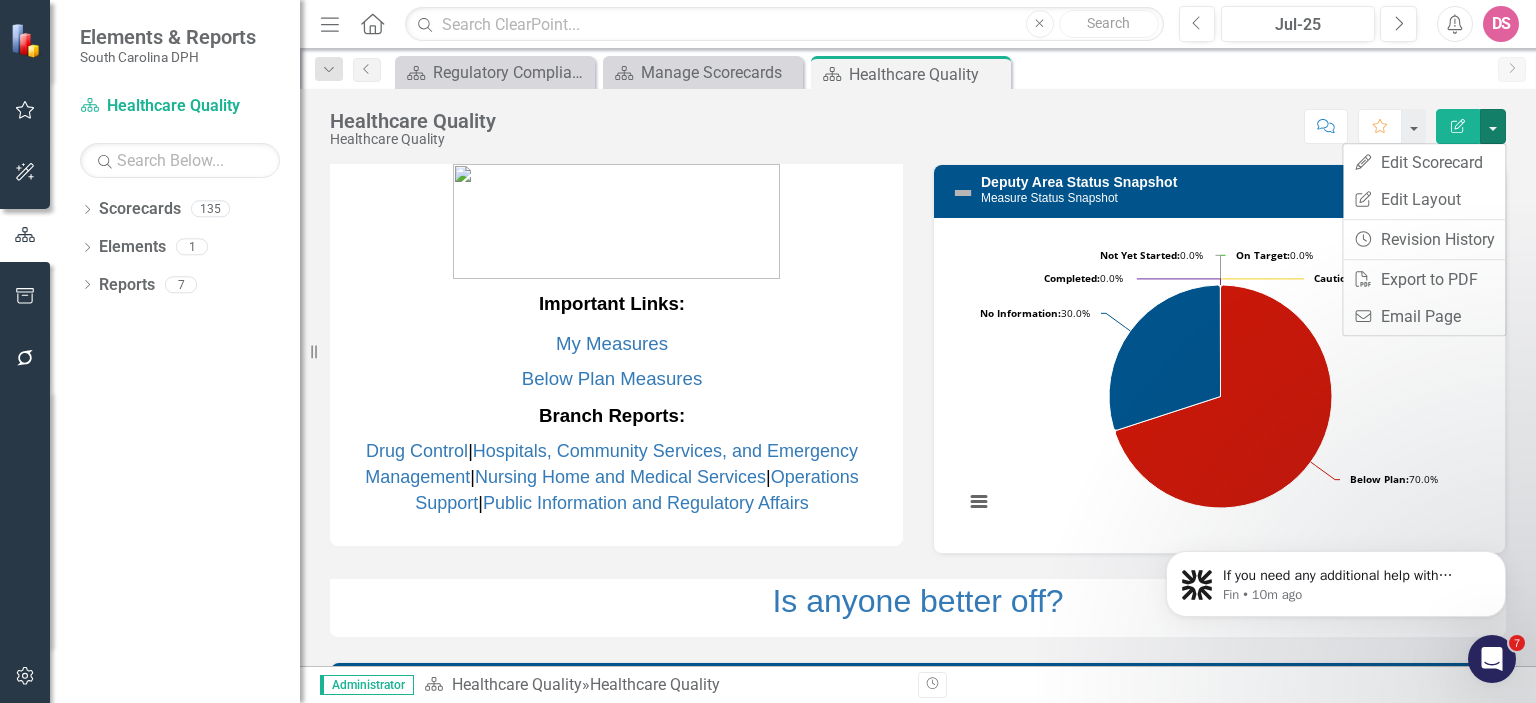 click on "Score: N/A Jul-25 Completed  Comment Favorite Edit Report" at bounding box center (1006, 126) 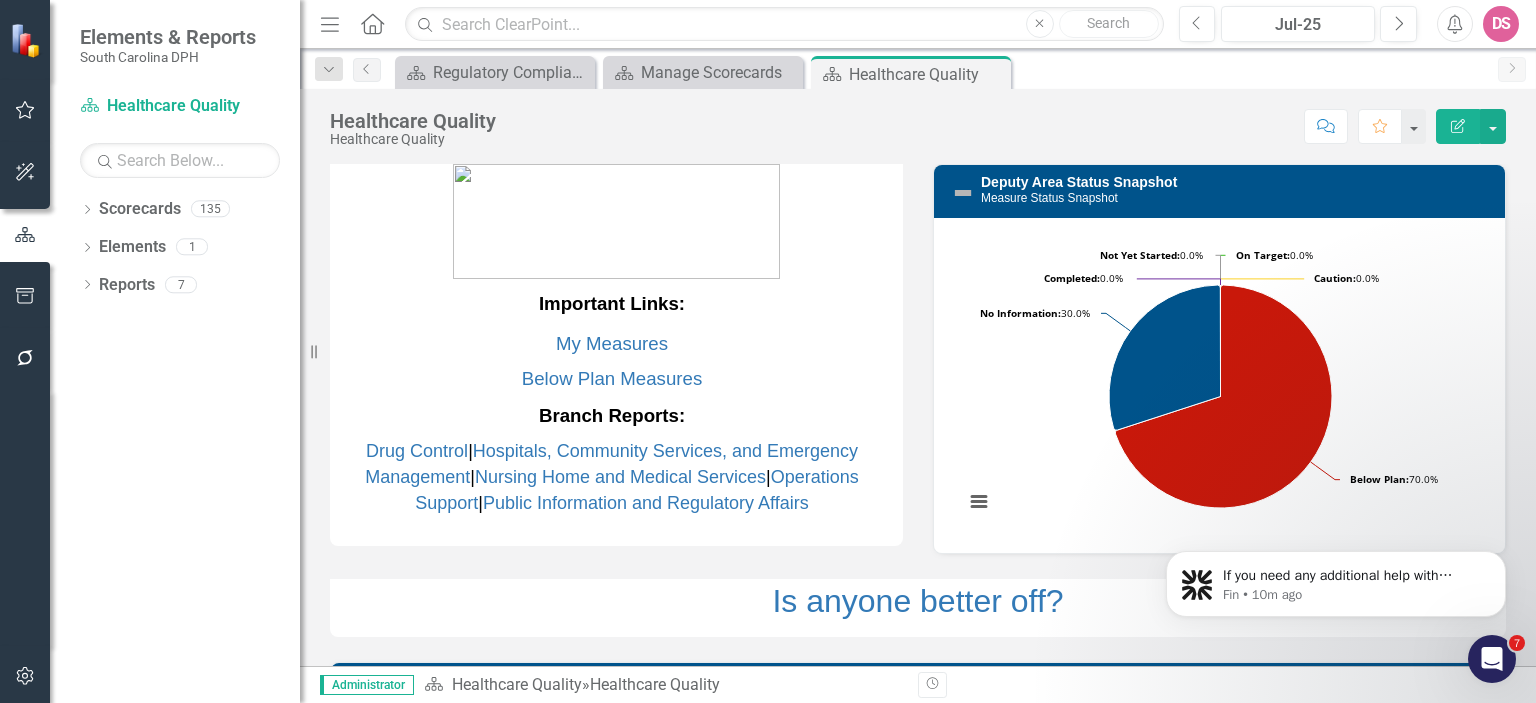 click 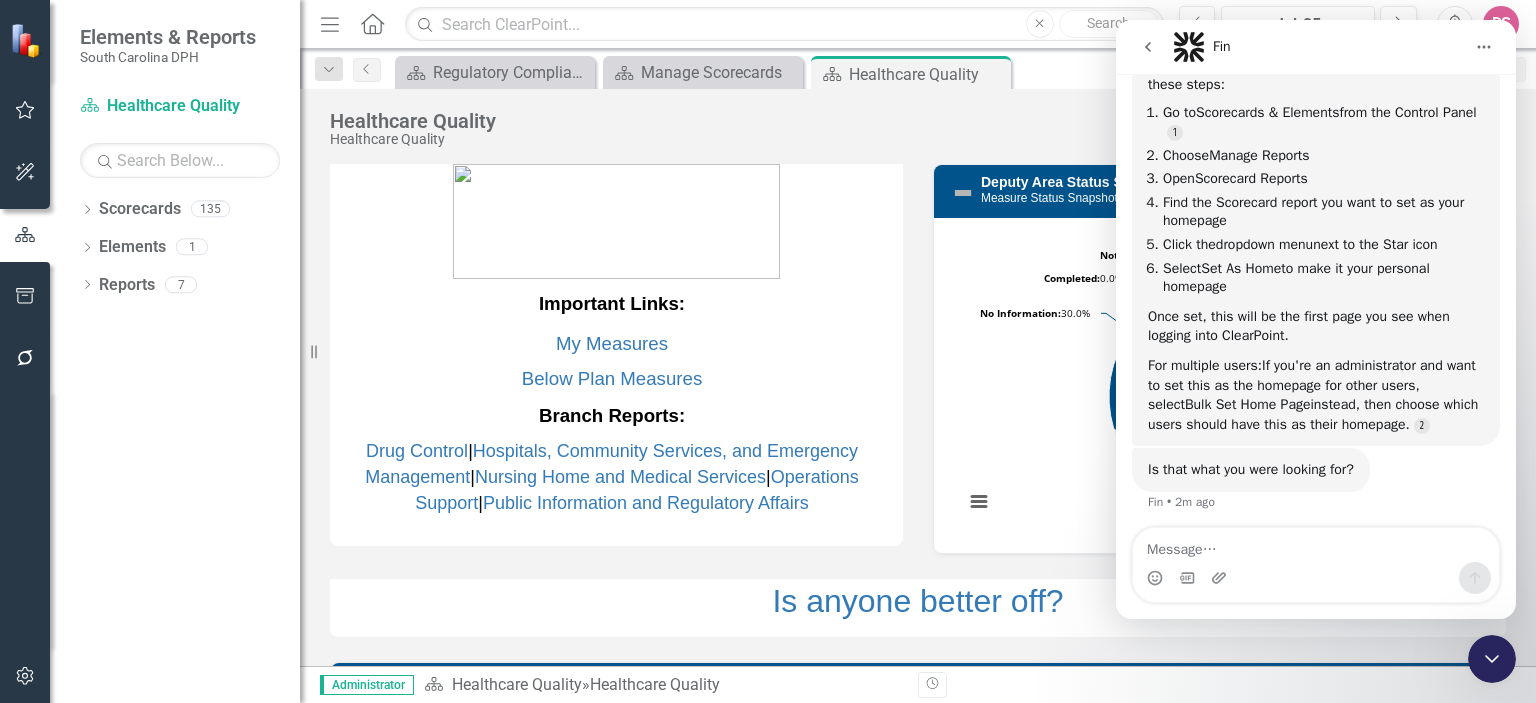 scroll, scrollTop: 303, scrollLeft: 0, axis: vertical 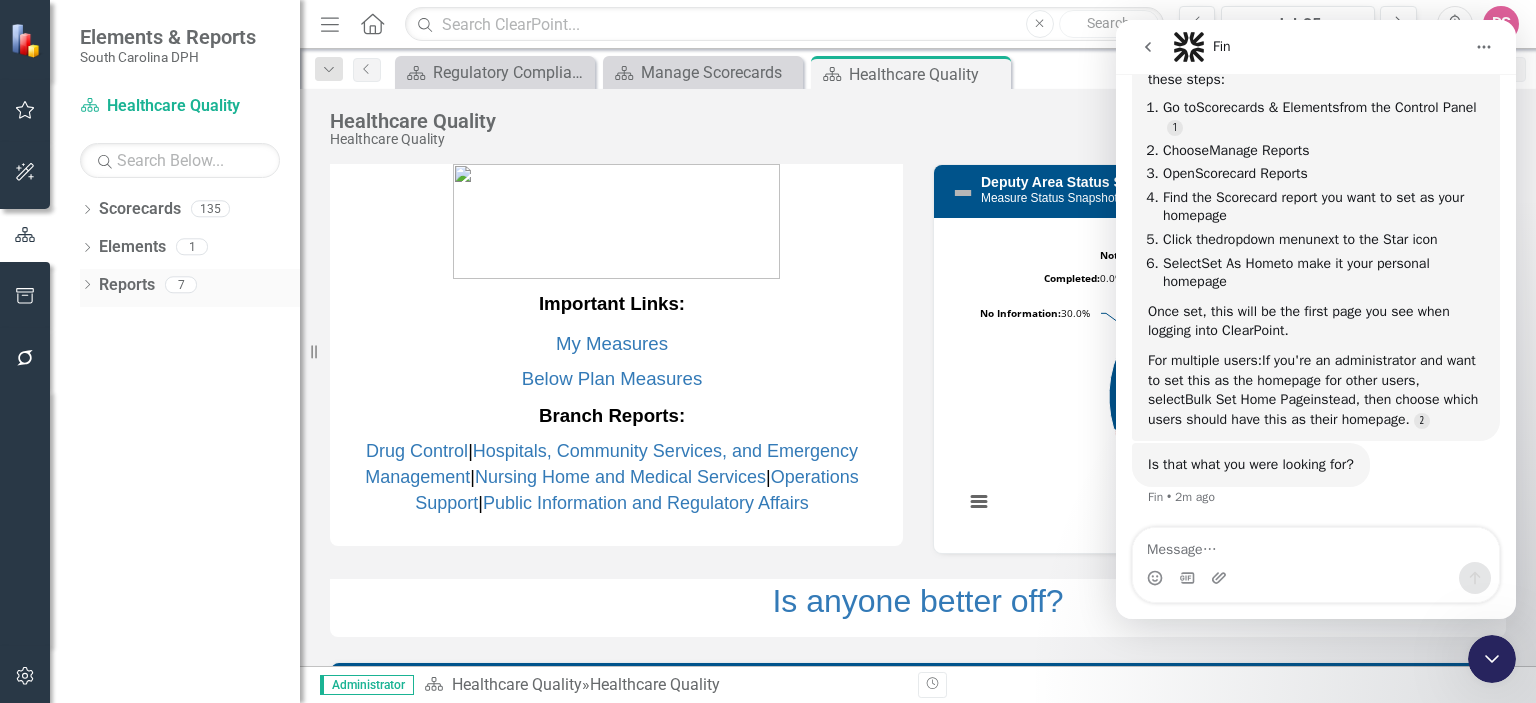 click on "Reports" at bounding box center [127, 285] 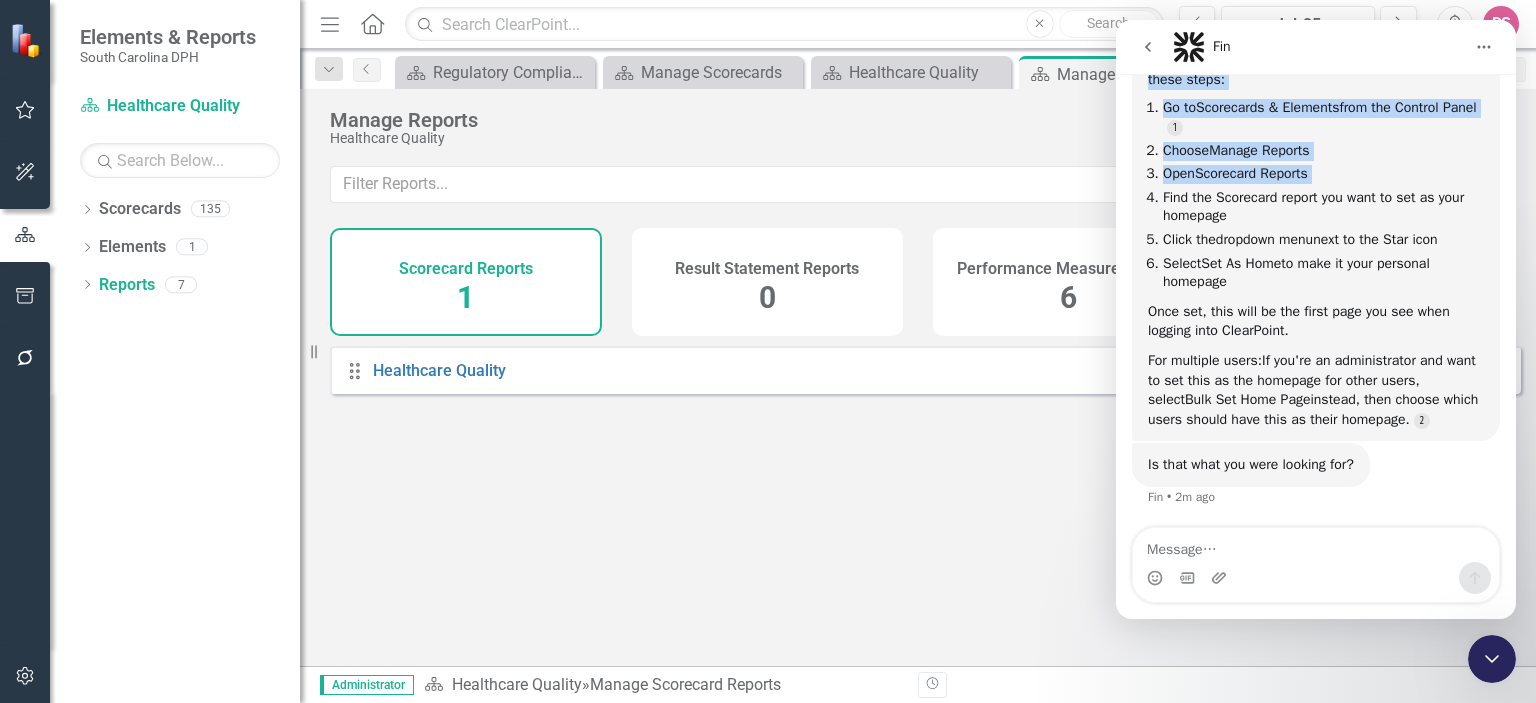 drag, startPoint x: 1341, startPoint y: 48, endPoint x: 2117, endPoint y: 211, distance: 792.93445 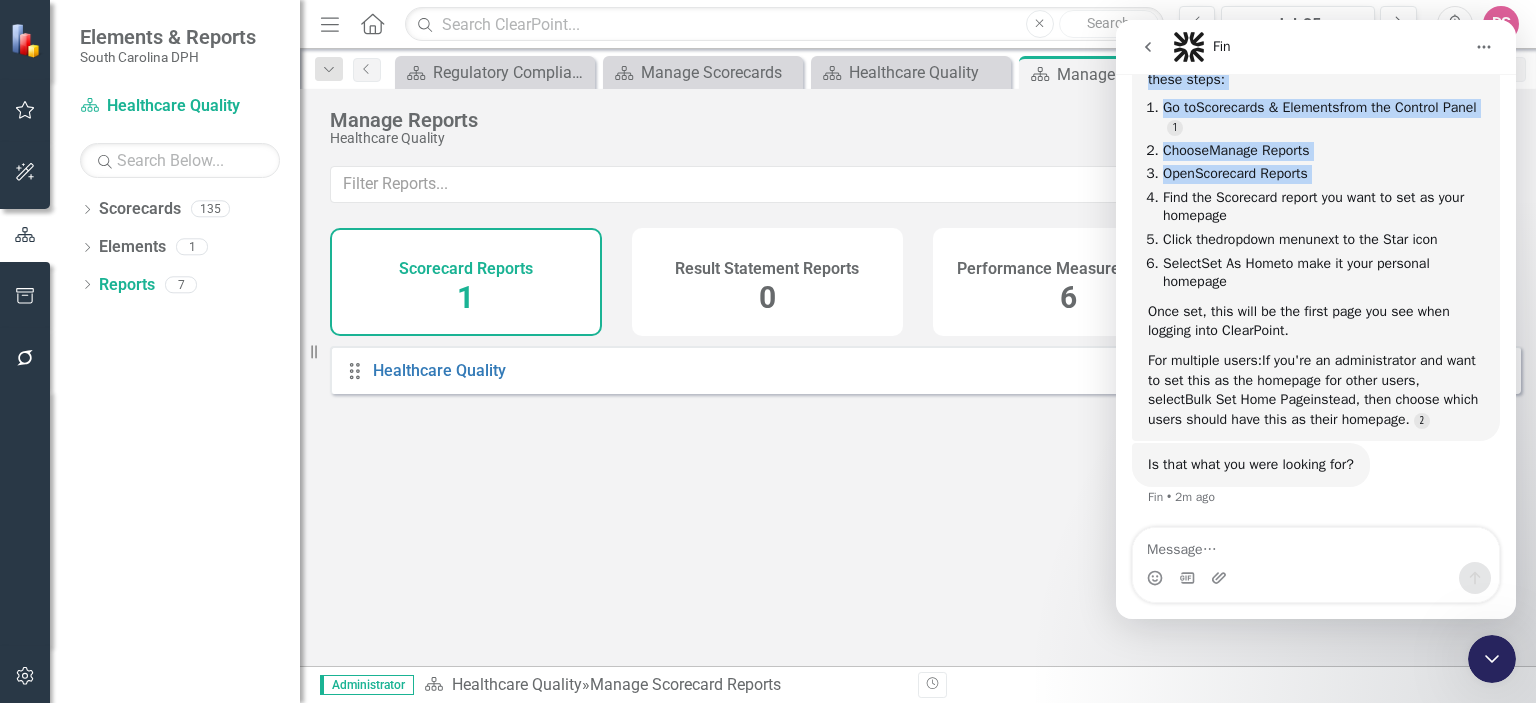 click on "Fin Hi there! This is Fin, your ClearPoint Support AI Assistant speaking. I’m here to answer your questions, but you’ll always have the option to talk to our team. Fin   • AI Agent  •   2m ago How can I help? Fin    •   2m ago How can I make a Scorecard summary my homepage Darryl    •   2m ago To make a Scorecard summary your homepage, follow these steps: Go to  Scorecards & Elements  from the Control Panel Choose  Manage Reports Open  Scorecard Reports Find the Scorecard report you want to set as your homepage Click the  dropdown menu  next to the Star icon Select  Set As Home  to make it your personal homepage Once set, this will be the first page you see when logging into ClearPoint. For multiple users:  If you're an administrator and want to set this as the homepage for other users, select  Bulk Set Home Page  instead, then choose which users should have this as their homepage. Fin   • AI Agent  •   2m ago Is that what you were looking for? Fin    •   2m ago" 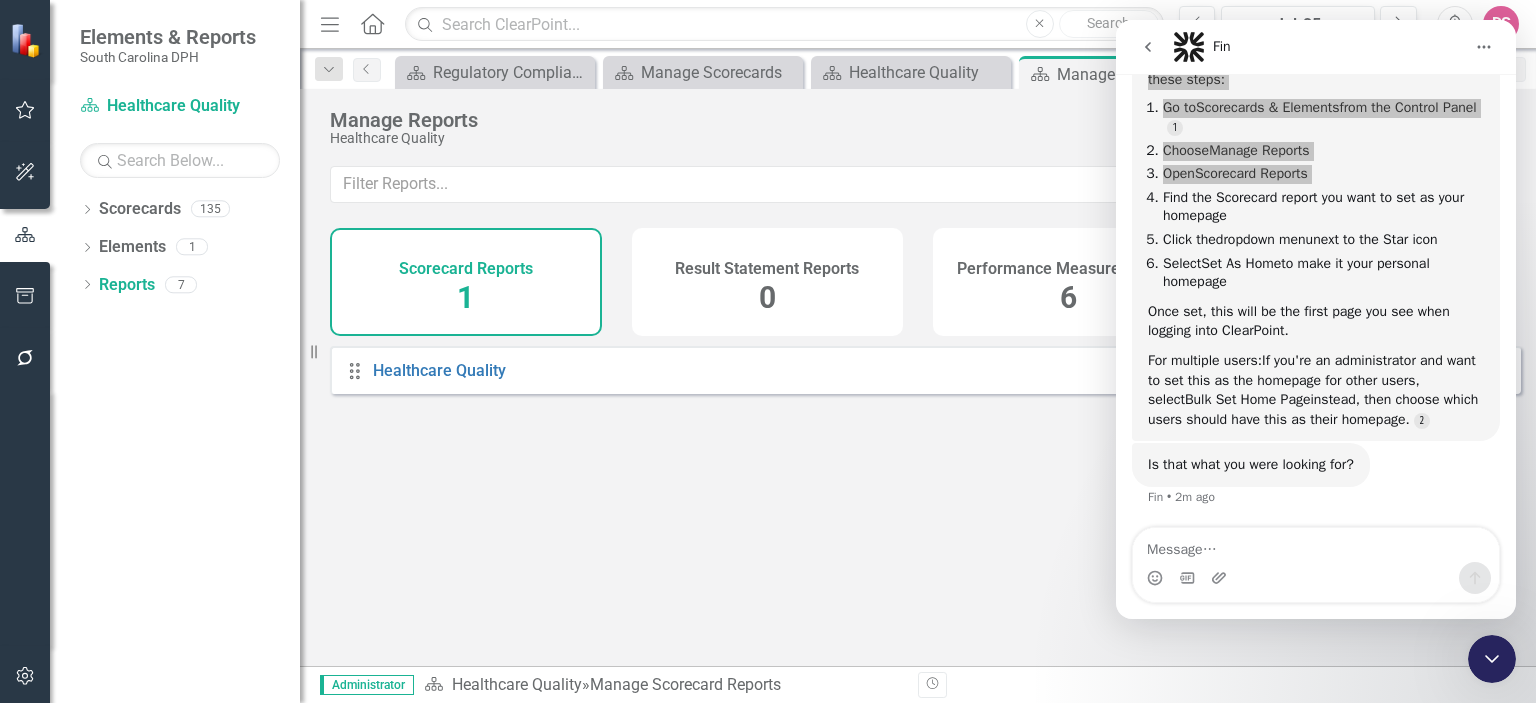 click on "Drag Healthcare Quality Edit Report Dropdown Menu" at bounding box center (918, 498) 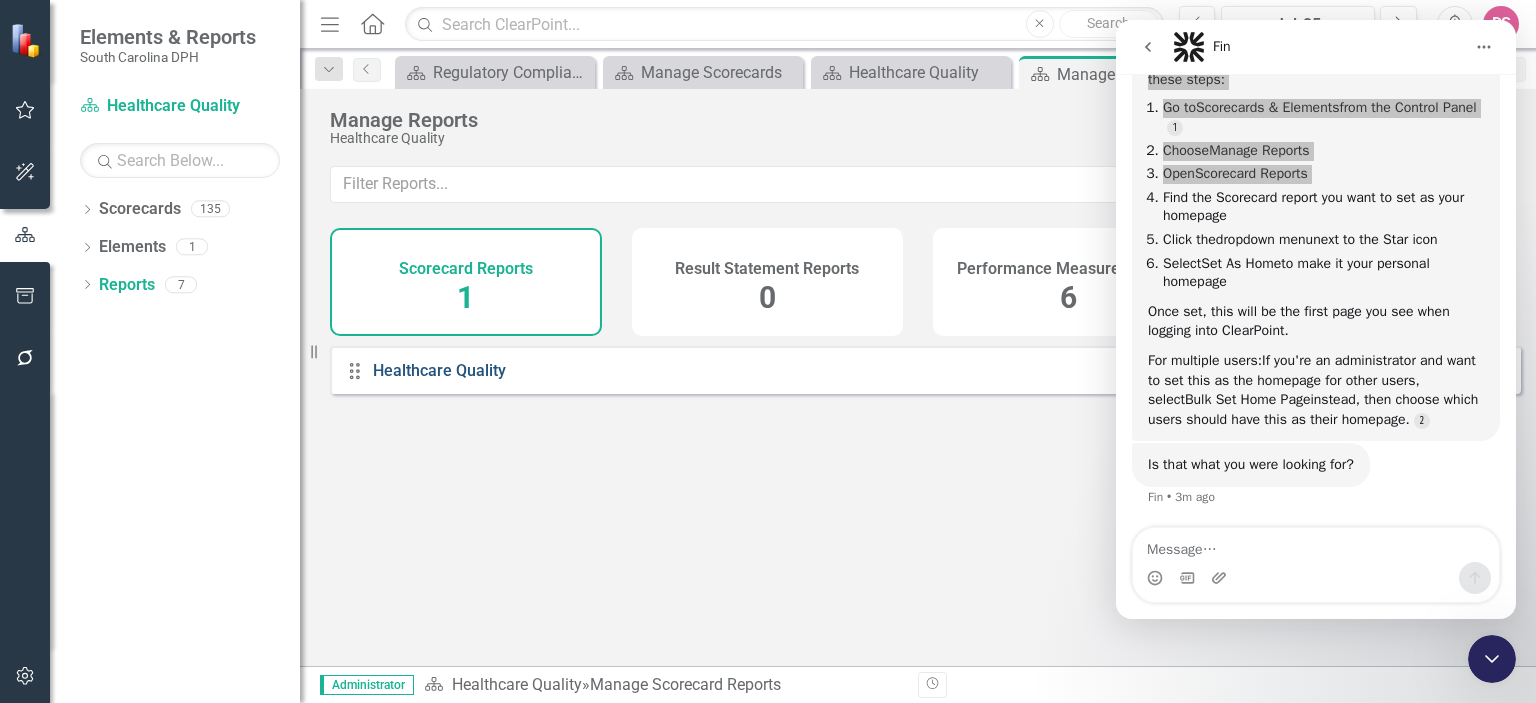 click on "Healthcare Quality" at bounding box center [439, 370] 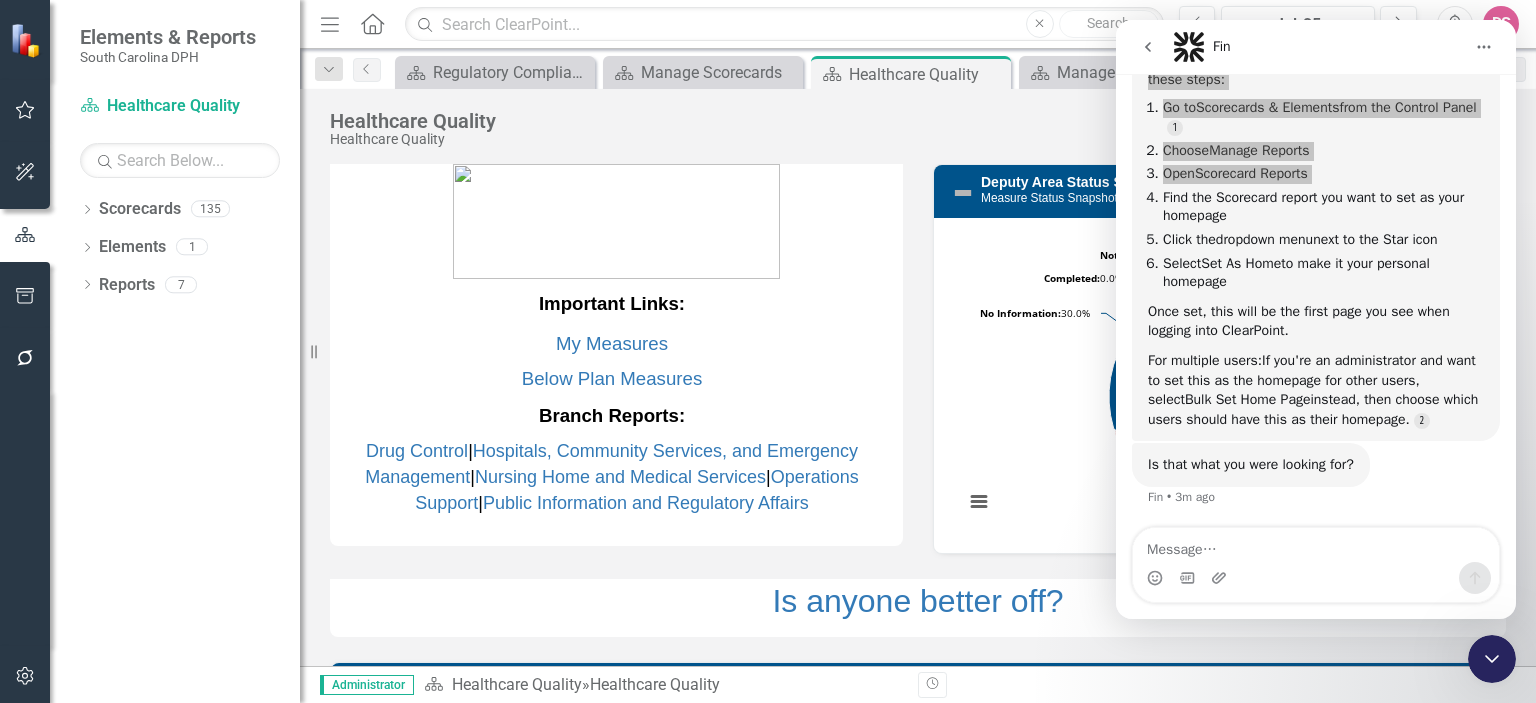 click 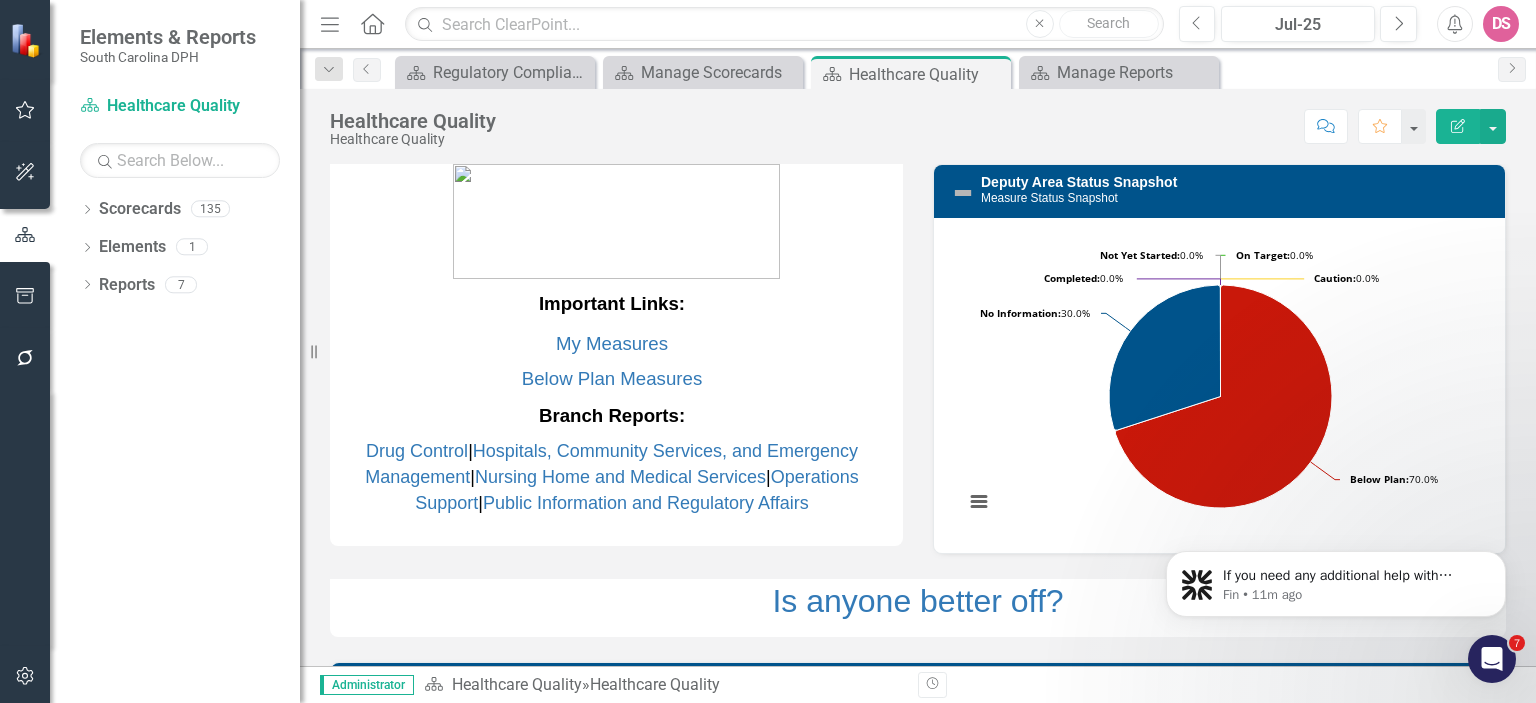 scroll, scrollTop: 0, scrollLeft: 0, axis: both 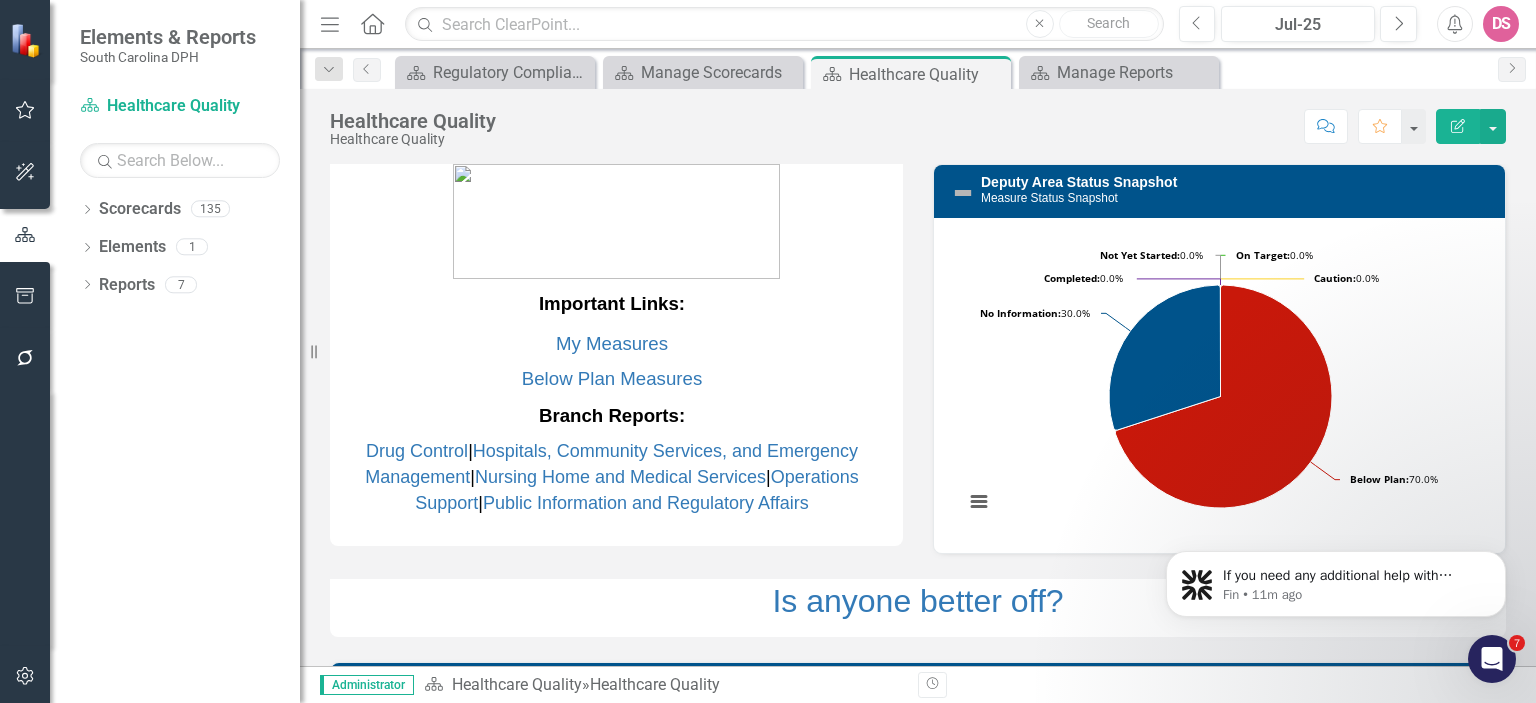 click 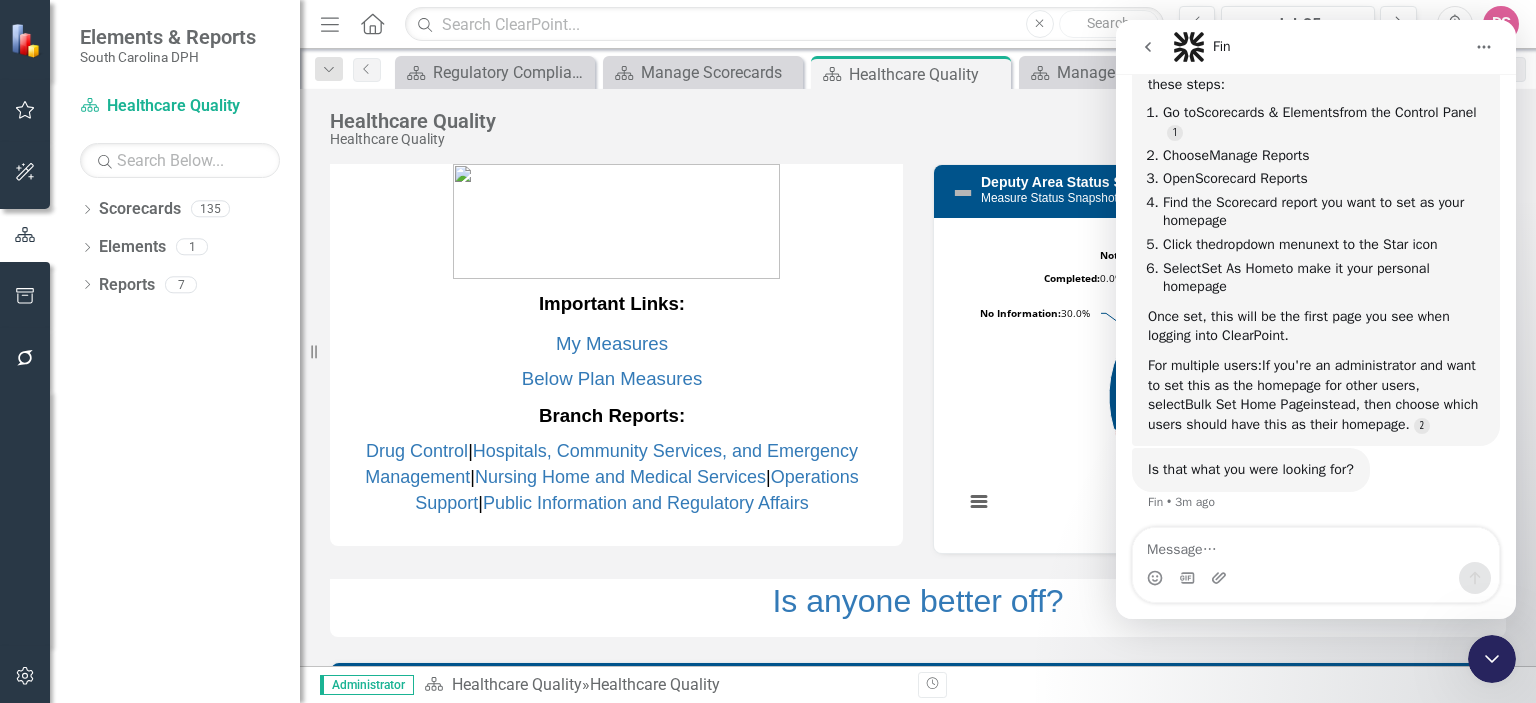 scroll, scrollTop: 303, scrollLeft: 0, axis: vertical 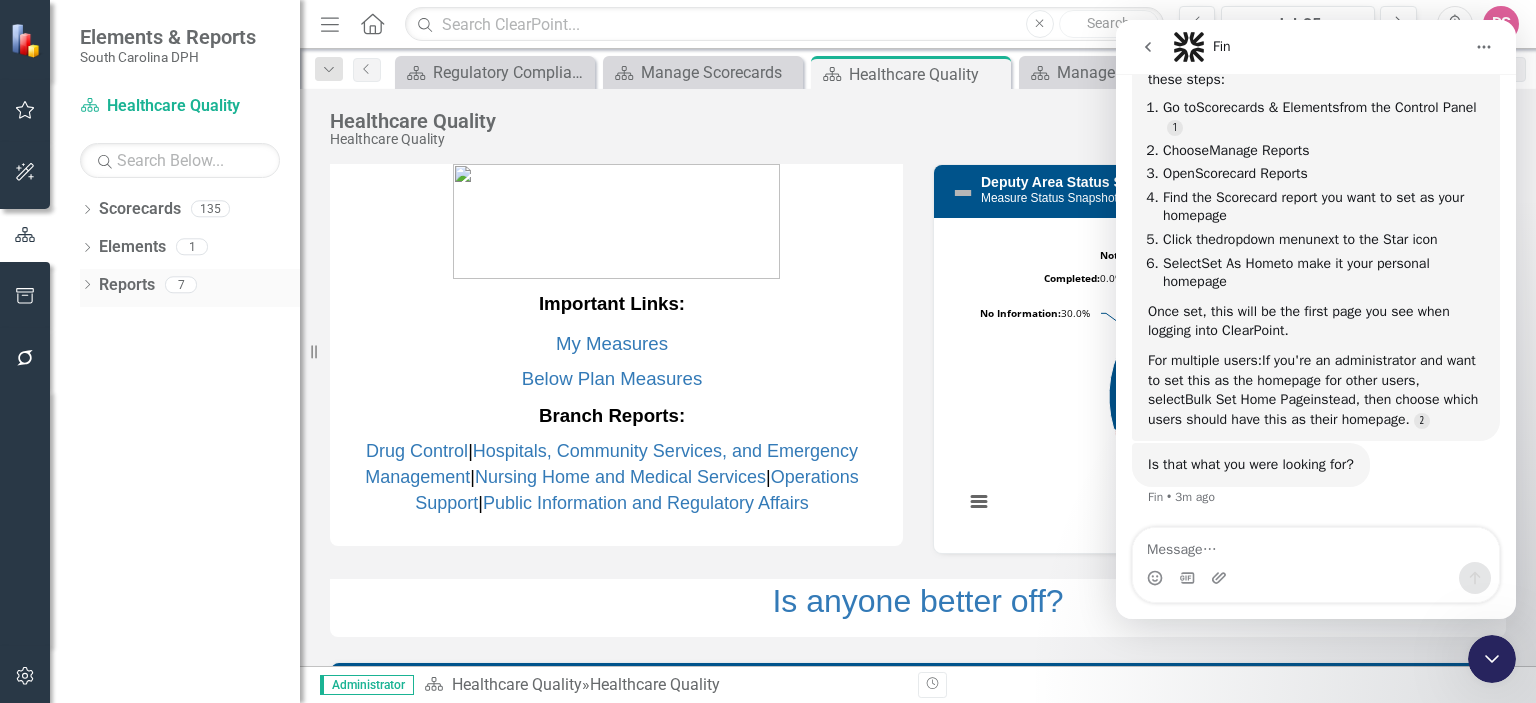 click on "Dropdown" 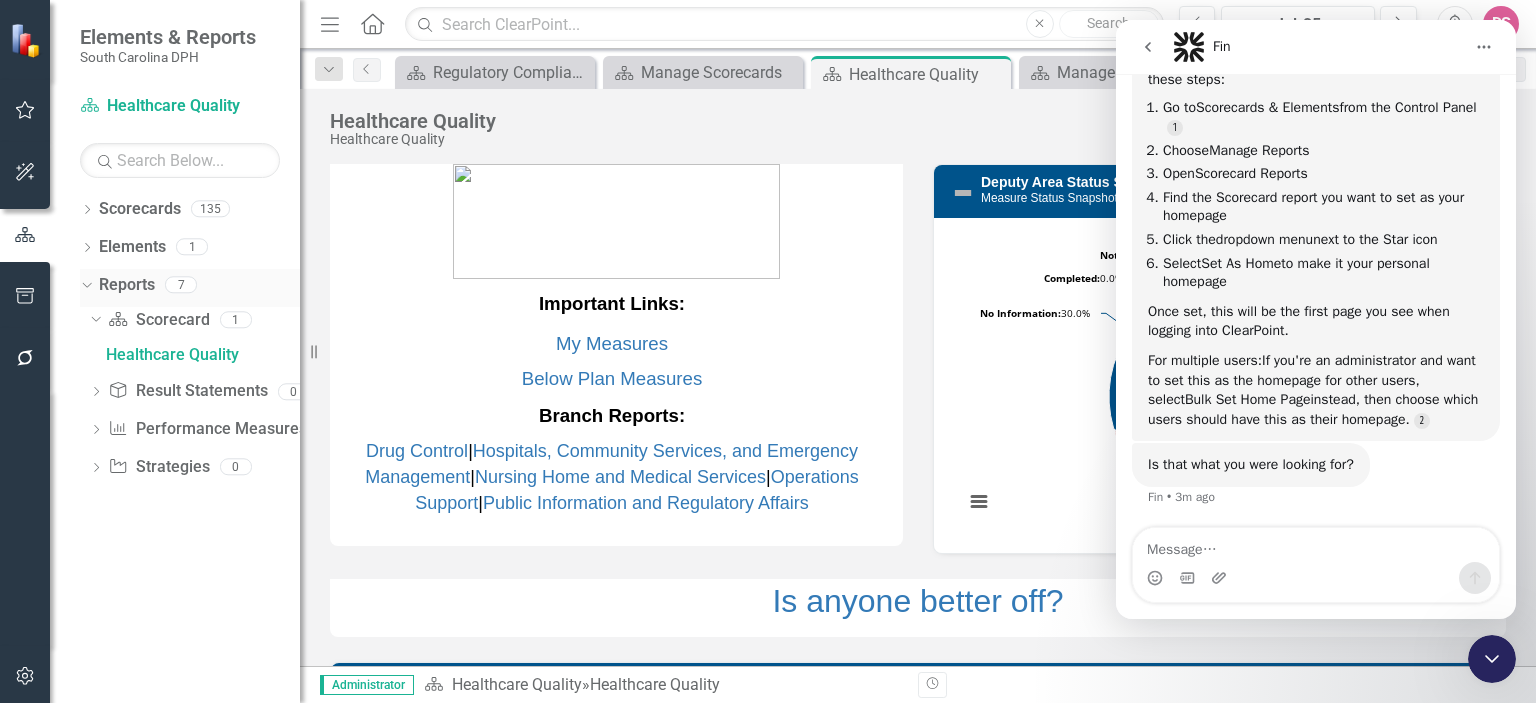 click on "Reports" at bounding box center (127, 285) 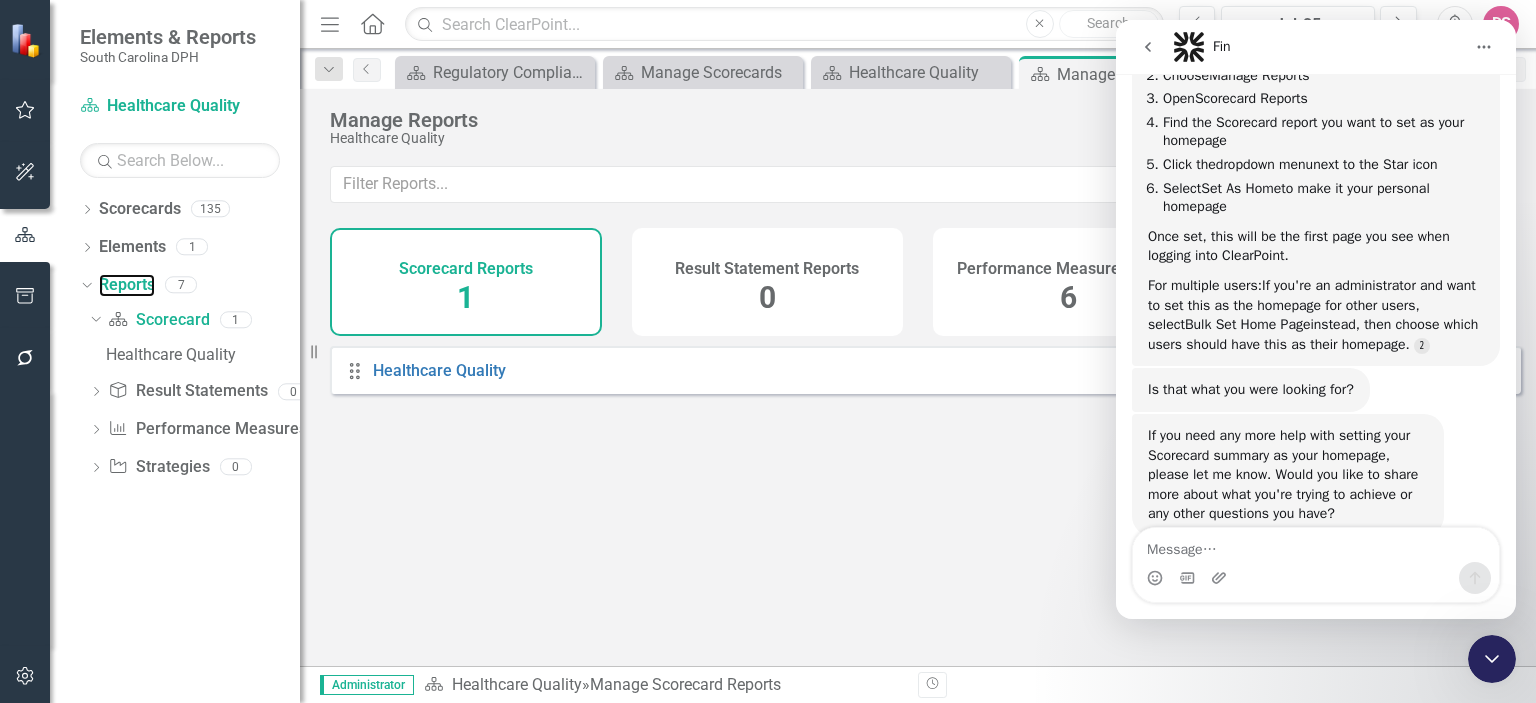 scroll, scrollTop: 427, scrollLeft: 0, axis: vertical 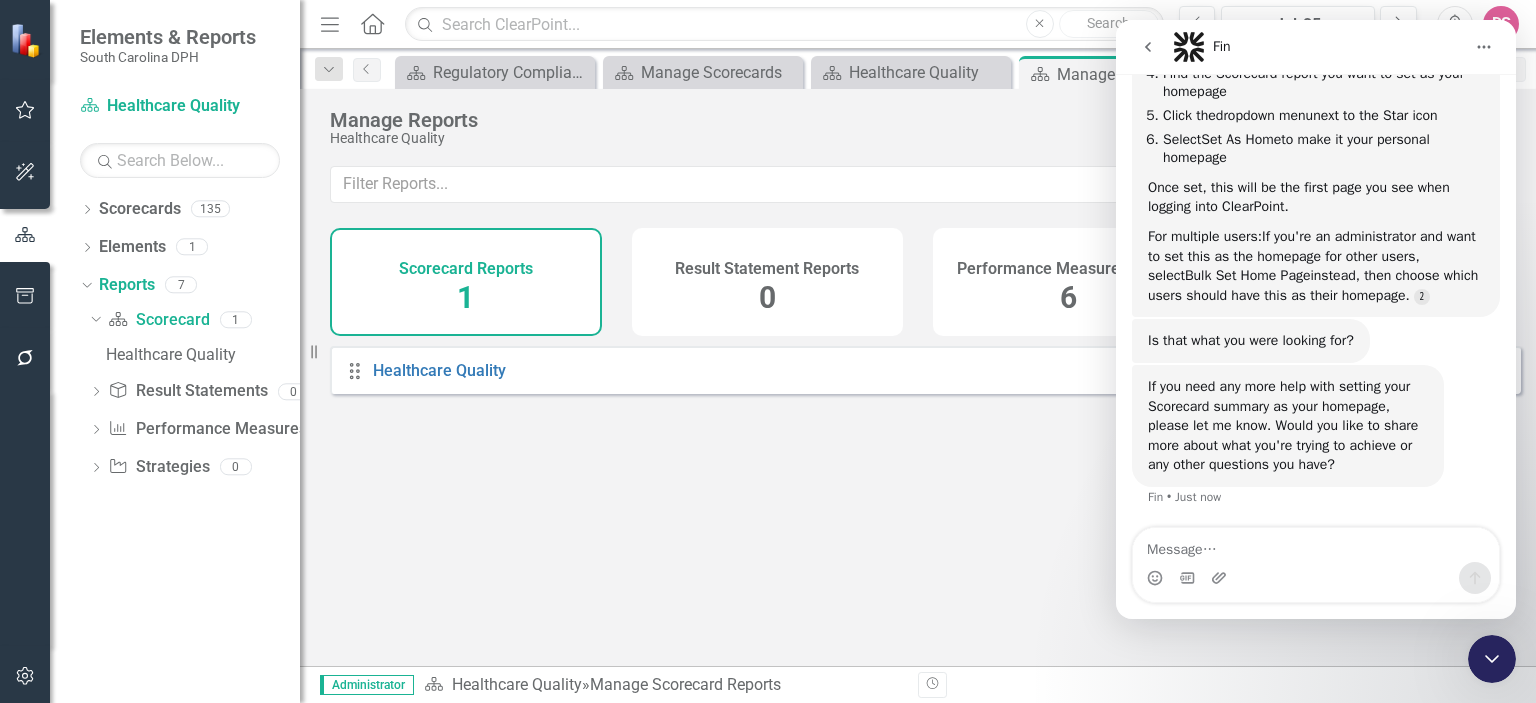 click 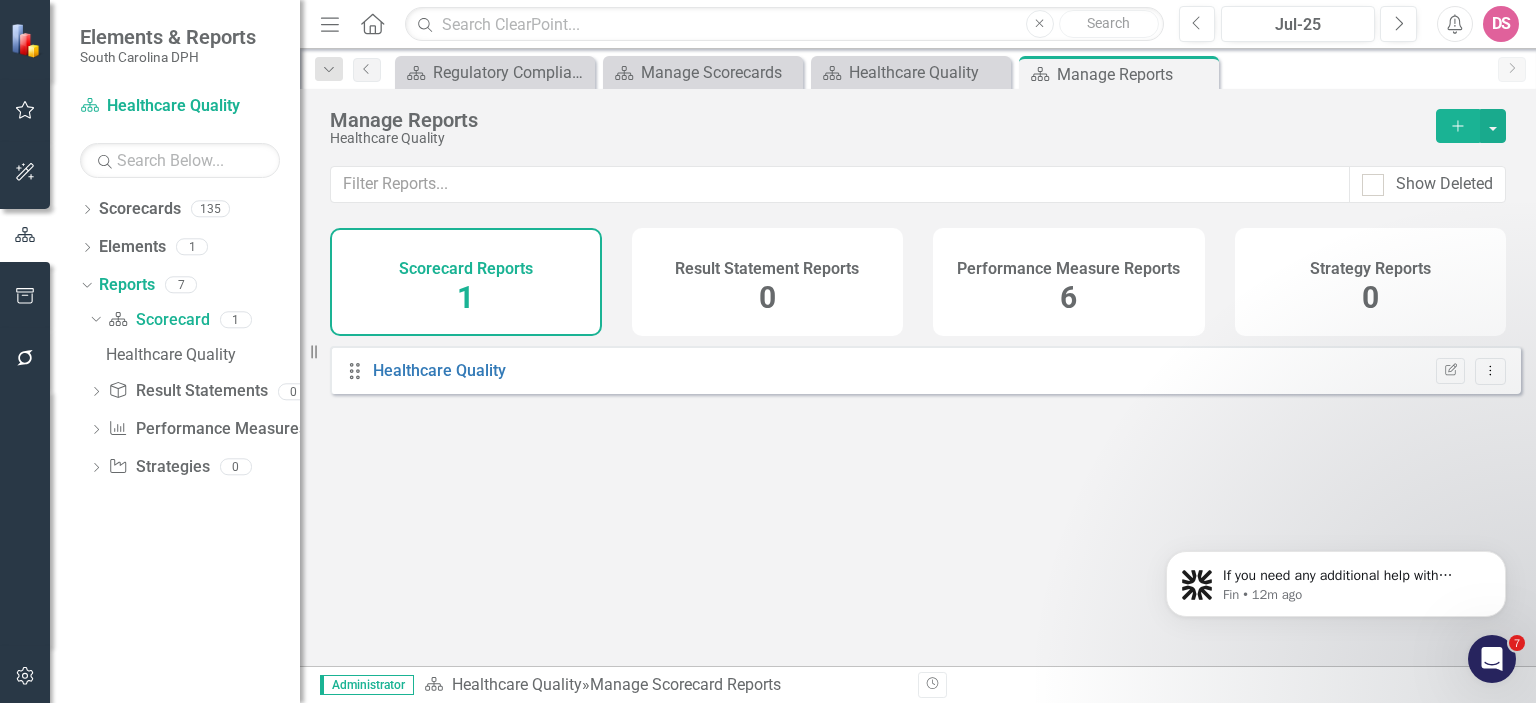 scroll, scrollTop: 0, scrollLeft: 0, axis: both 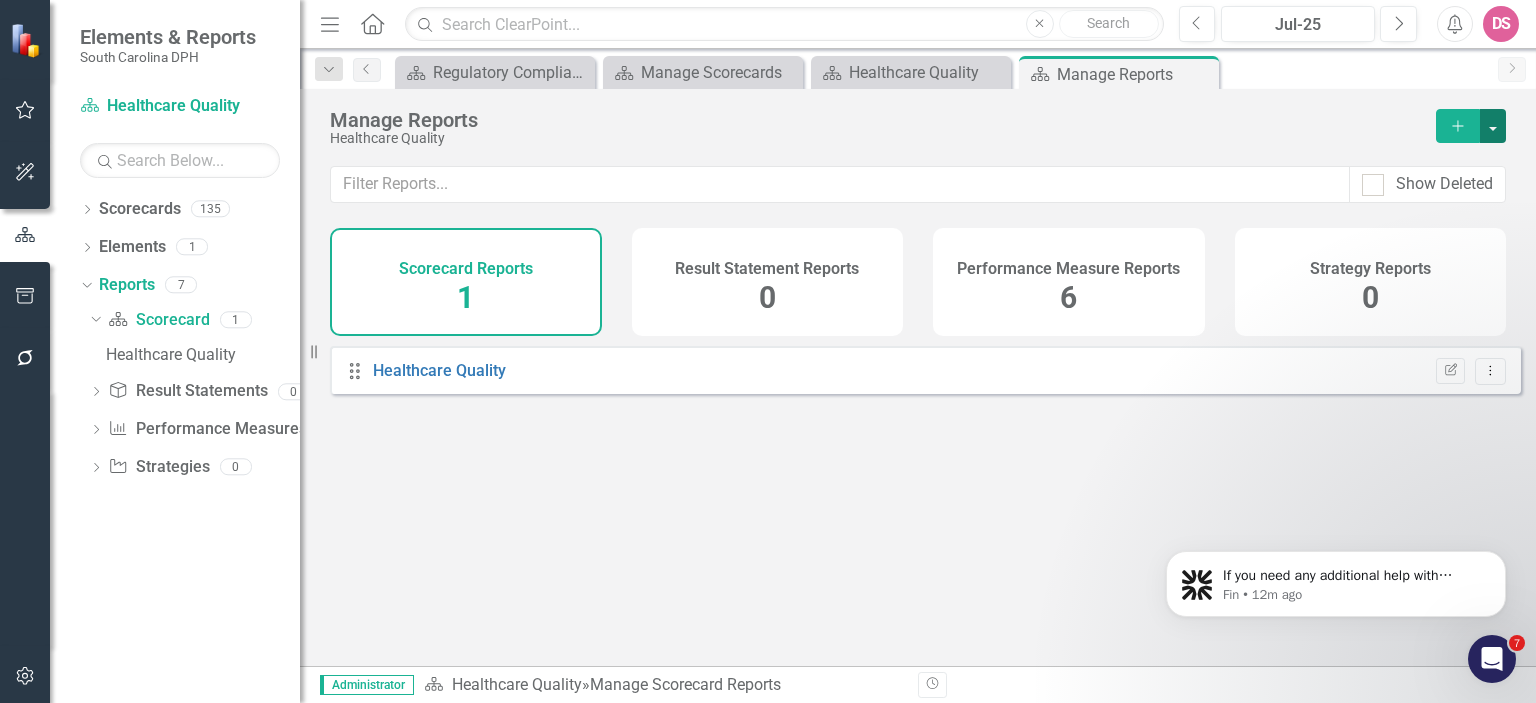 click at bounding box center (1493, 126) 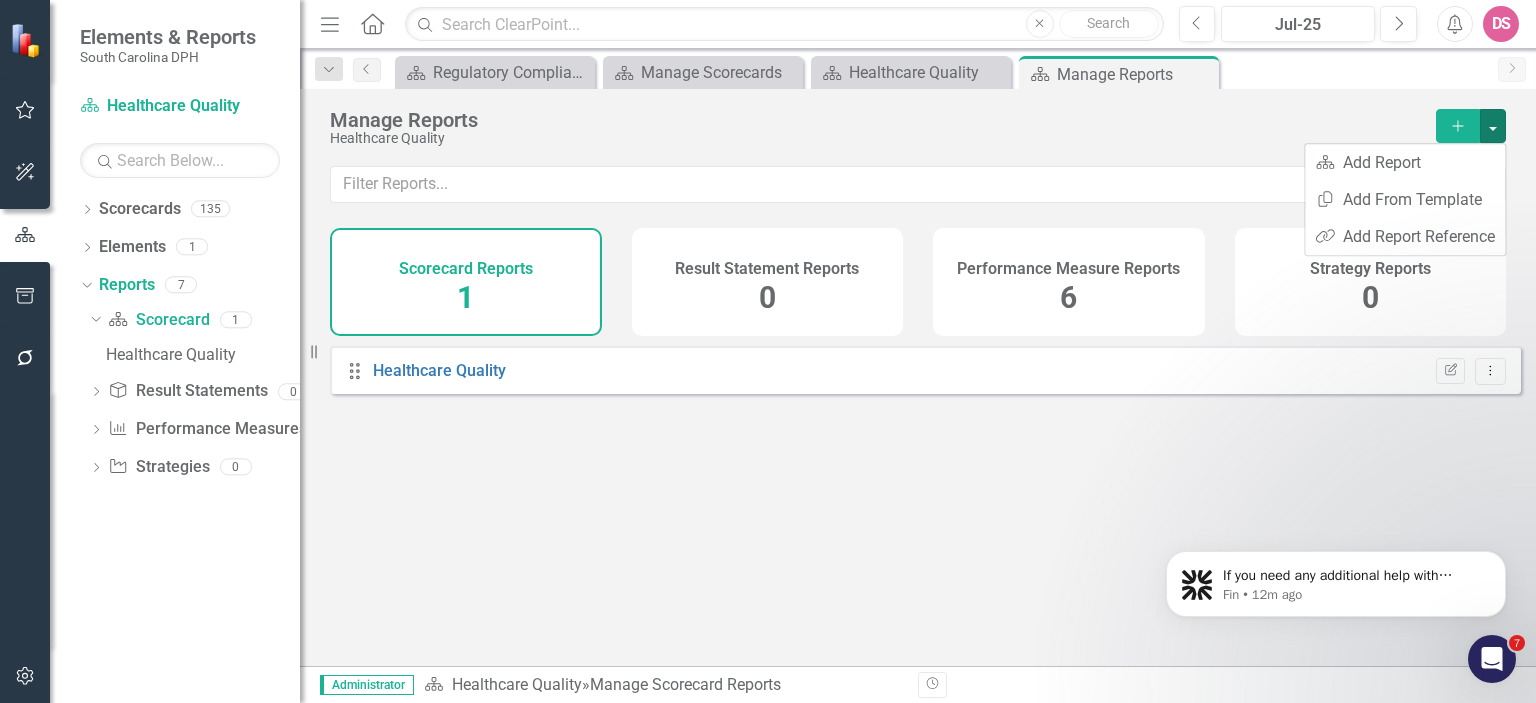 click on "Drag Healthcare Quality Edit Report Dropdown Menu" at bounding box center [918, 498] 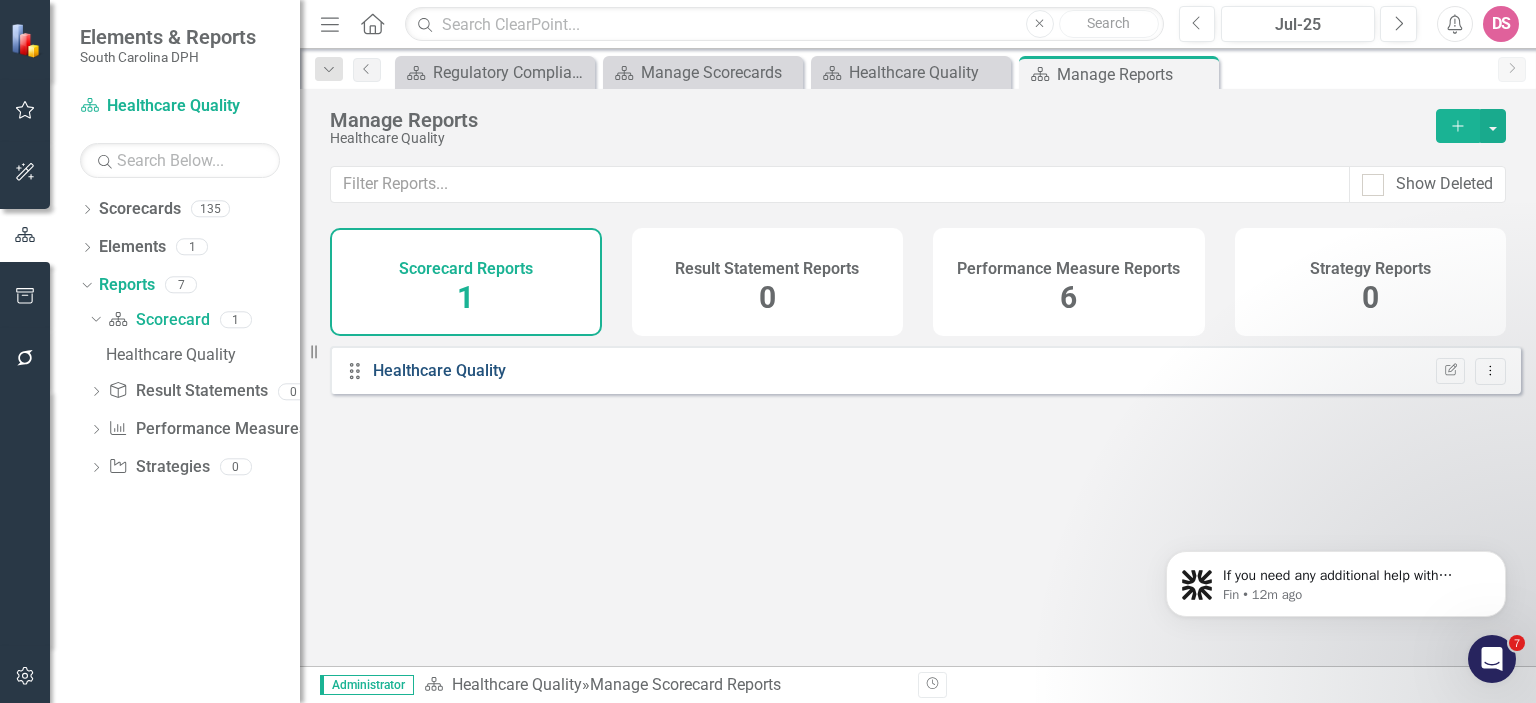 click on "Healthcare Quality" at bounding box center (439, 370) 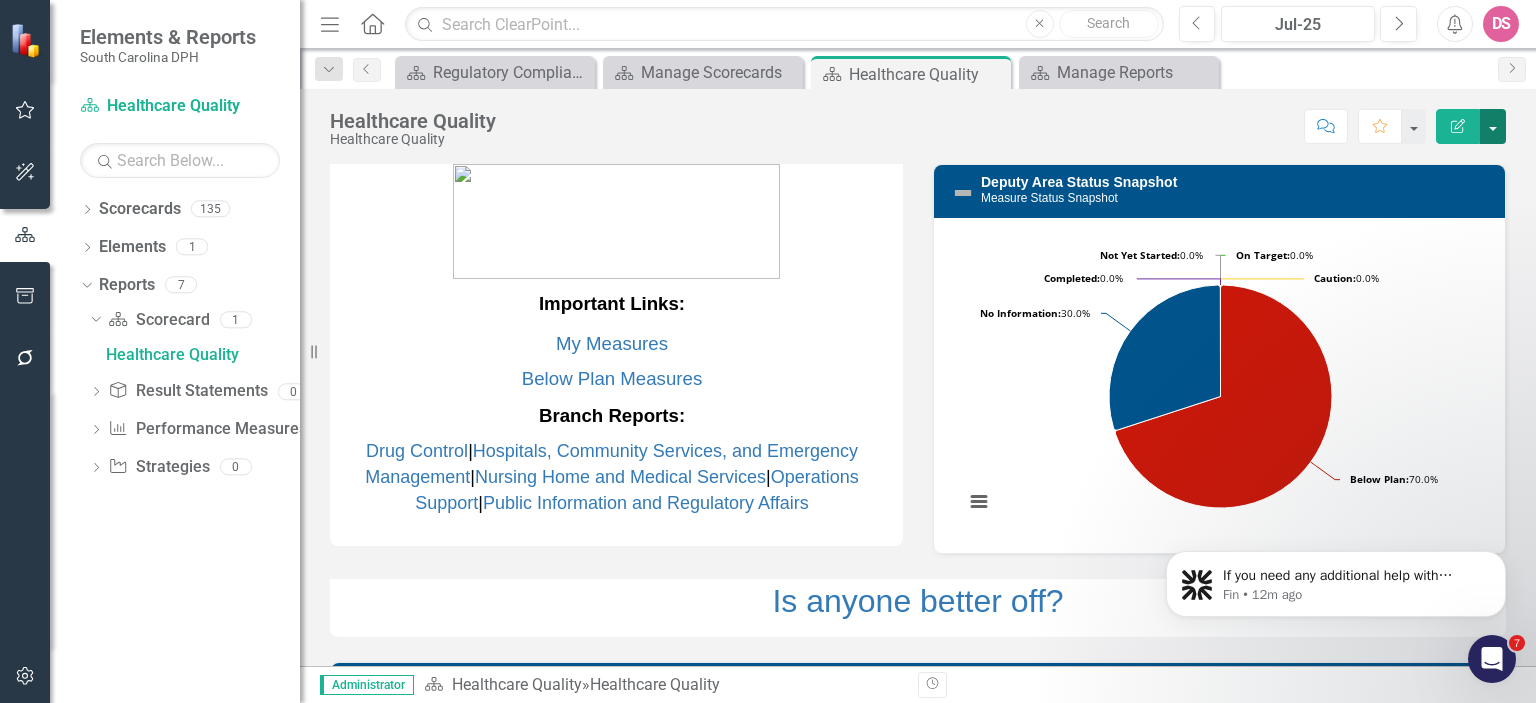 click at bounding box center [1493, 126] 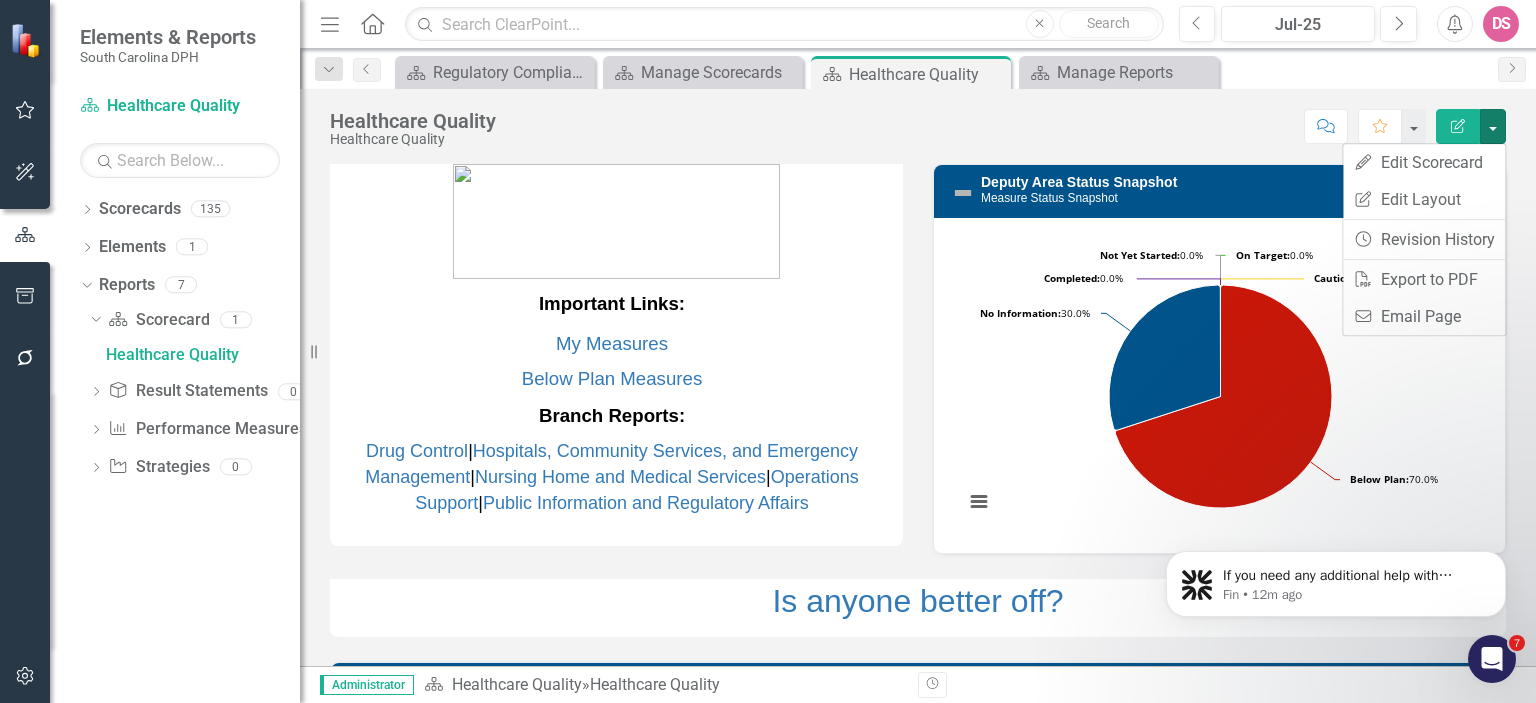 click on "Score: N/A Jul-25 Completed  Comment Favorite Edit Report" at bounding box center (1006, 126) 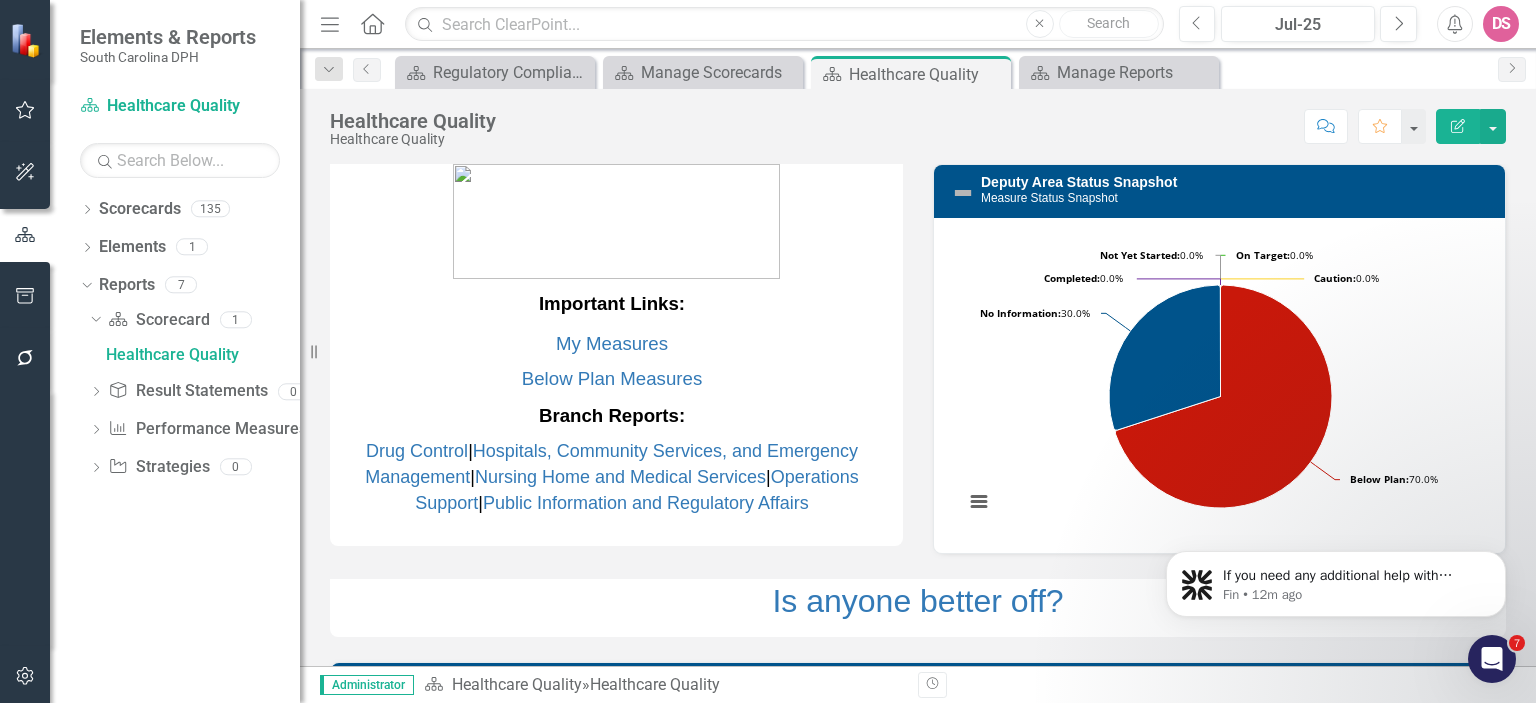 click 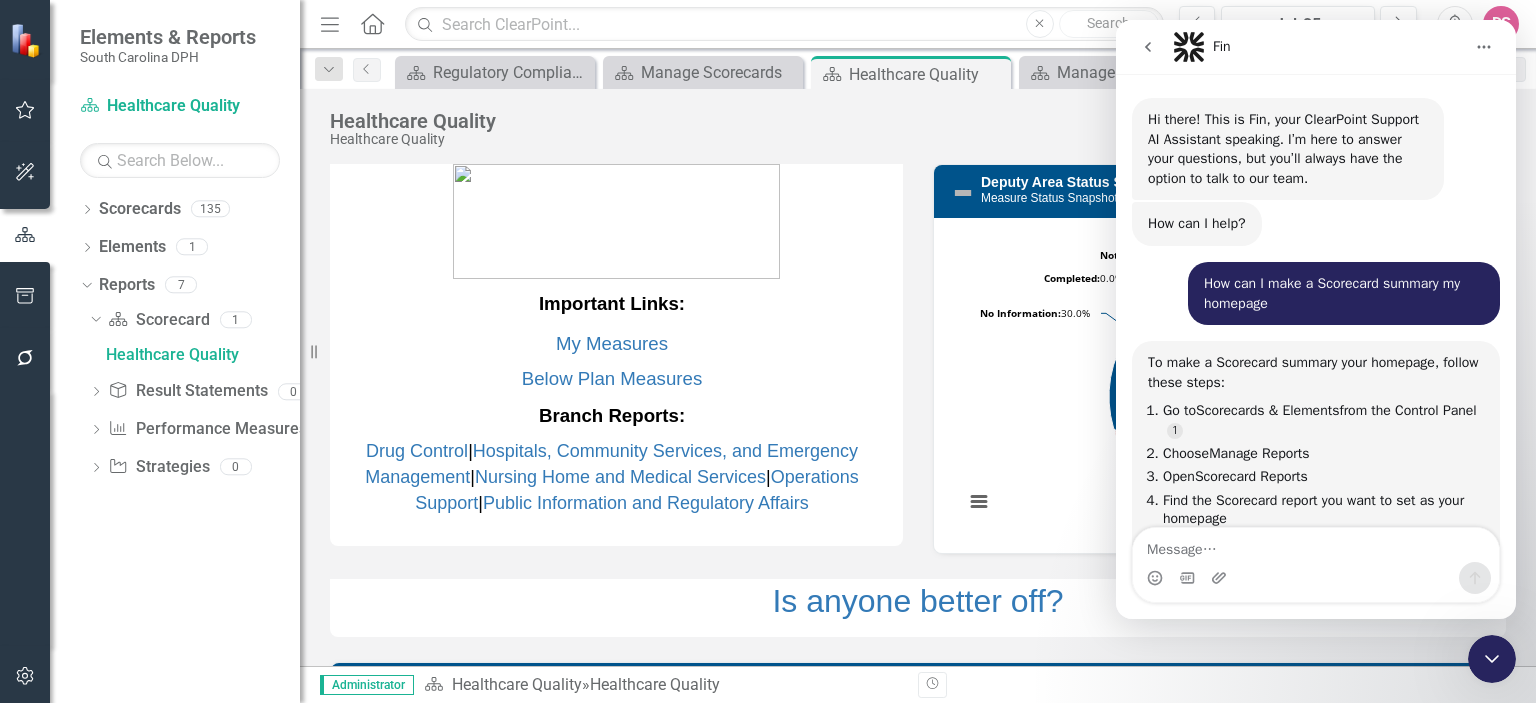 scroll, scrollTop: 427, scrollLeft: 0, axis: vertical 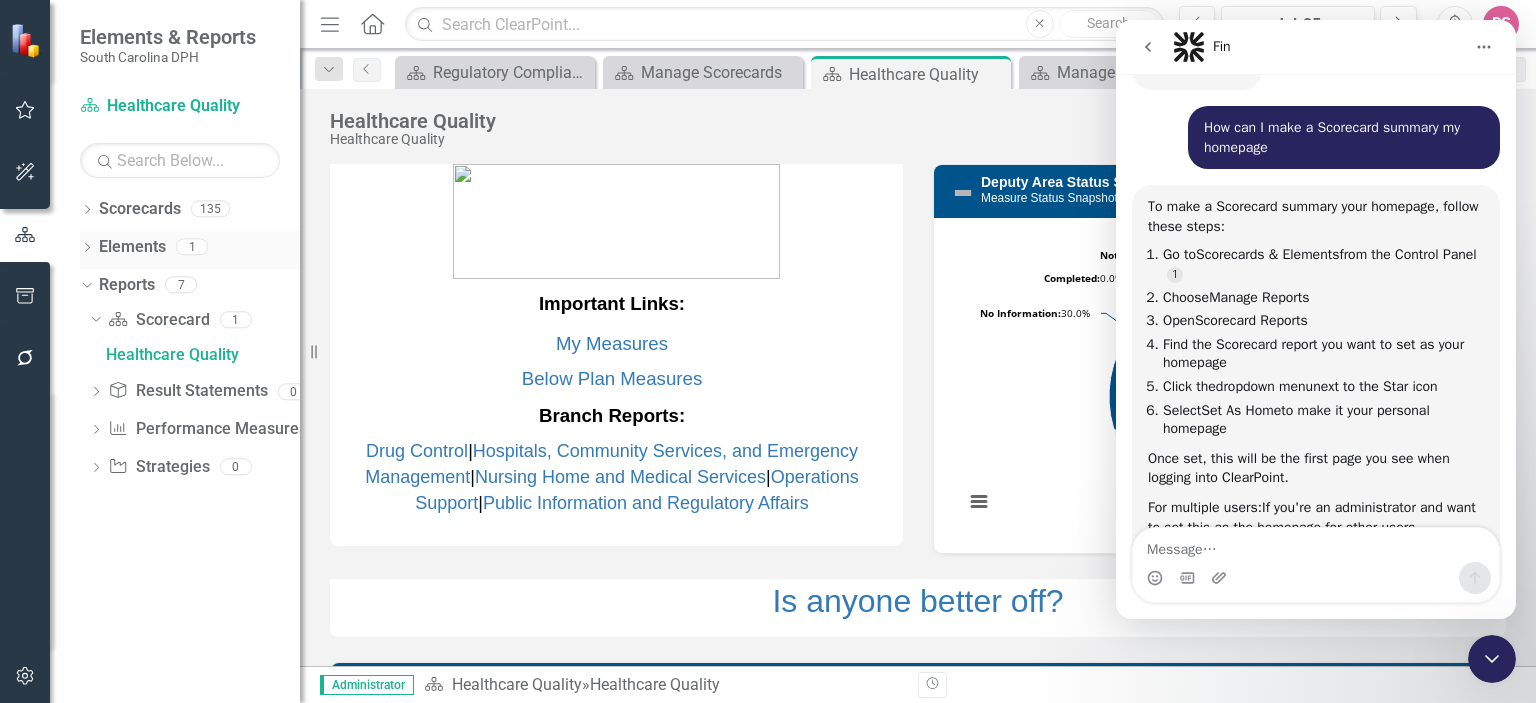 click on "Dropdown" 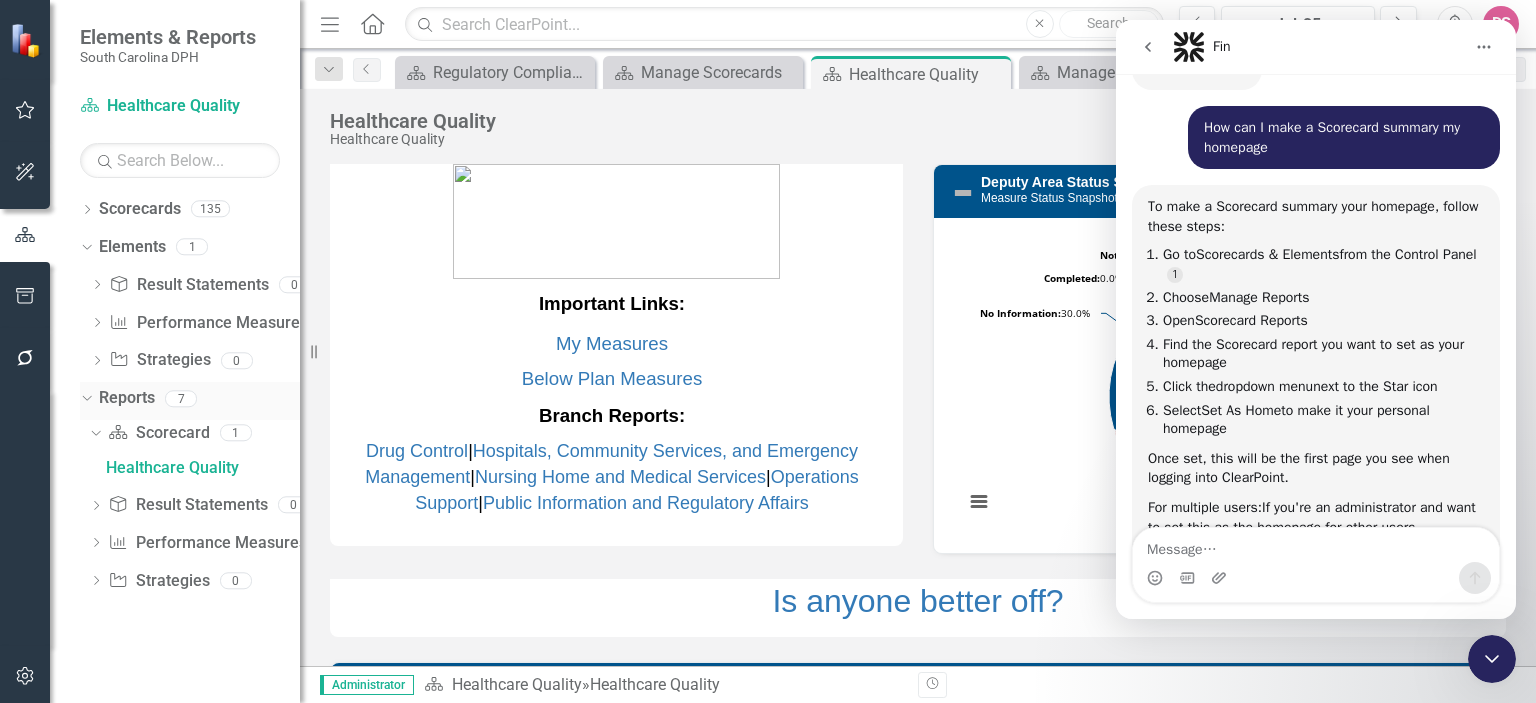 click on "Reports" at bounding box center [127, 398] 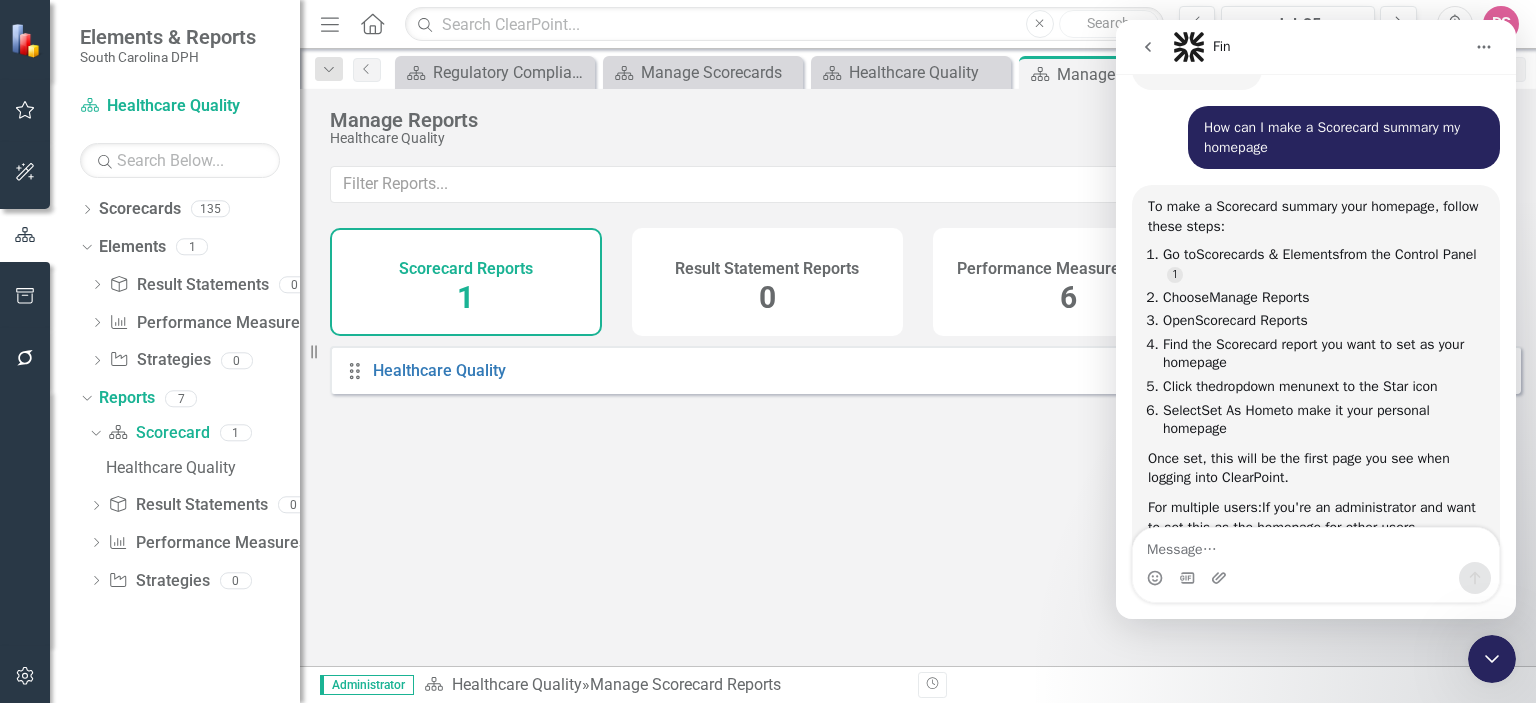 click on "Scorecard Reports" at bounding box center [466, 269] 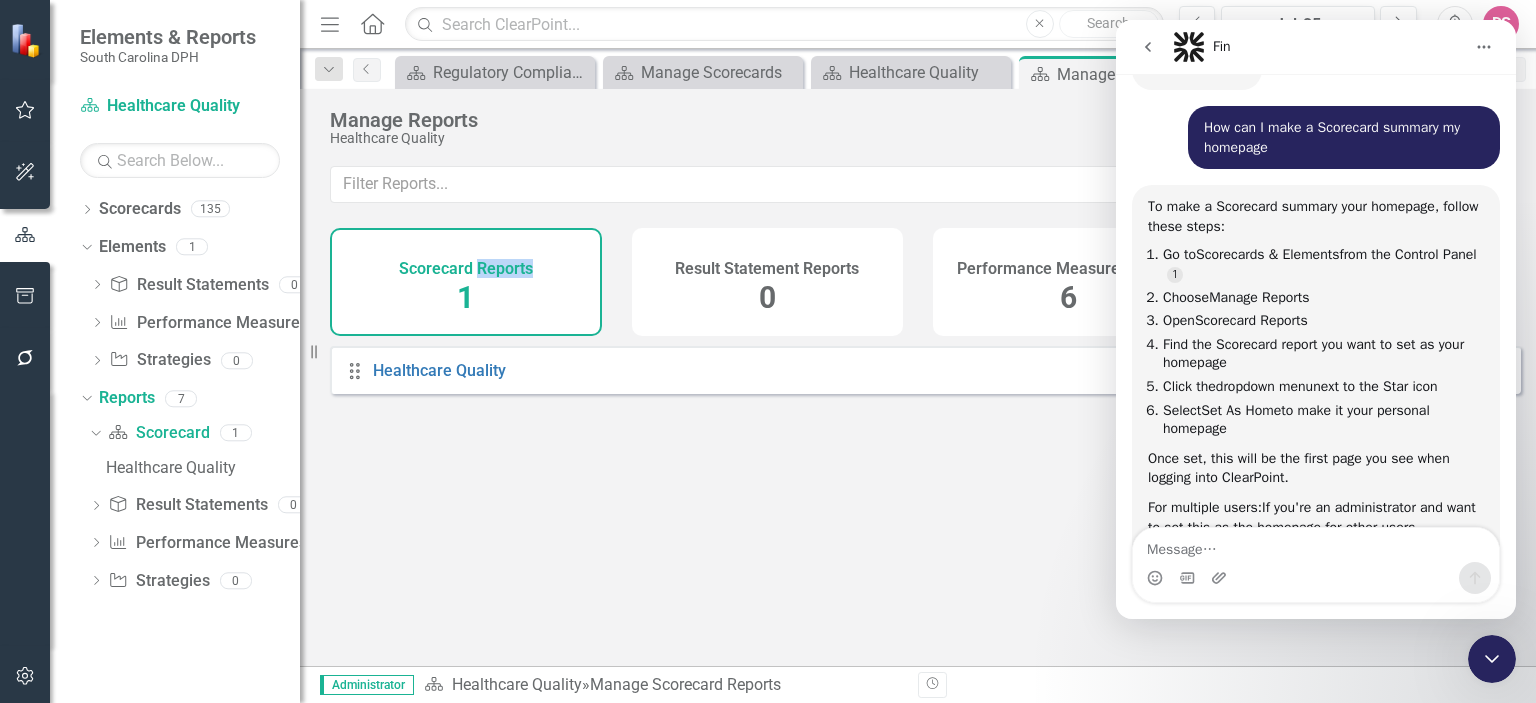 click on "Scorecard Reports" at bounding box center (466, 269) 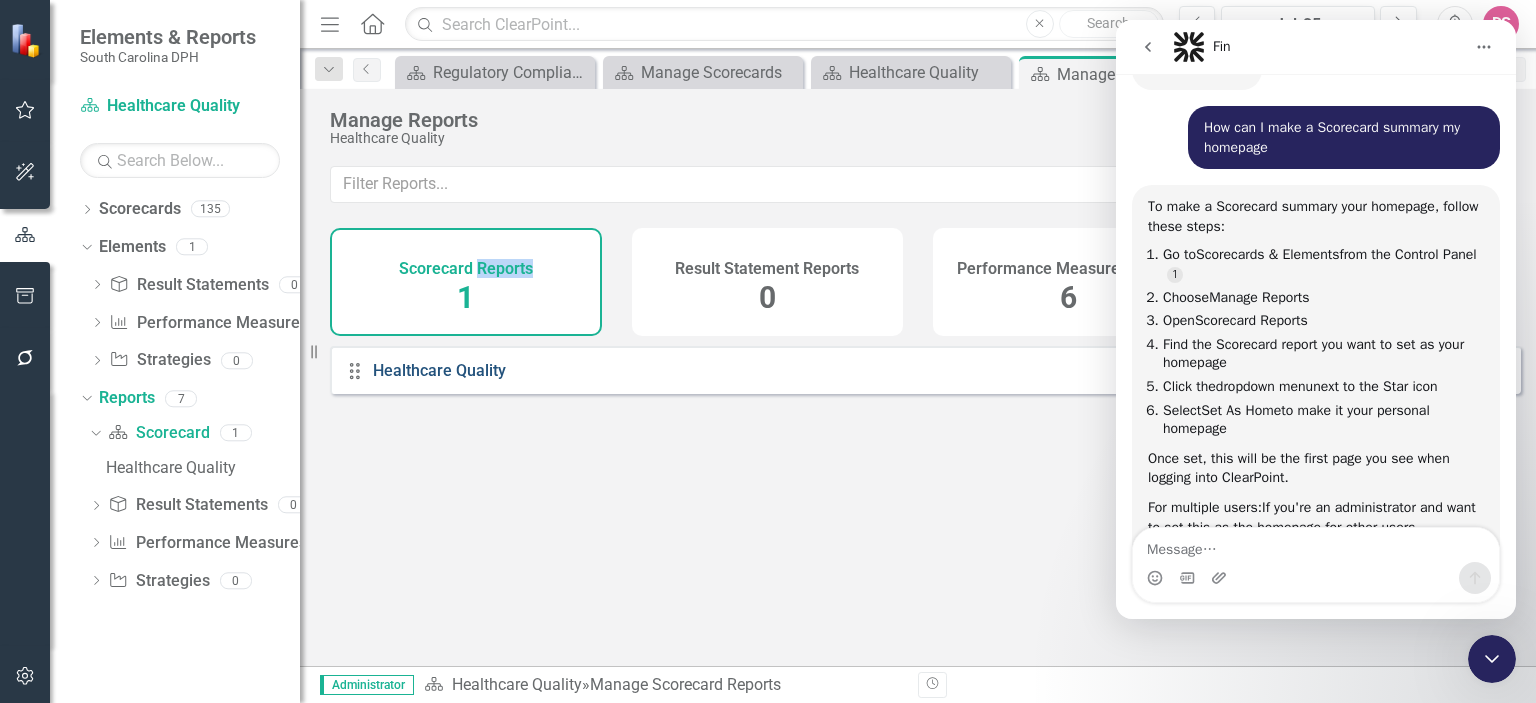 click on "Healthcare Quality" at bounding box center (439, 370) 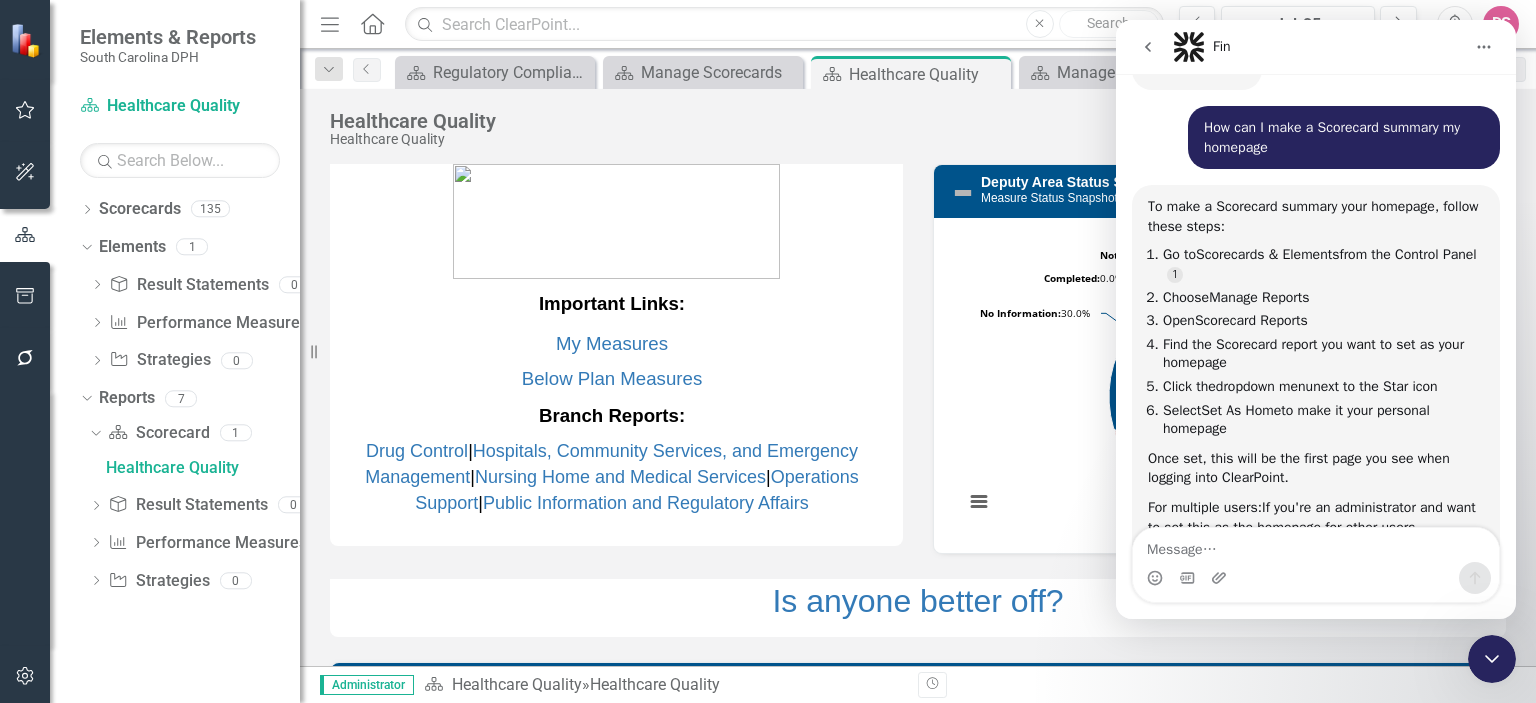 click 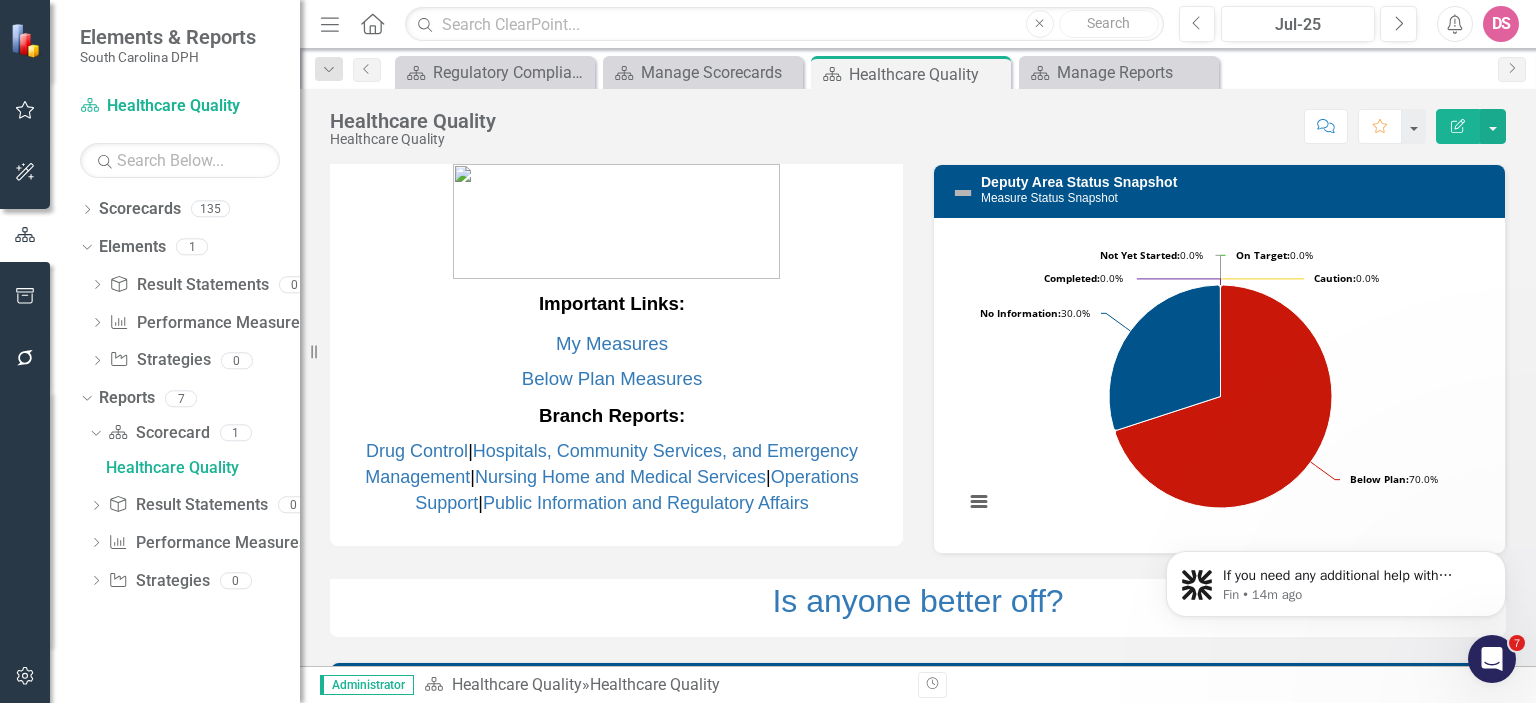 scroll, scrollTop: 0, scrollLeft: 0, axis: both 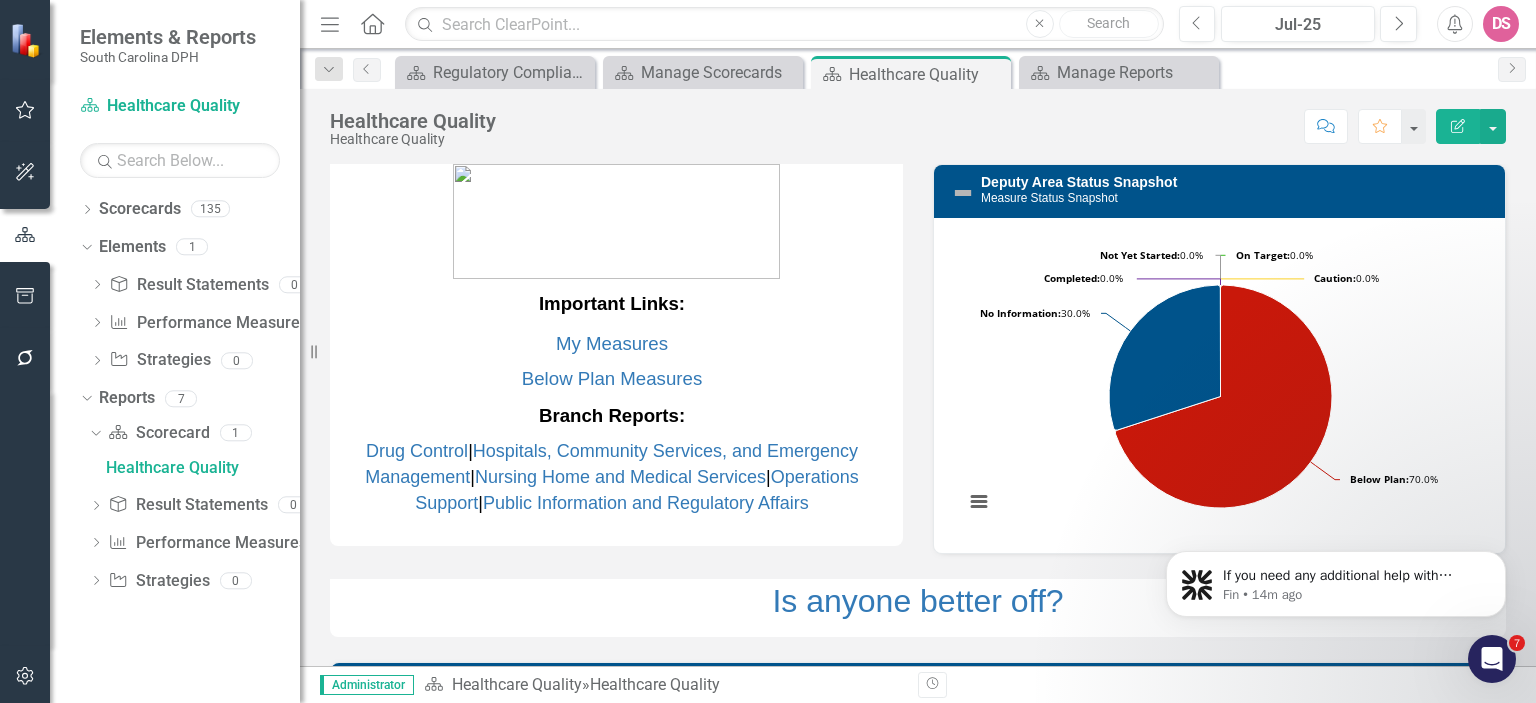 click 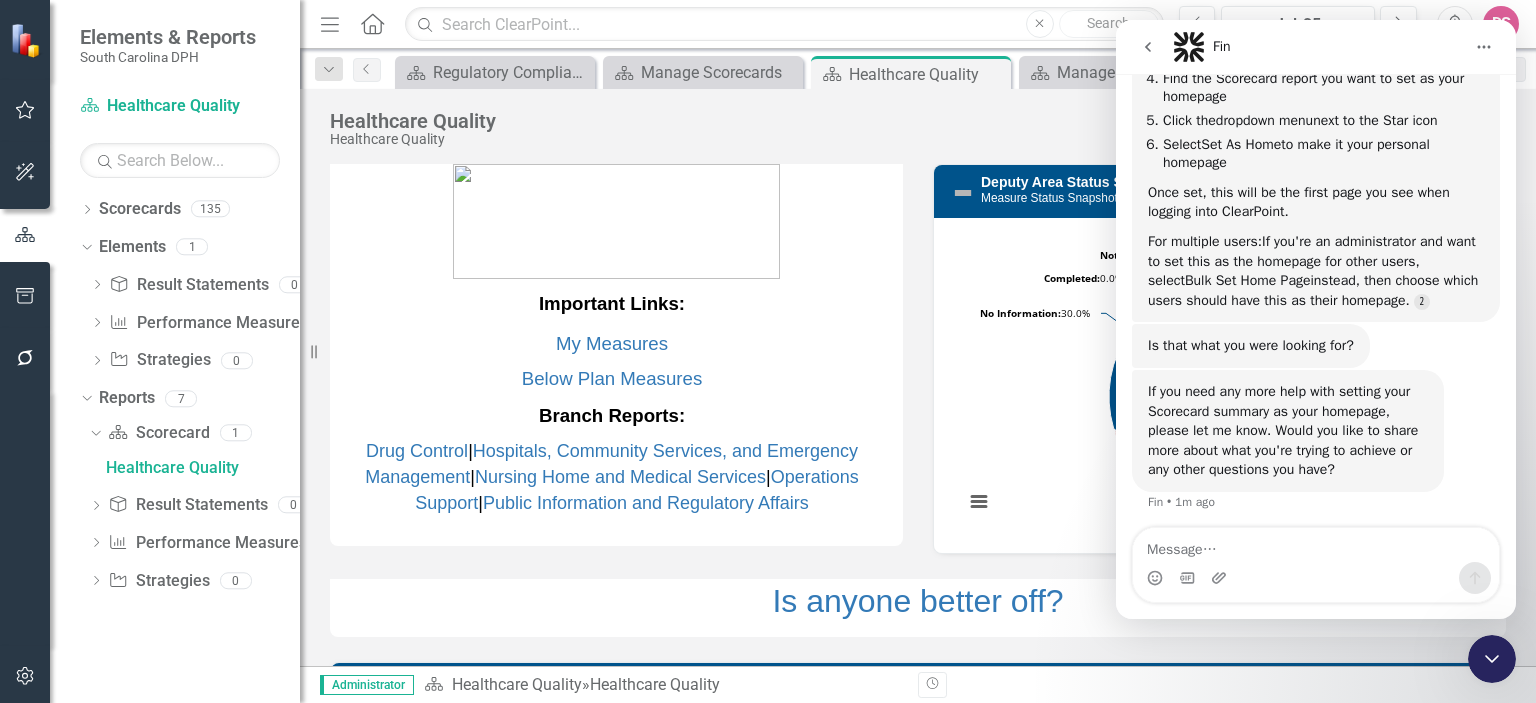 scroll, scrollTop: 427, scrollLeft: 0, axis: vertical 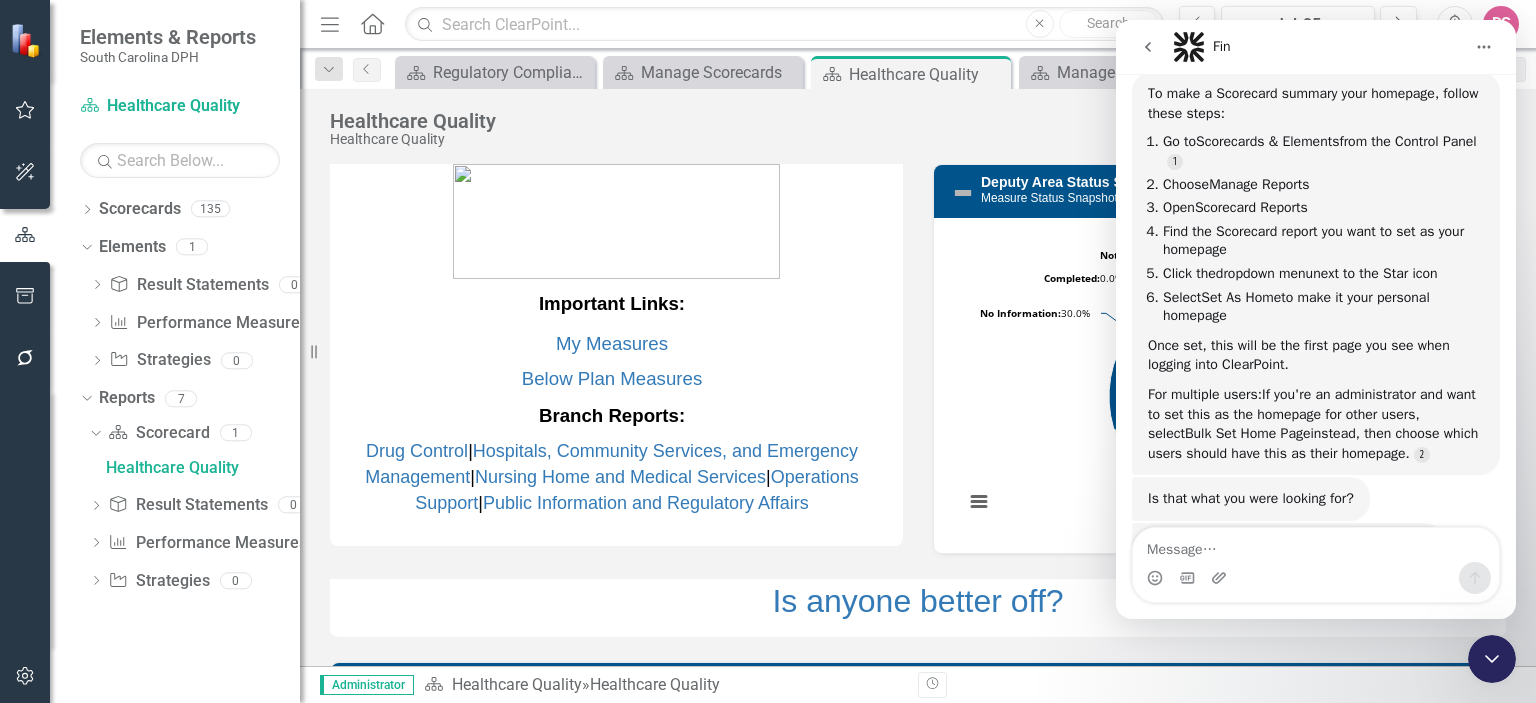 click 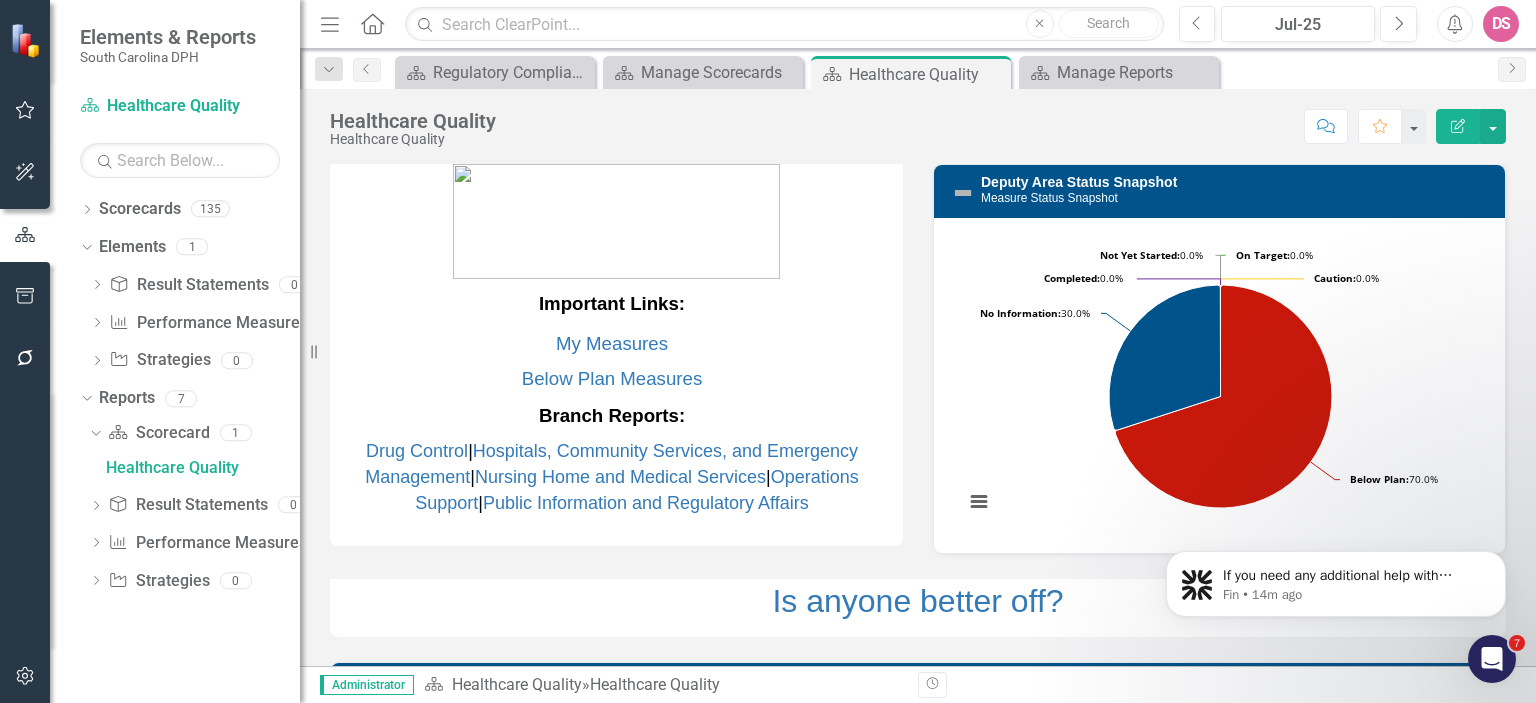 scroll, scrollTop: 0, scrollLeft: 0, axis: both 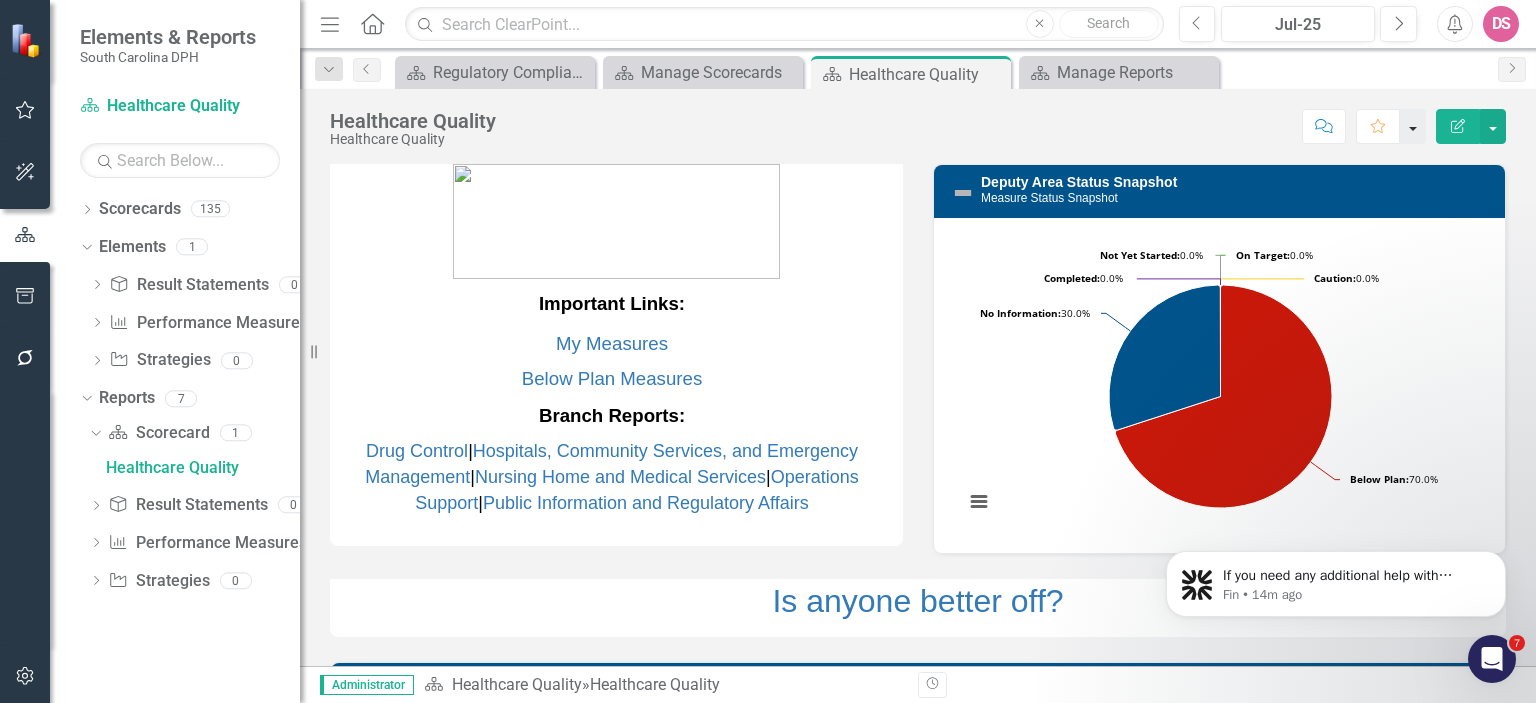 click at bounding box center (1413, 126) 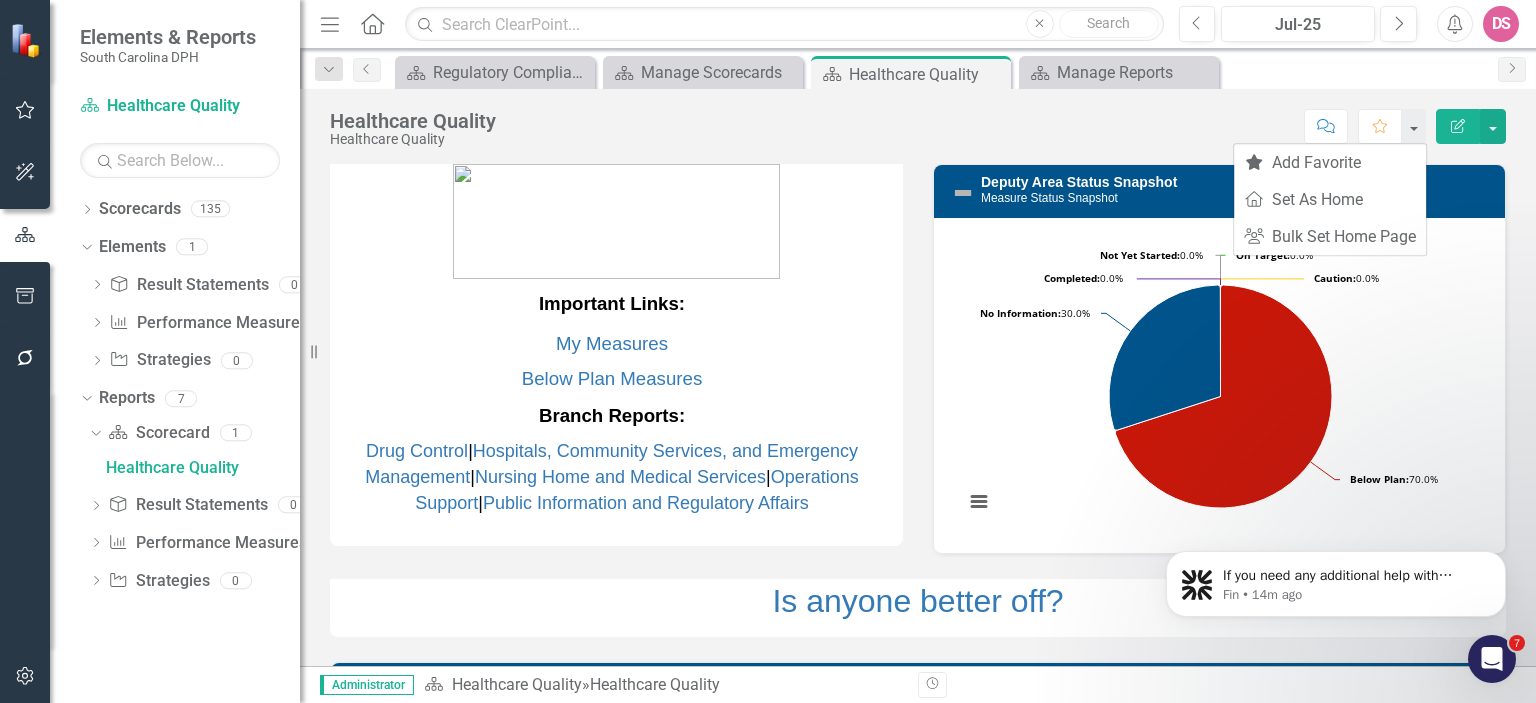 click on "Healthcare Quality Healthcare Quality Score: N/A Jul-25 Completed  Comment Favorite Edit Report" at bounding box center [918, 119] 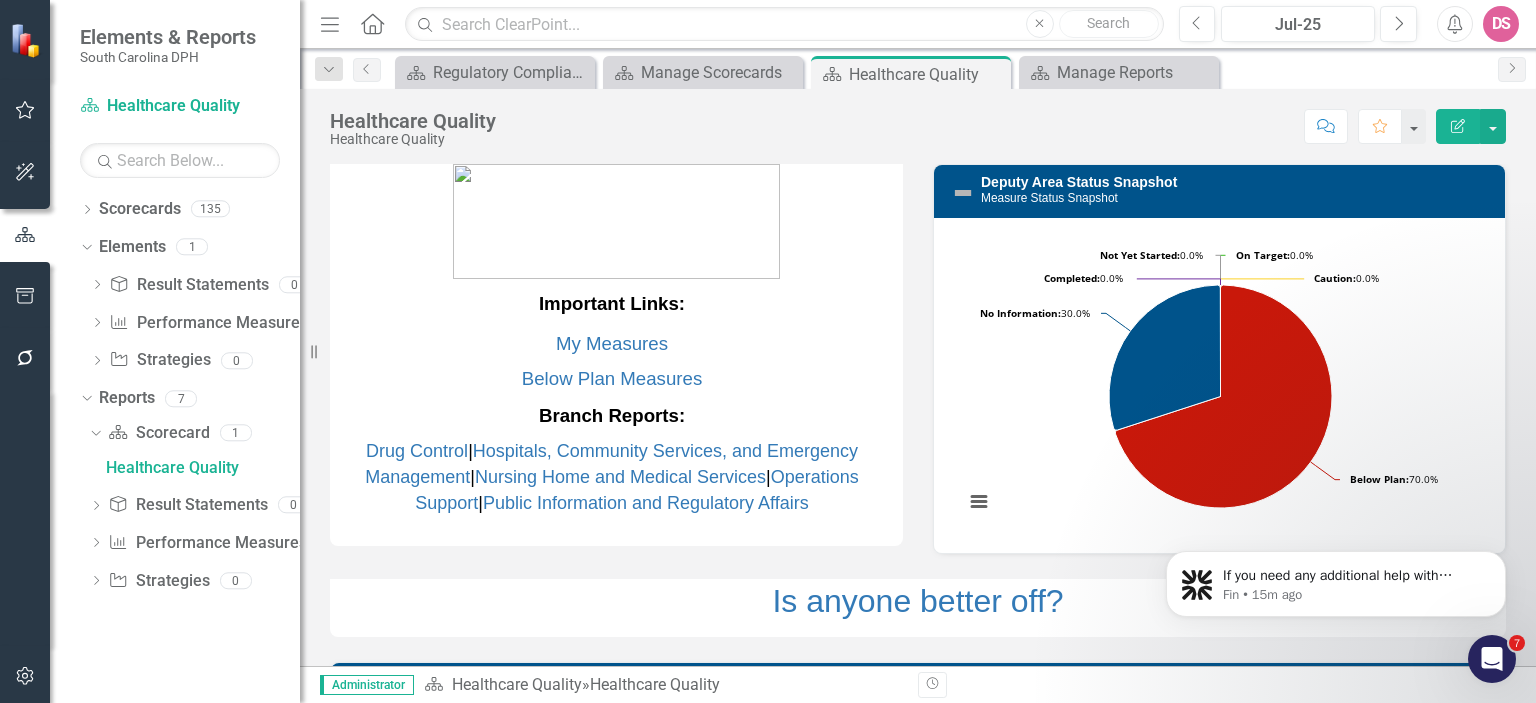 drag, startPoint x: 1417, startPoint y: 120, endPoint x: 1156, endPoint y: 97, distance: 262.01144 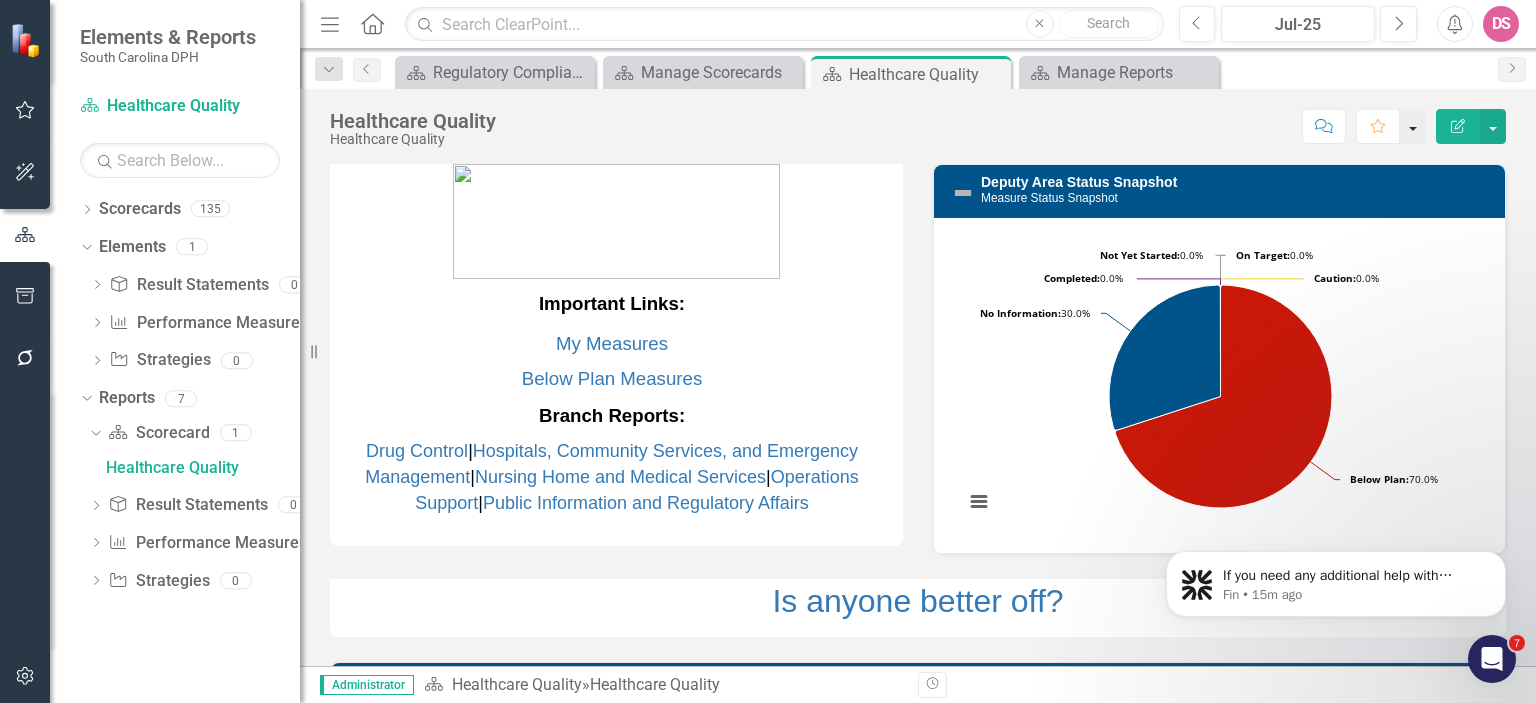 drag, startPoint x: 1408, startPoint y: 139, endPoint x: 1415, endPoint y: 131, distance: 10.630146 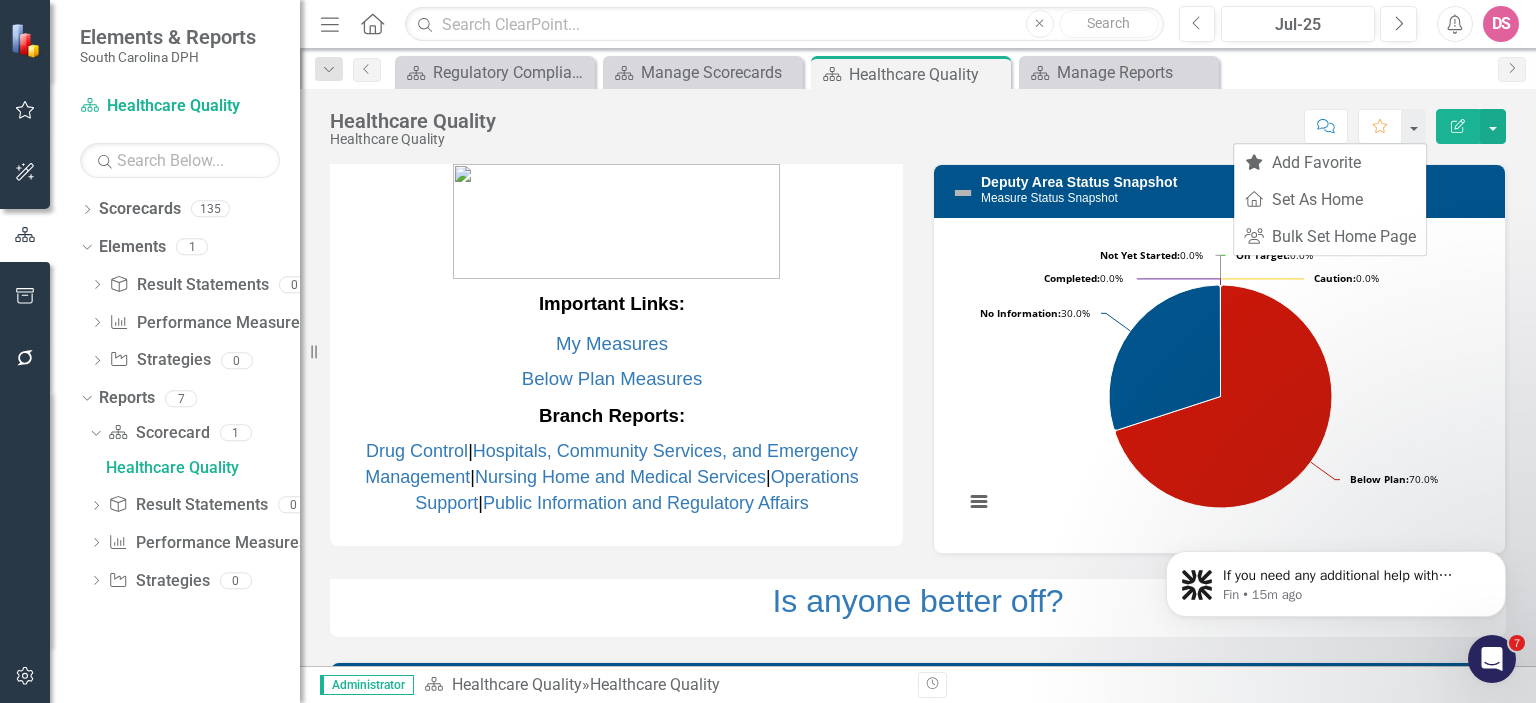 click on "Score: N/A Jul-25 Completed  Comment Favorite Edit Report" at bounding box center [1006, 126] 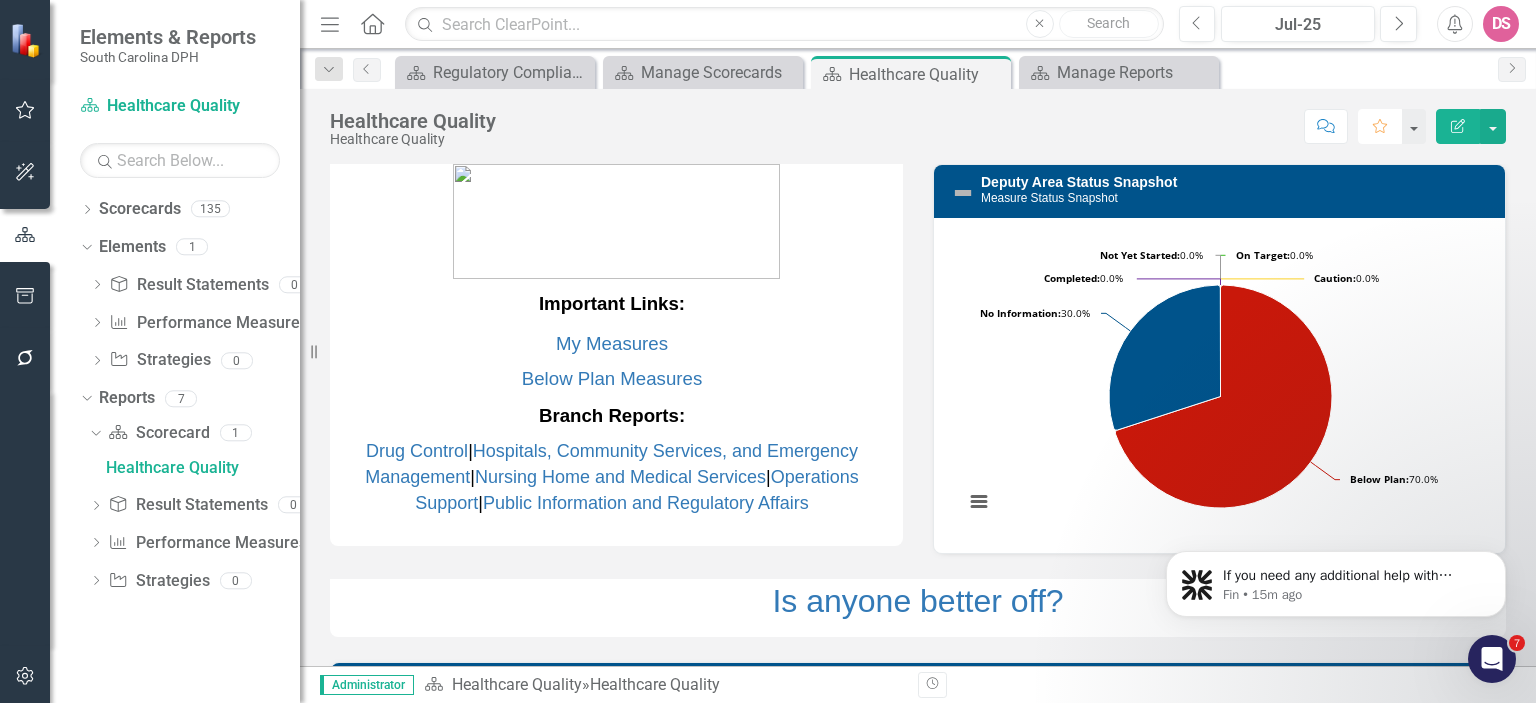 click on "Favorite" at bounding box center [1380, 126] 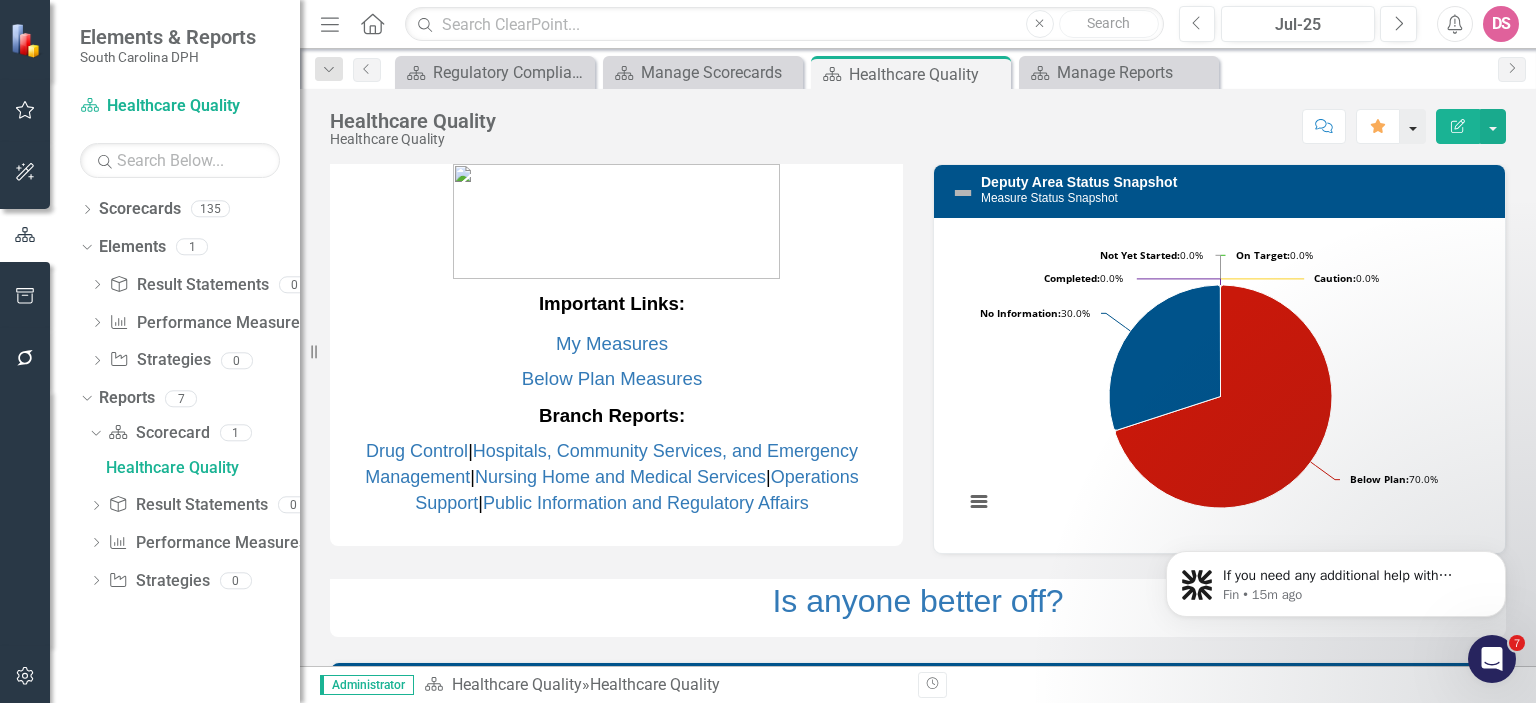 click at bounding box center (1413, 126) 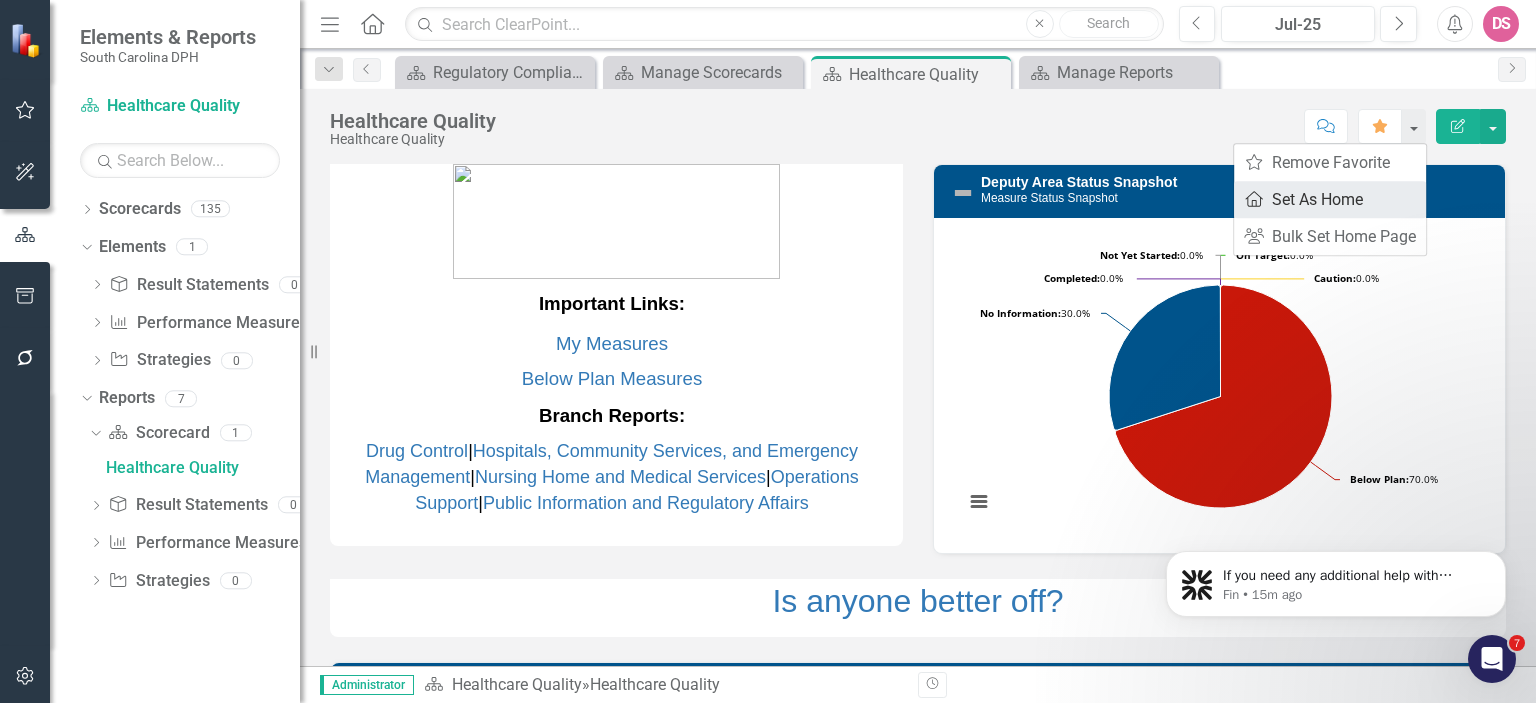 click on "Home Set As Home" at bounding box center [1330, 199] 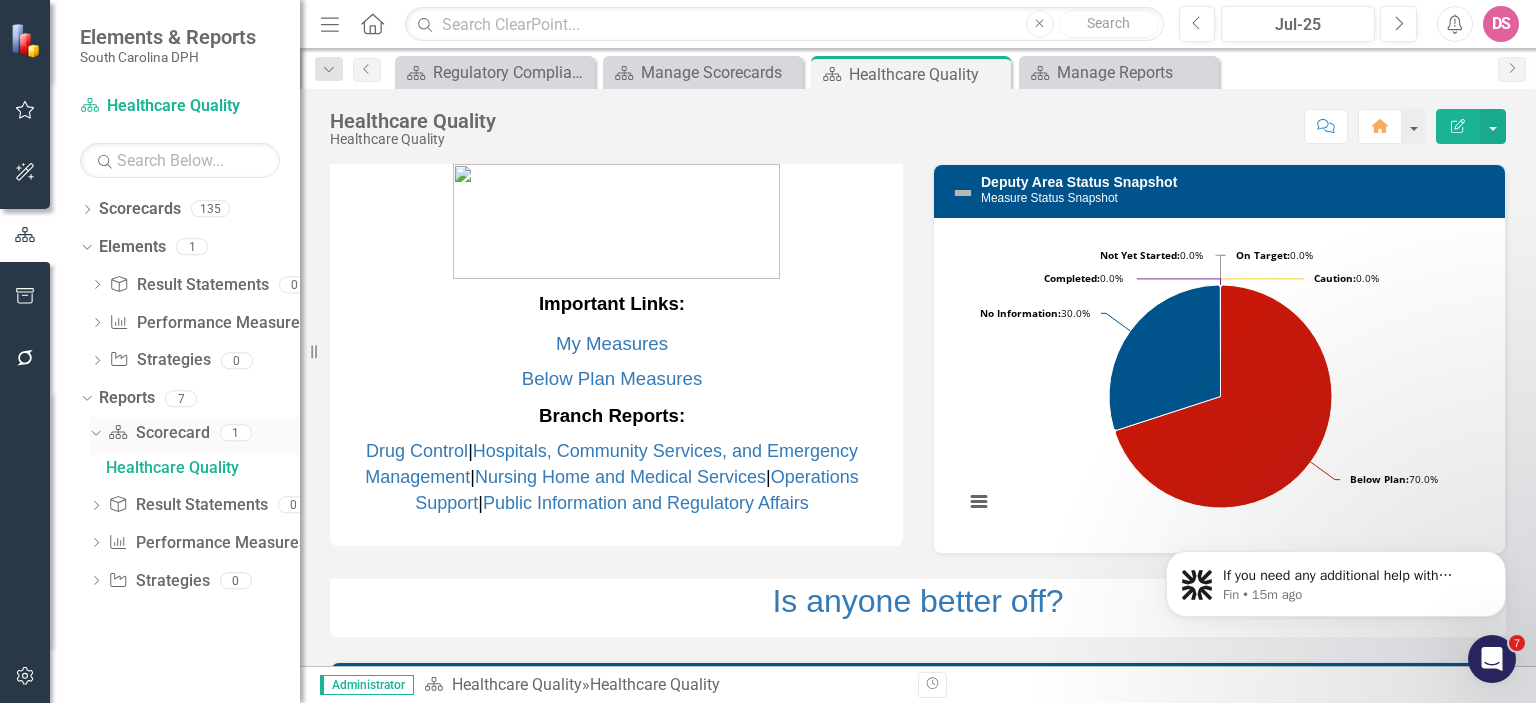 click on "Scorecard Scorecard" at bounding box center [158, 433] 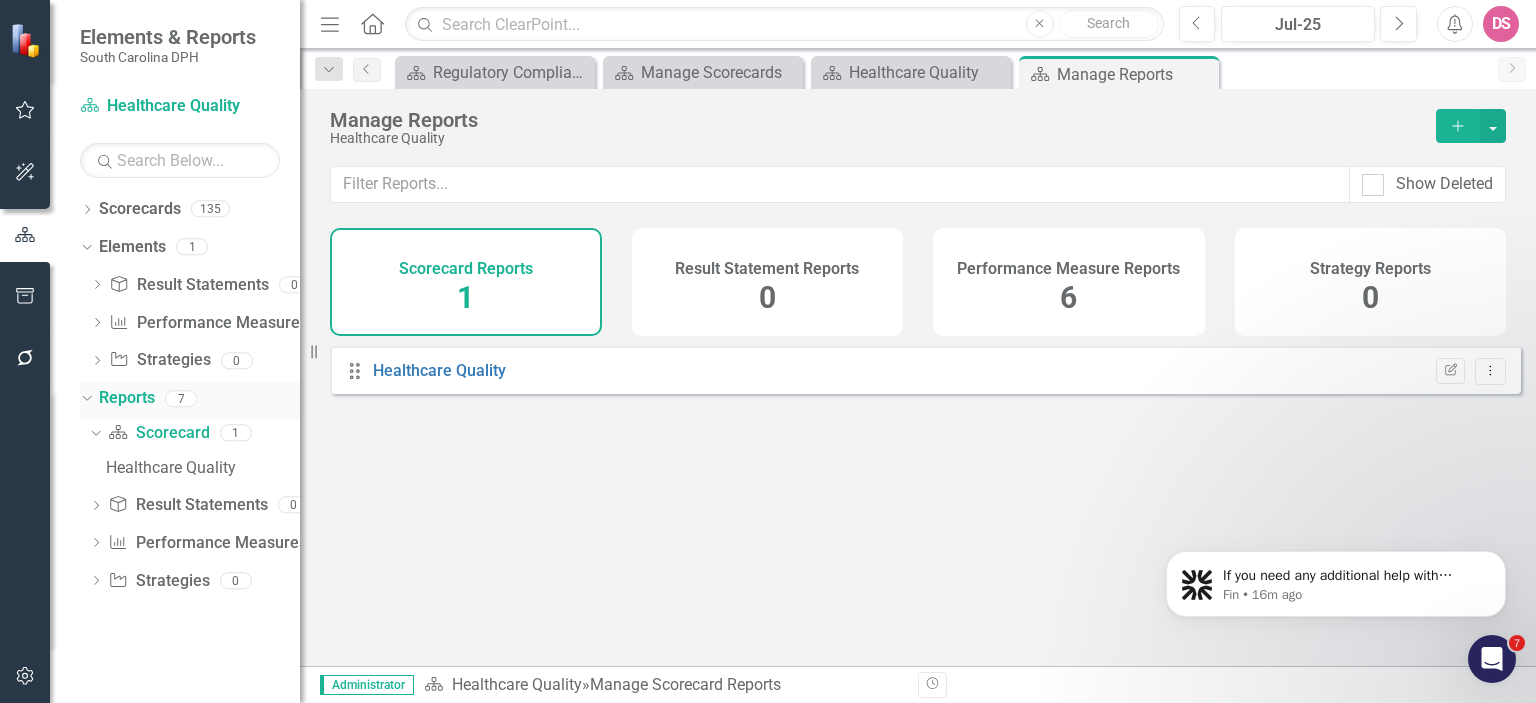 click on "Reports" at bounding box center [127, 398] 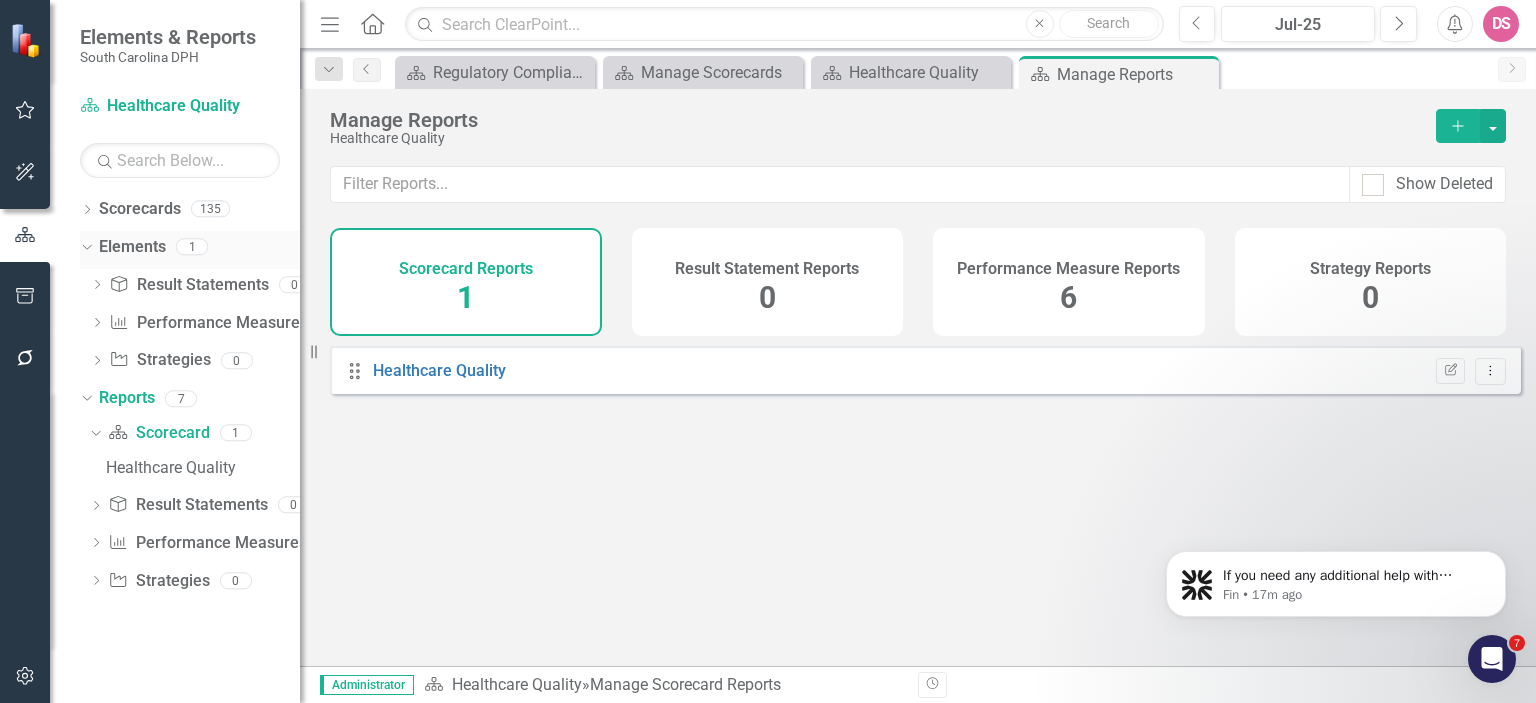 click on "Elements" at bounding box center [132, 247] 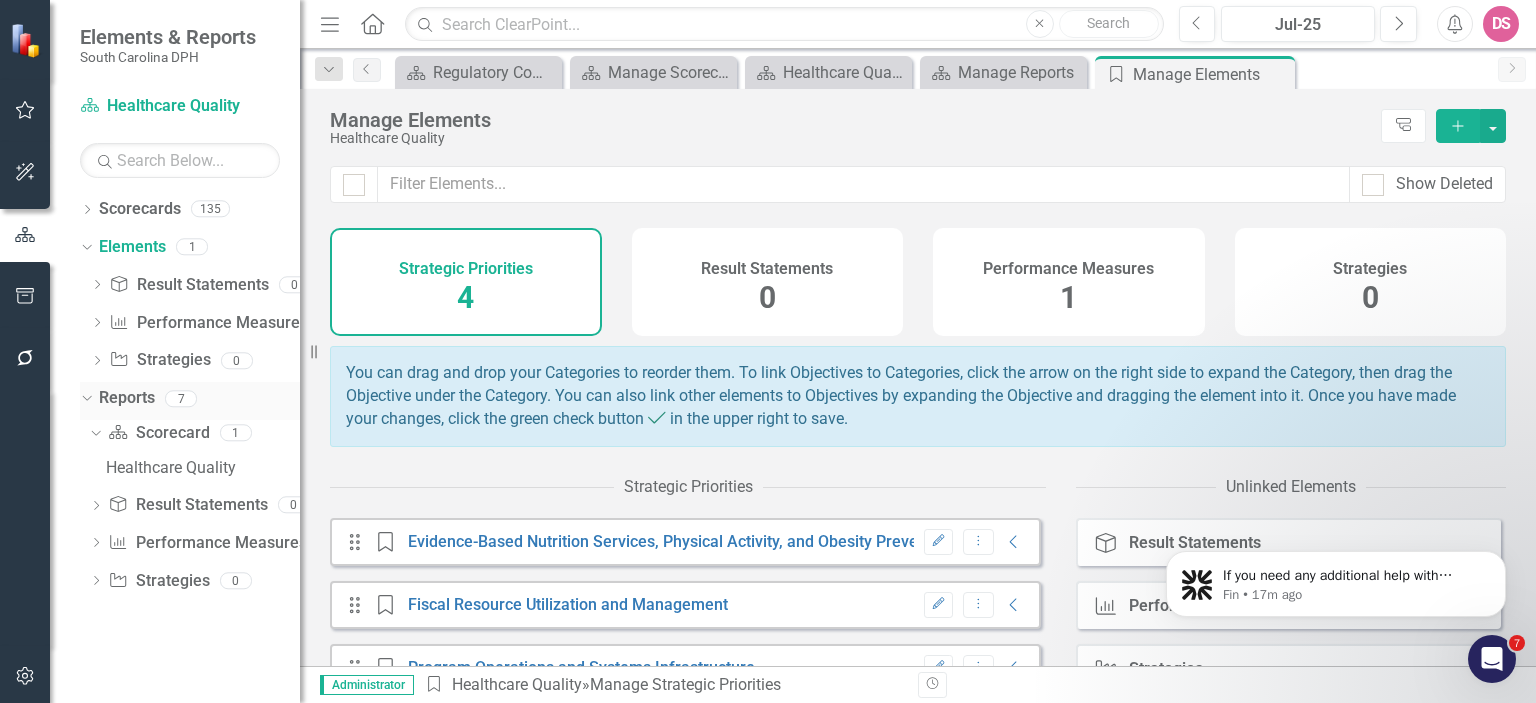 click on "Reports" at bounding box center [127, 398] 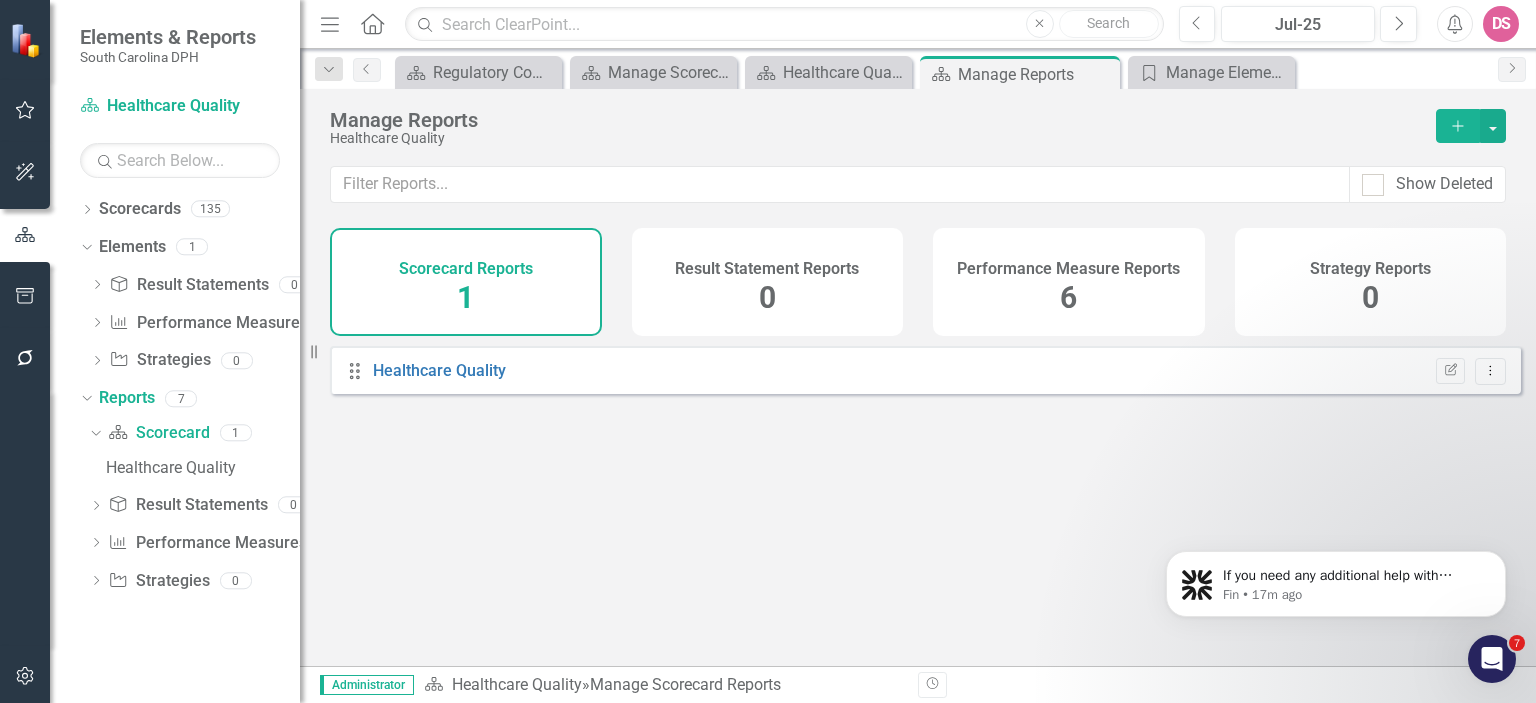 click on "Add" 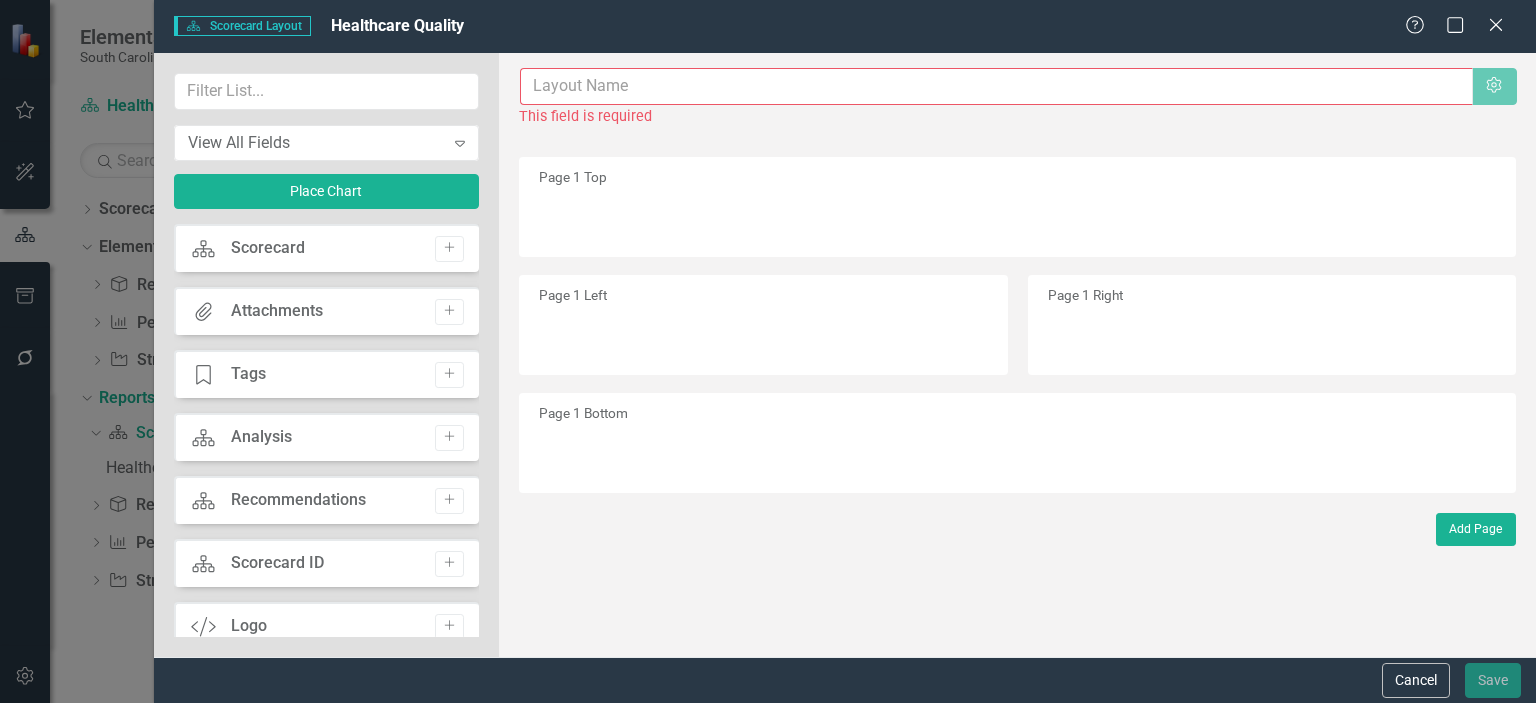 click at bounding box center (996, 86) 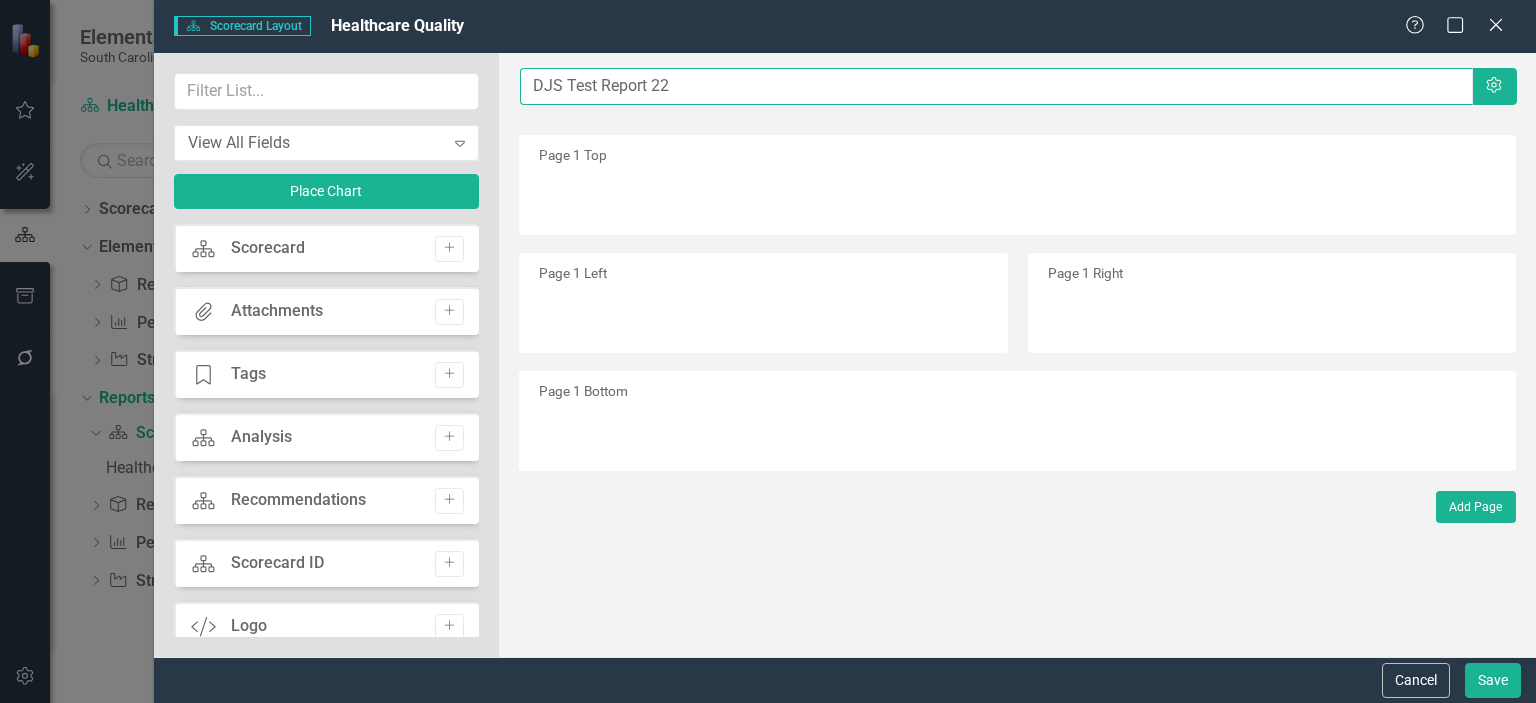 type on "DJS Test Report 22" 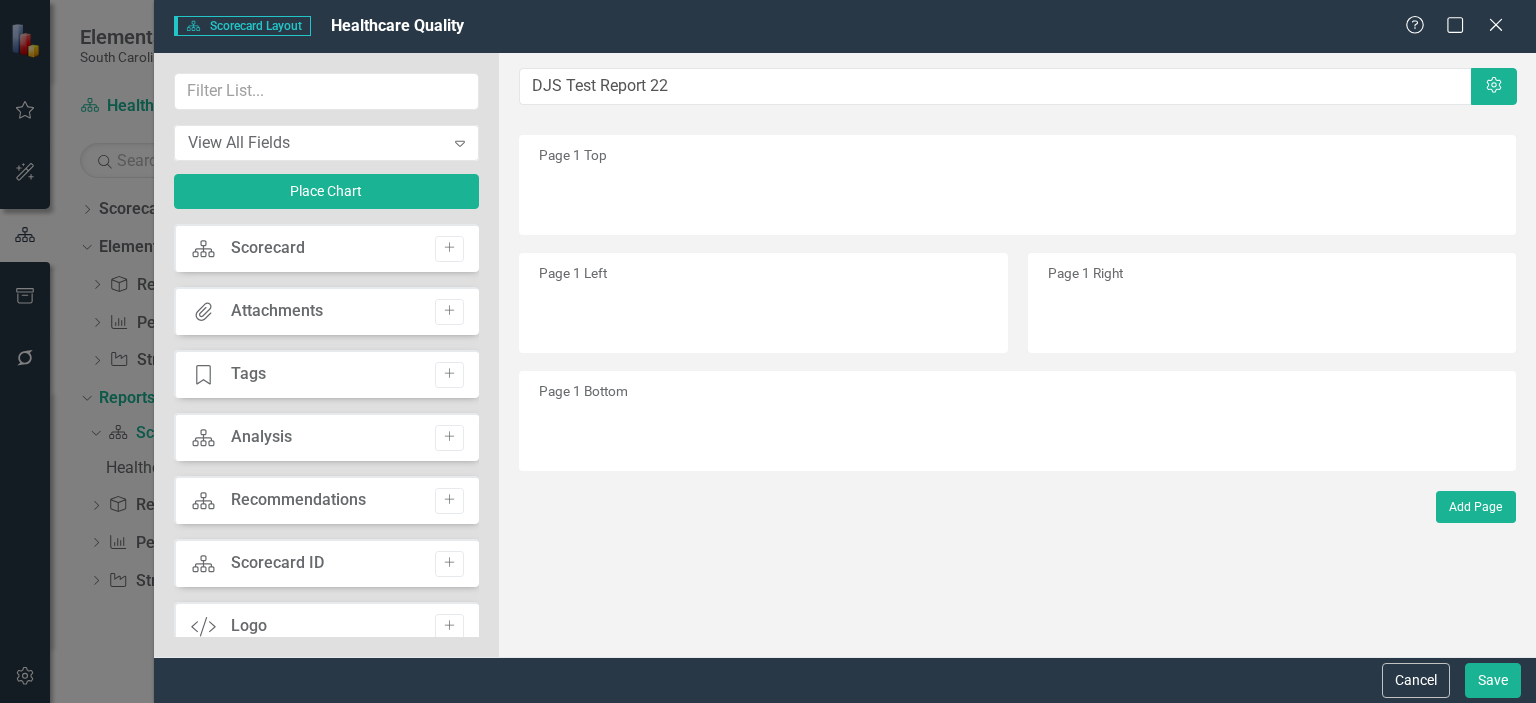 click on "Page 1 Top" at bounding box center [1017, 185] 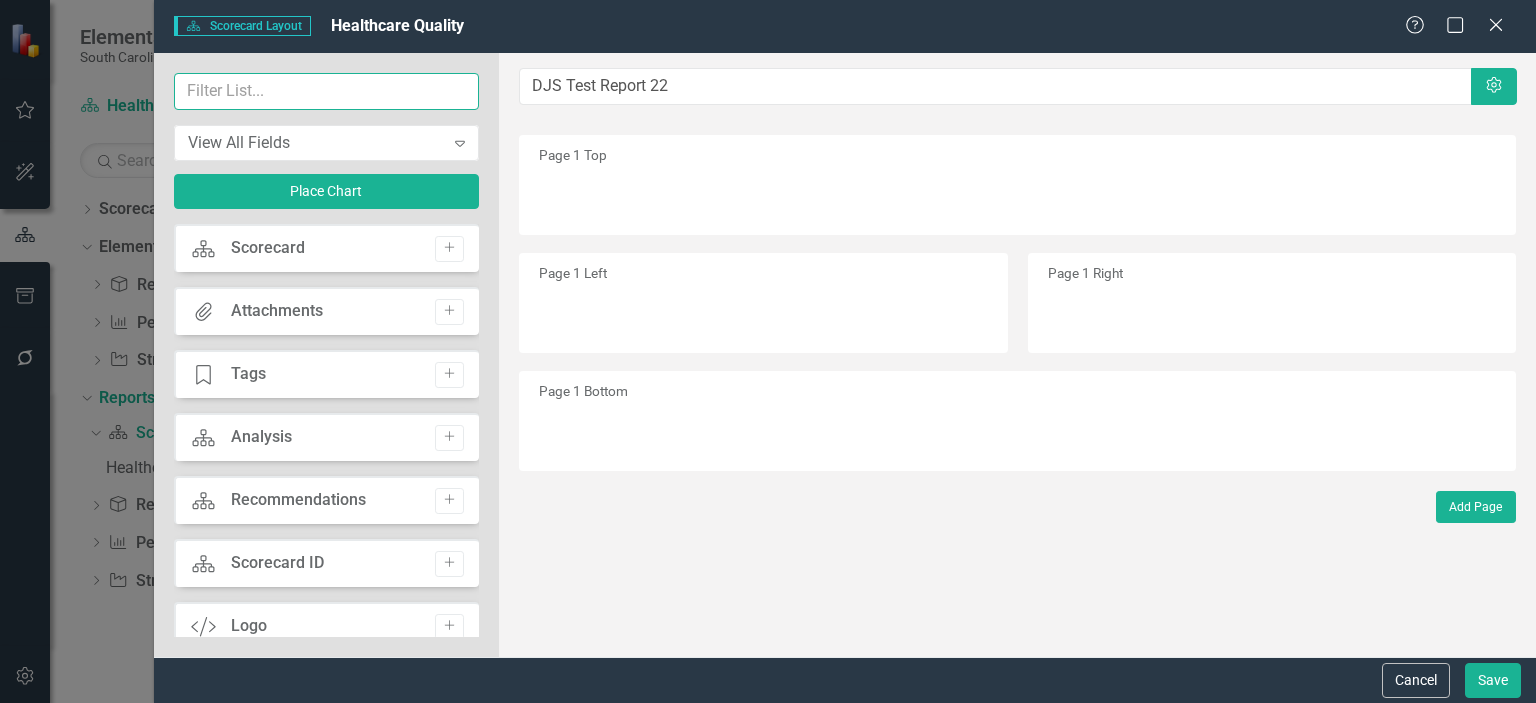 click at bounding box center [327, 91] 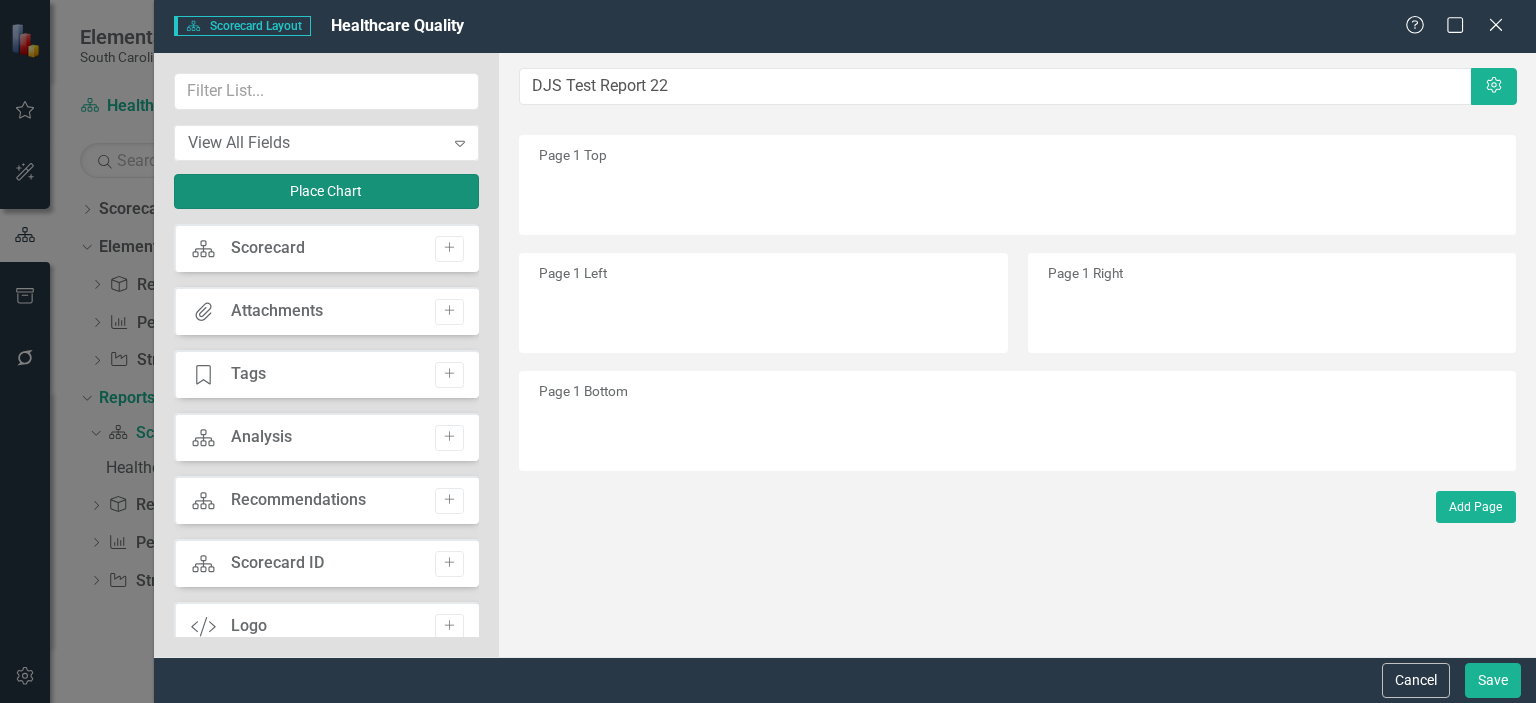 click on "Place Chart" at bounding box center [327, 191] 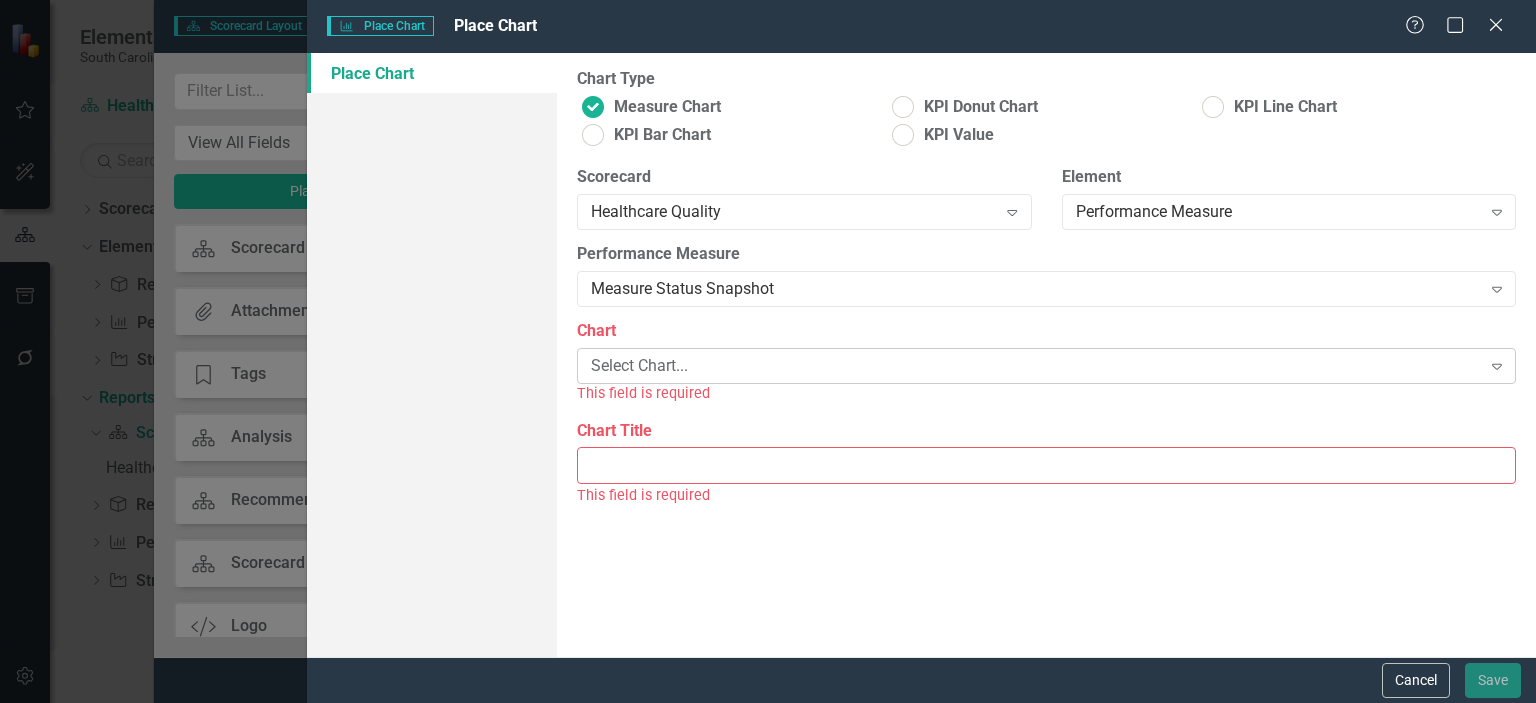 click 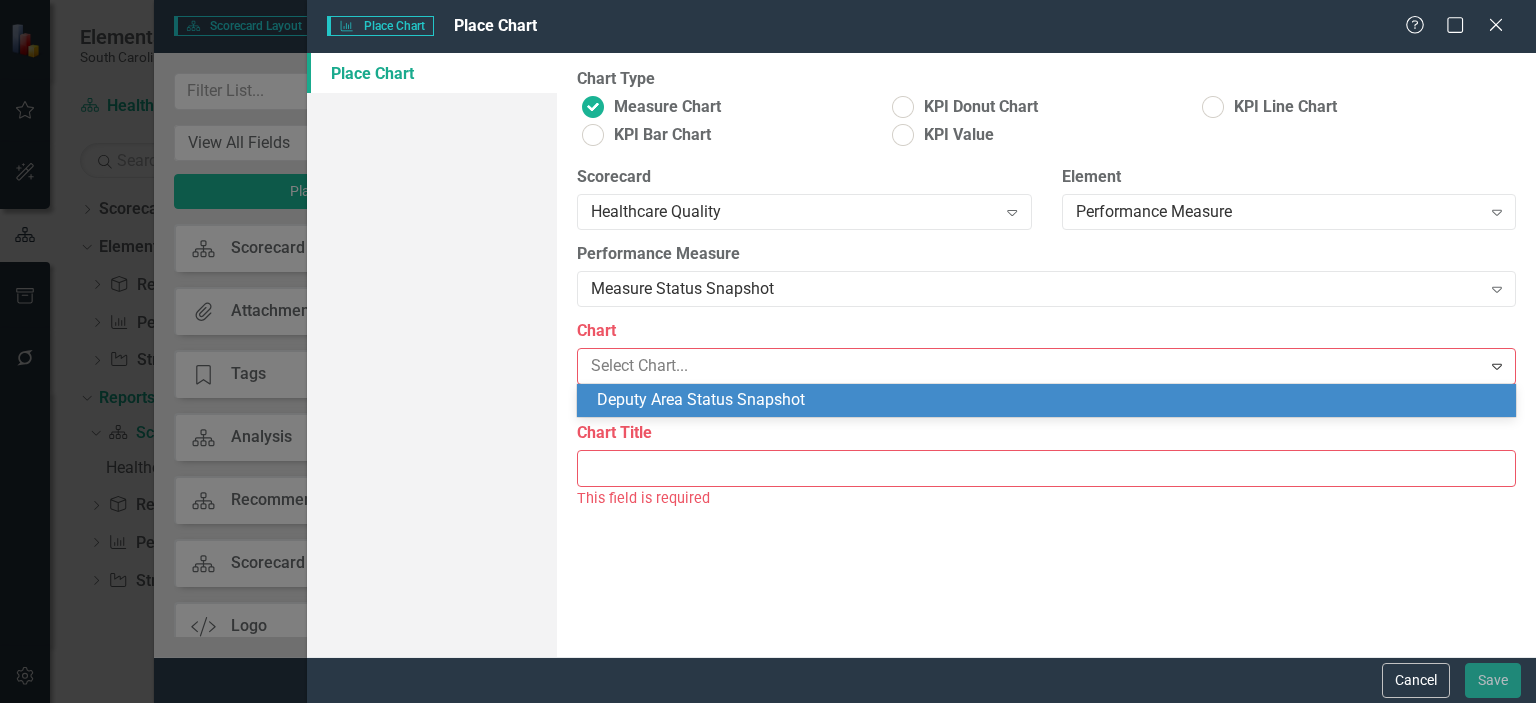 click on "Deputy Area Status Snapshot" at bounding box center (1050, 400) 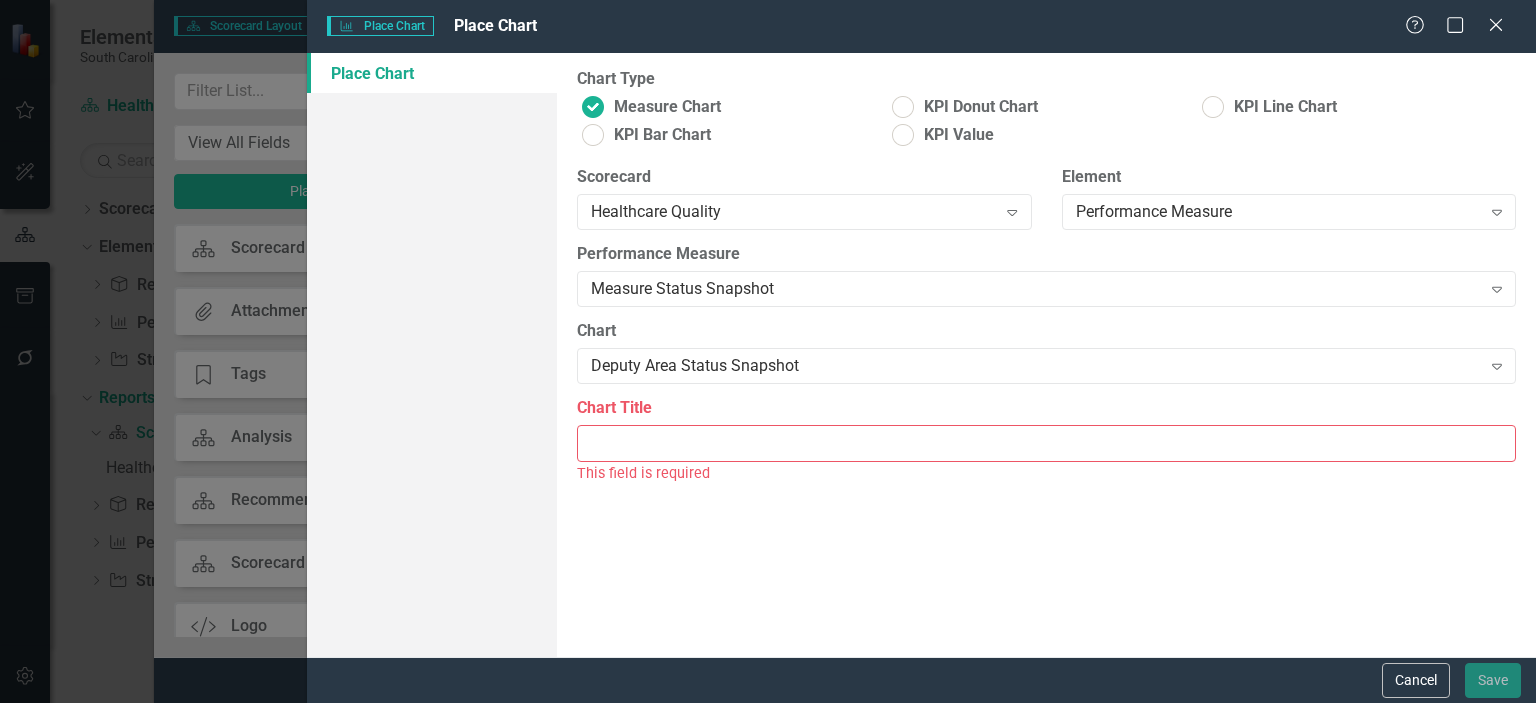 click on "Chart Title" at bounding box center (1046, 443) 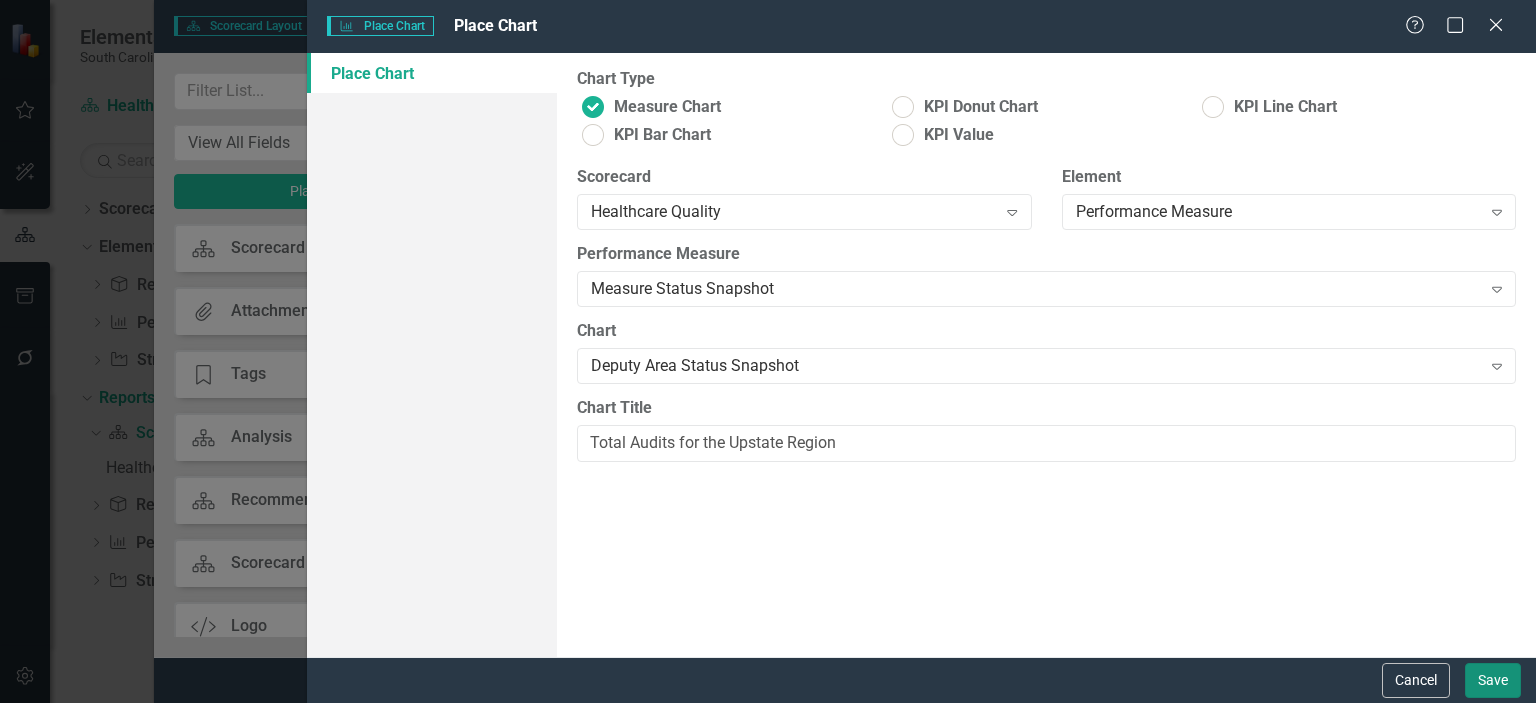 click on "Save" at bounding box center [1493, 680] 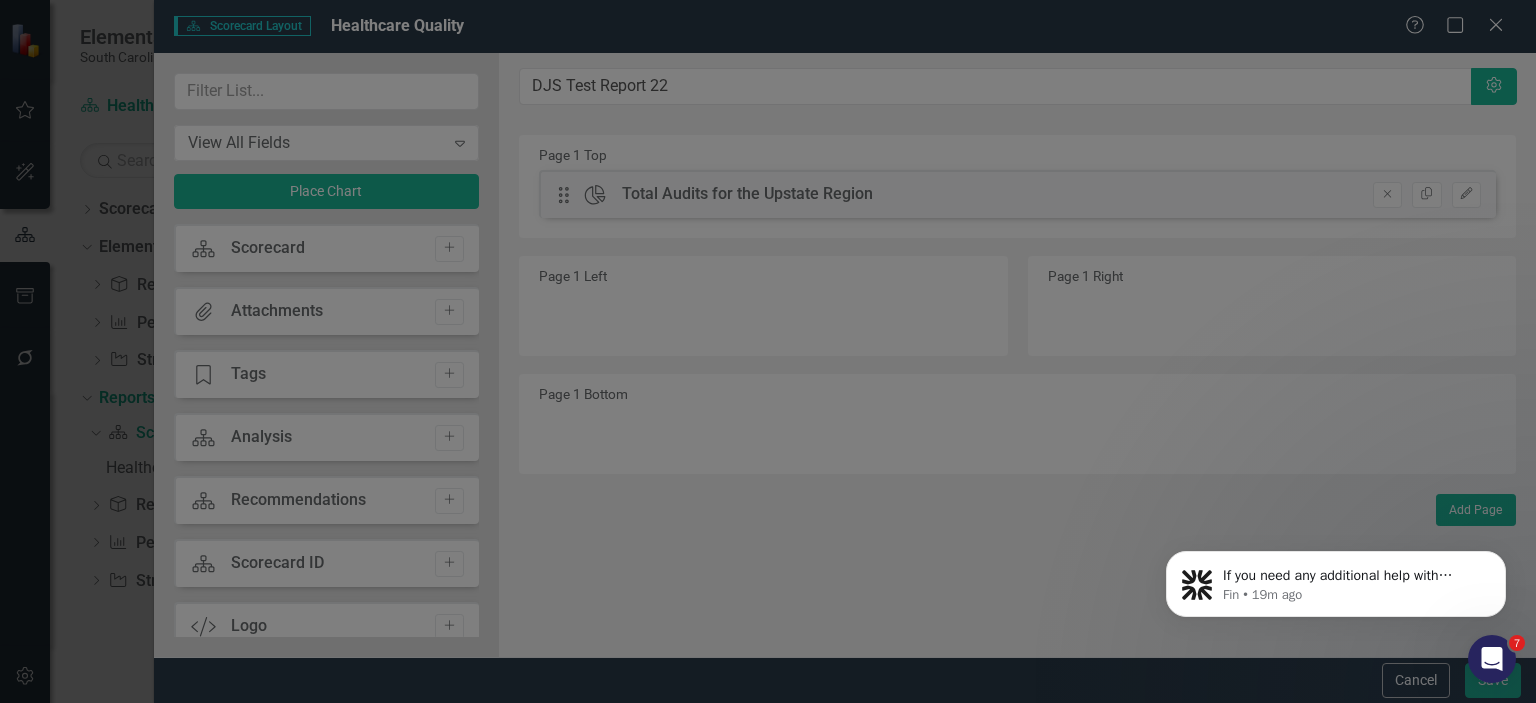scroll, scrollTop: 427, scrollLeft: 0, axis: vertical 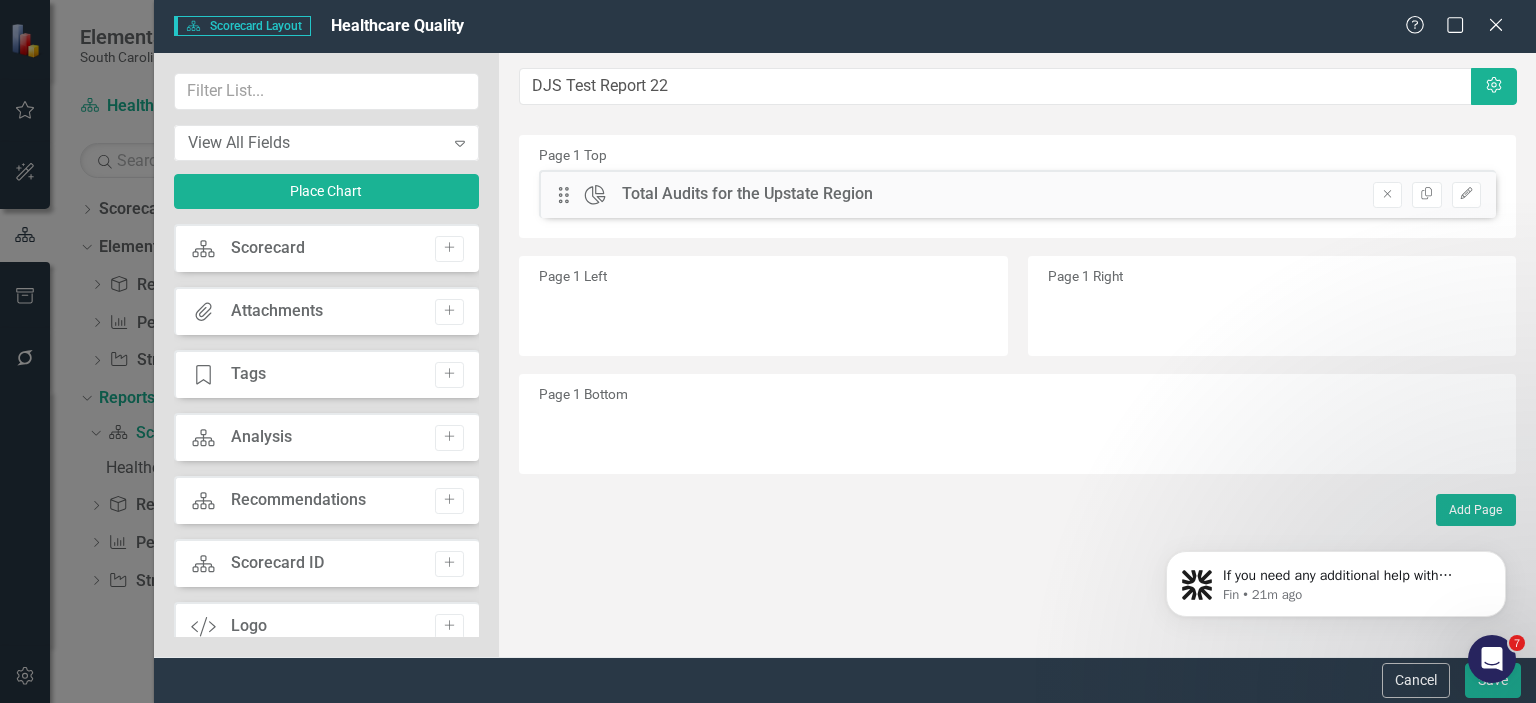 drag, startPoint x: 471, startPoint y: 287, endPoint x: 476, endPoint y: 324, distance: 37.336308 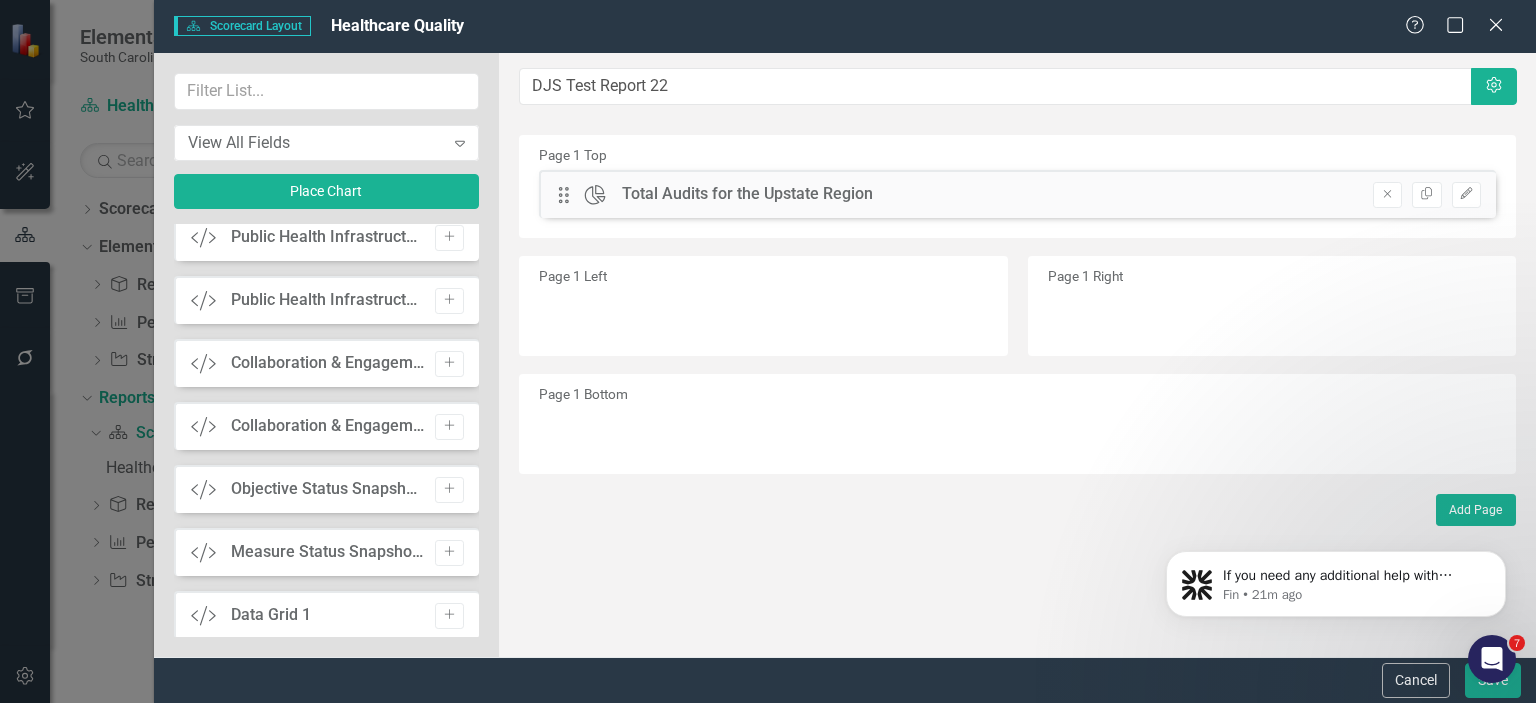 scroll, scrollTop: 0, scrollLeft: 0, axis: both 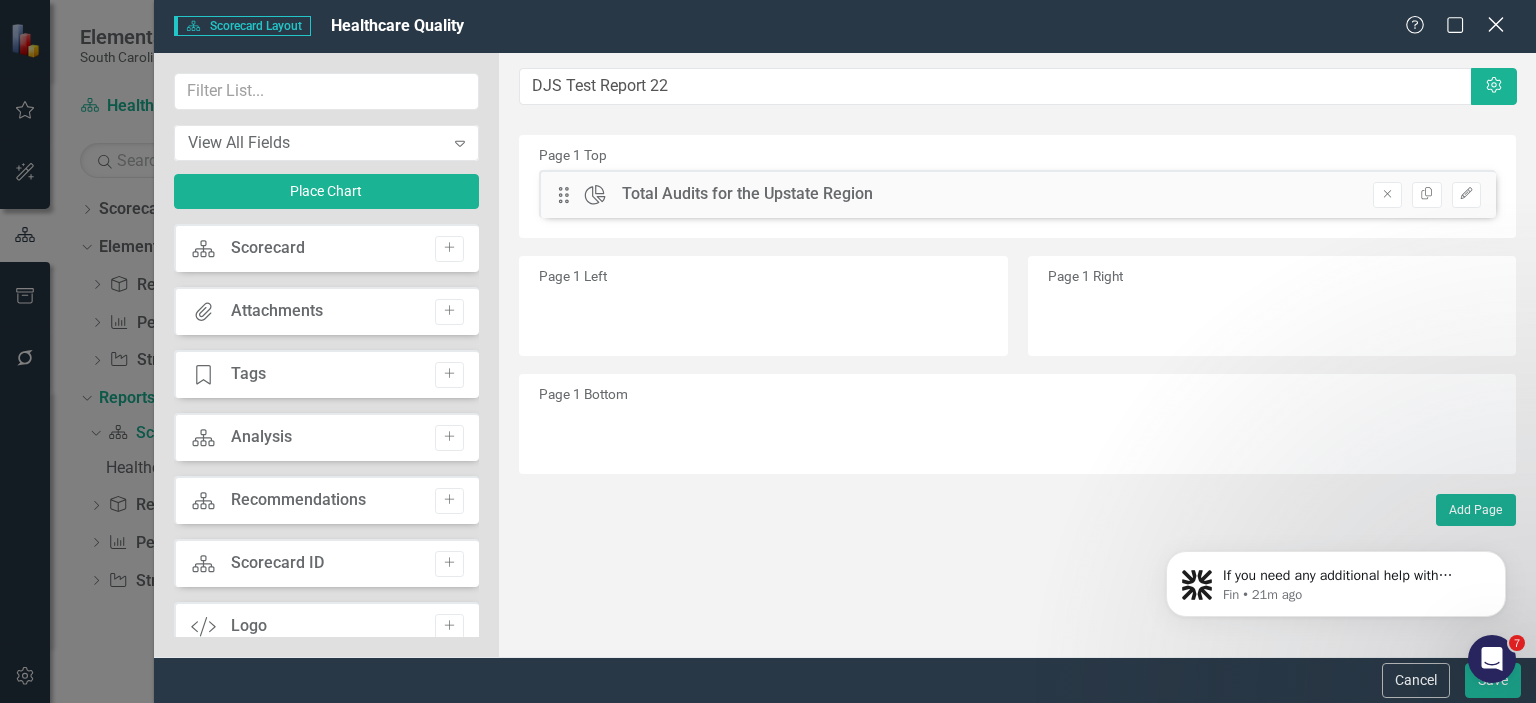 click 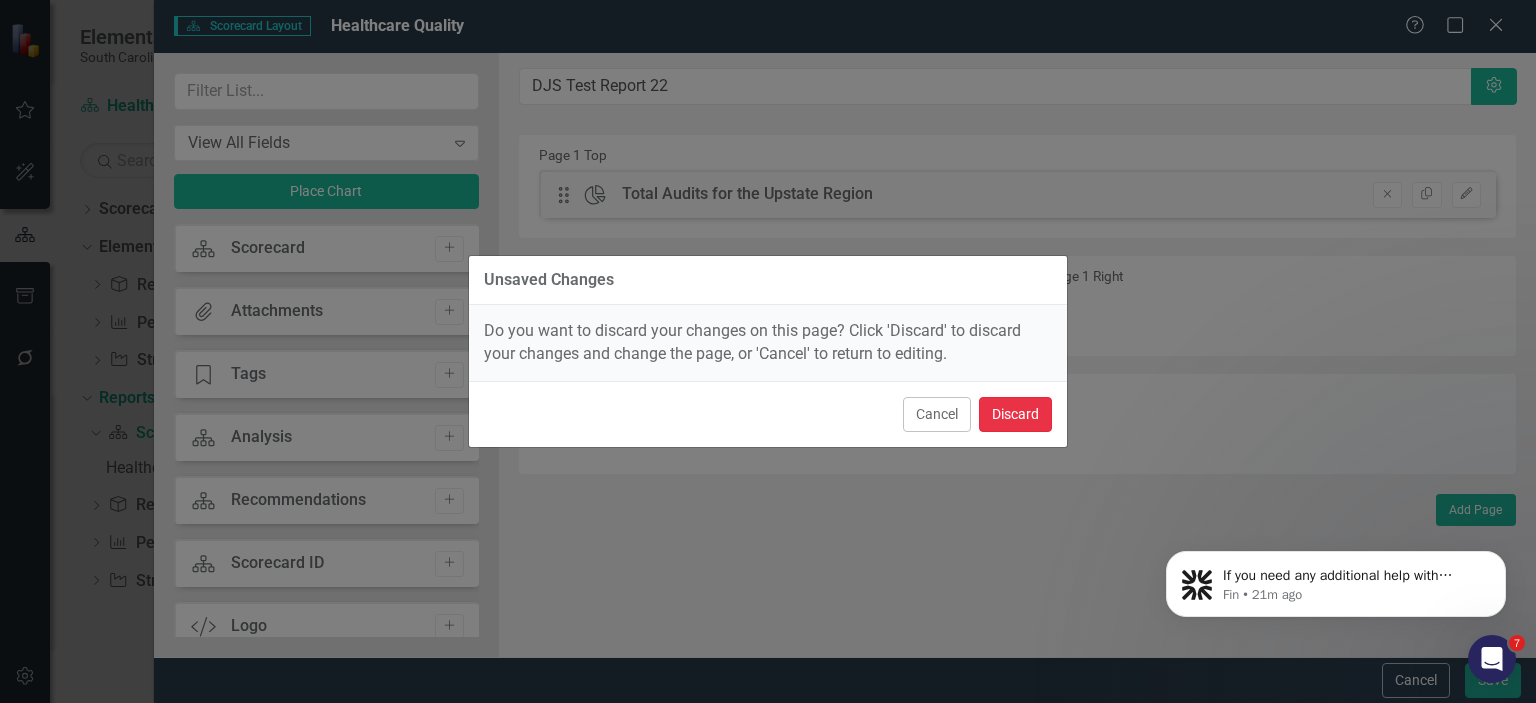 click on "Discard" at bounding box center (1015, 414) 